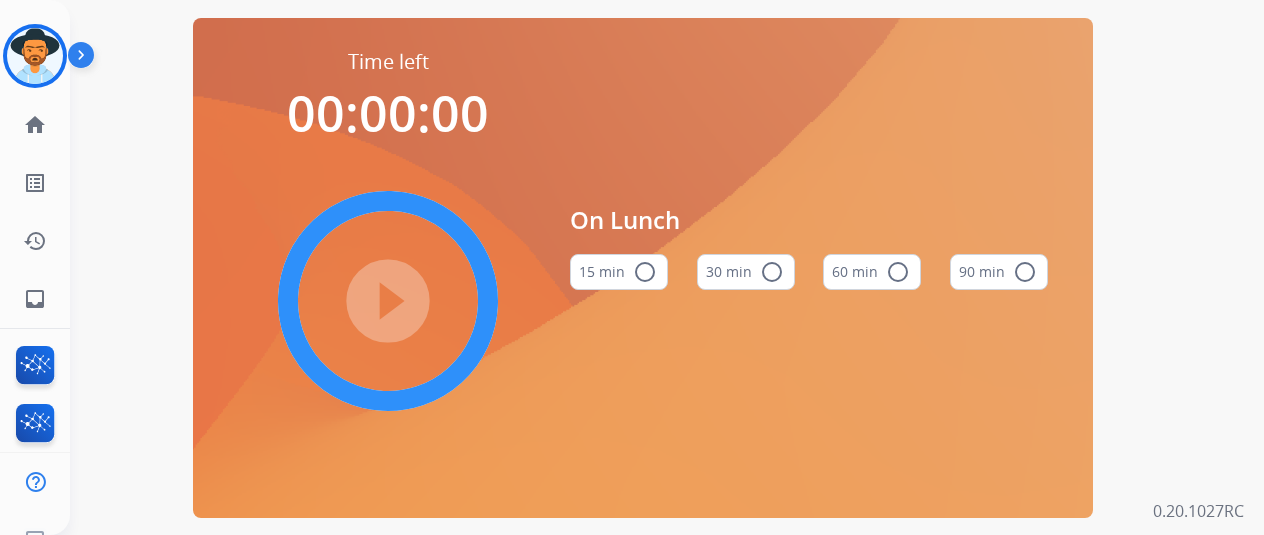 scroll, scrollTop: 0, scrollLeft: 0, axis: both 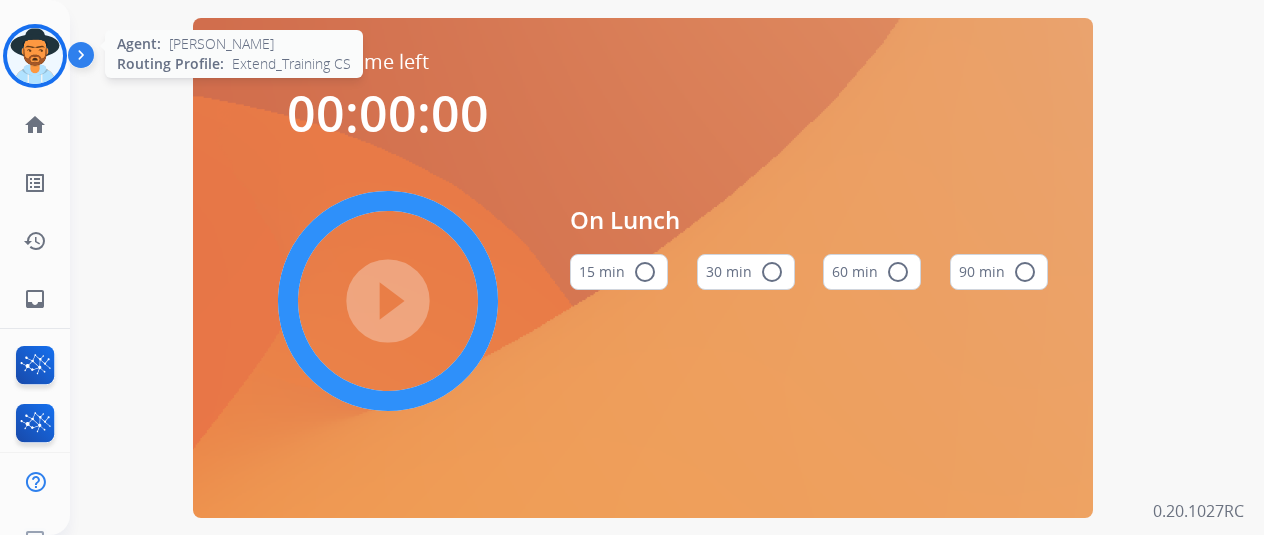 click at bounding box center (35, 56) 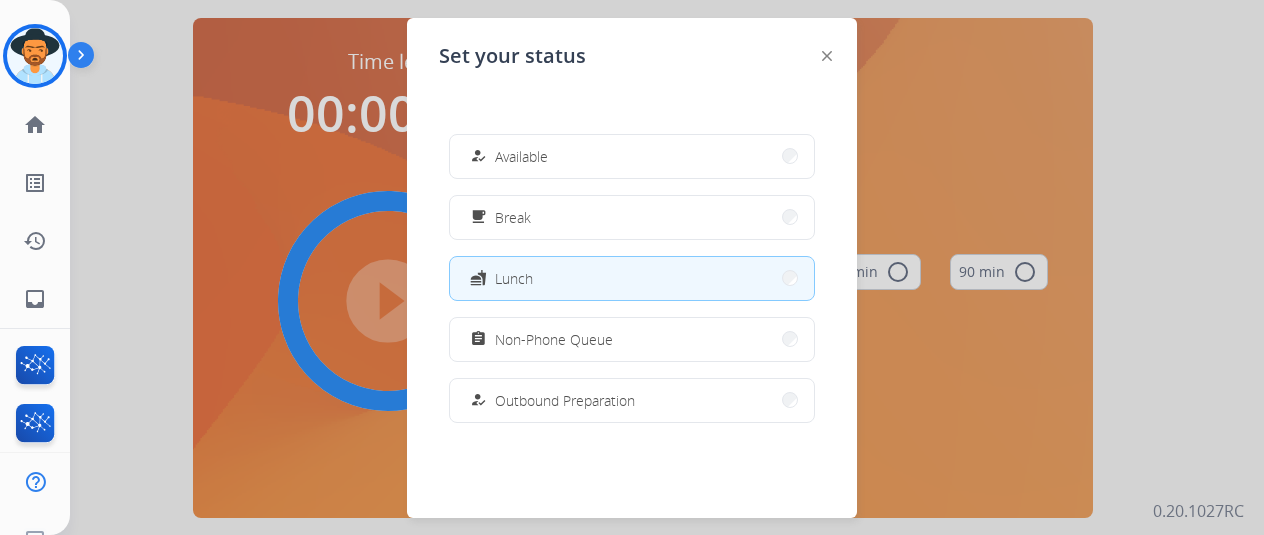 scroll, scrollTop: 376, scrollLeft: 0, axis: vertical 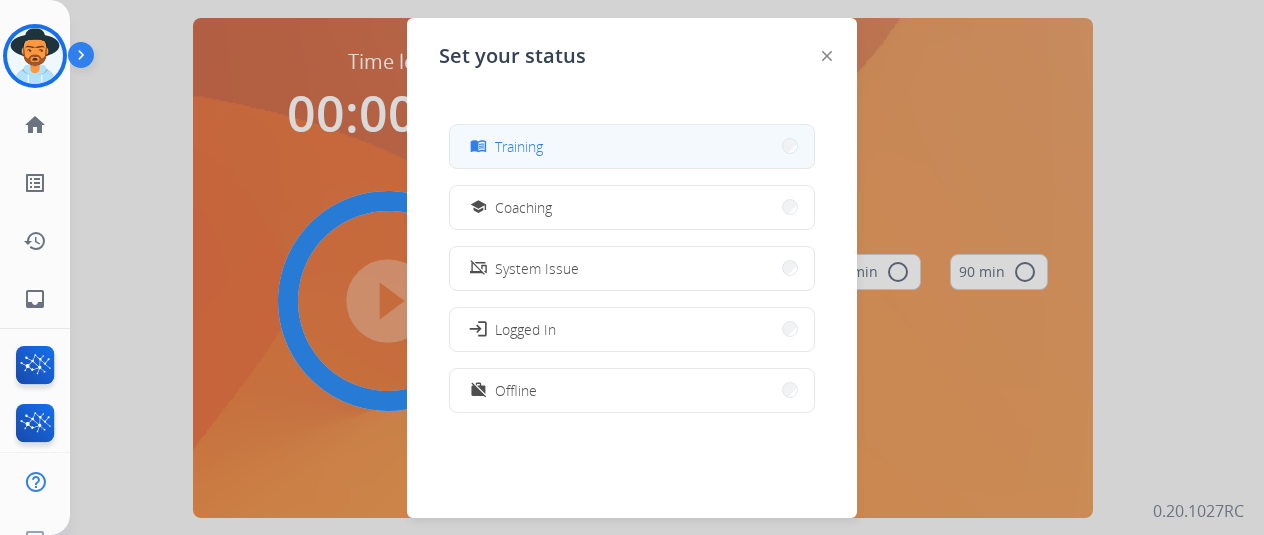 click on "menu_book Training" at bounding box center [632, 146] 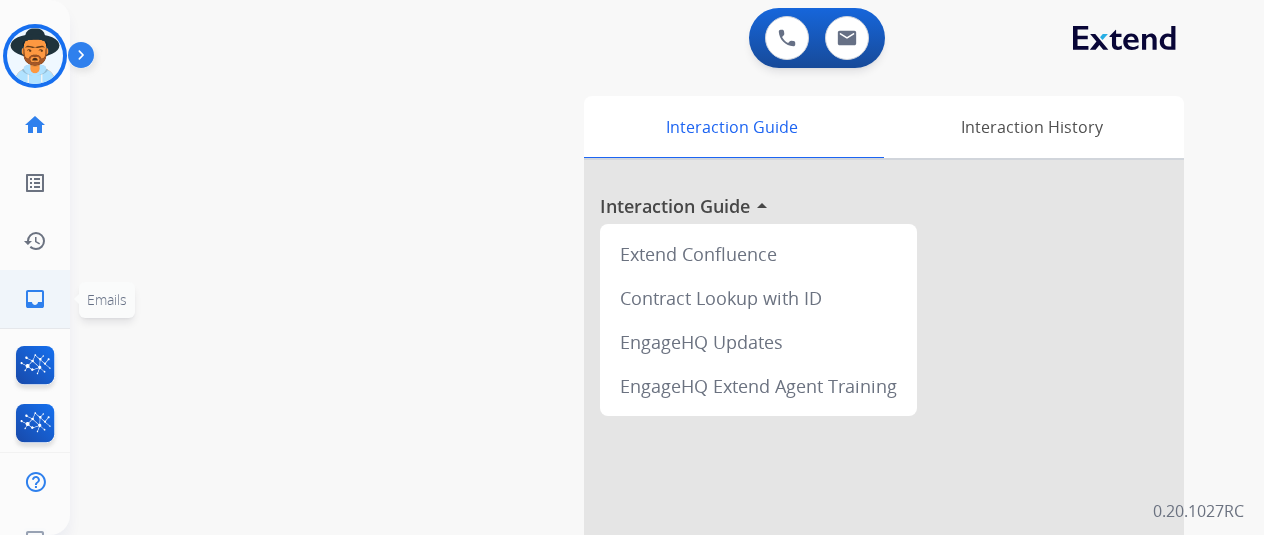 click on "inbox  Emails" 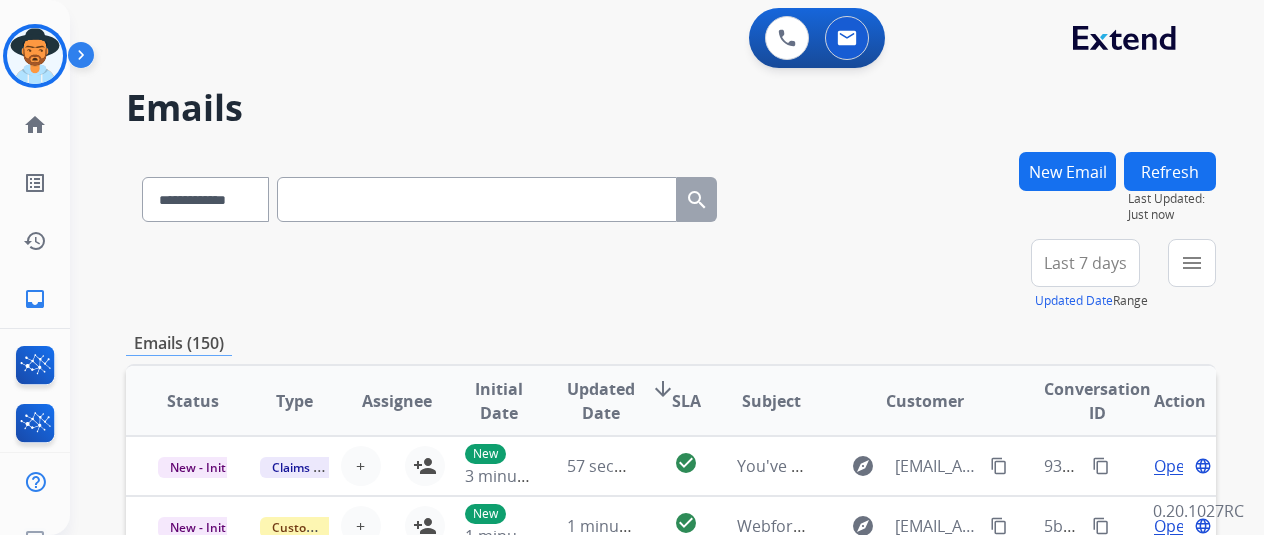 click at bounding box center [477, 199] 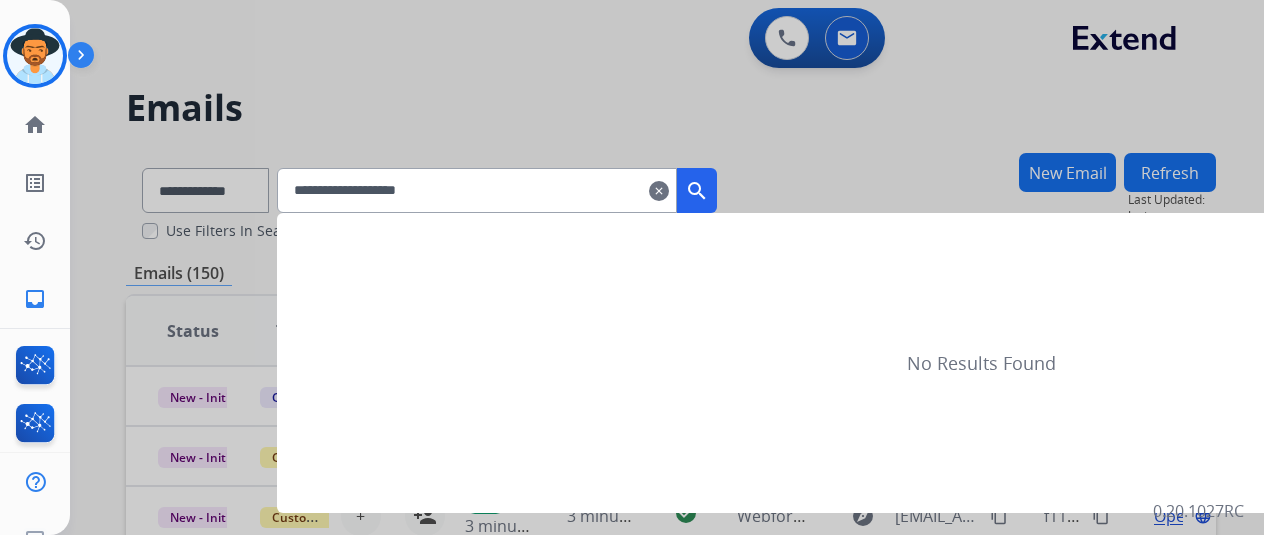 type on "**********" 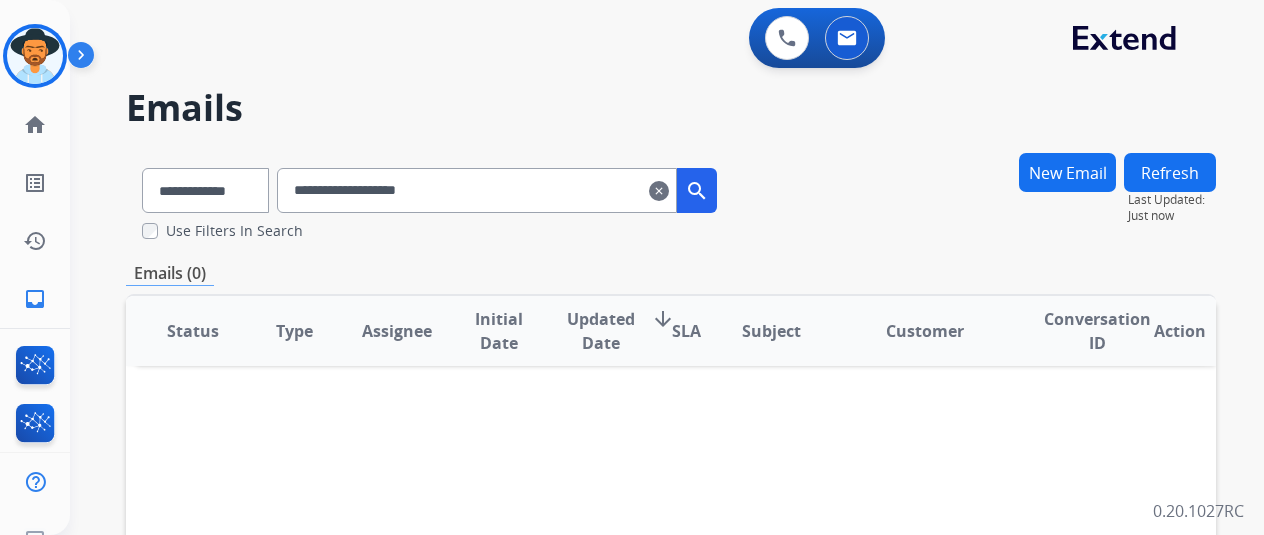 click on "clear" at bounding box center [659, 191] 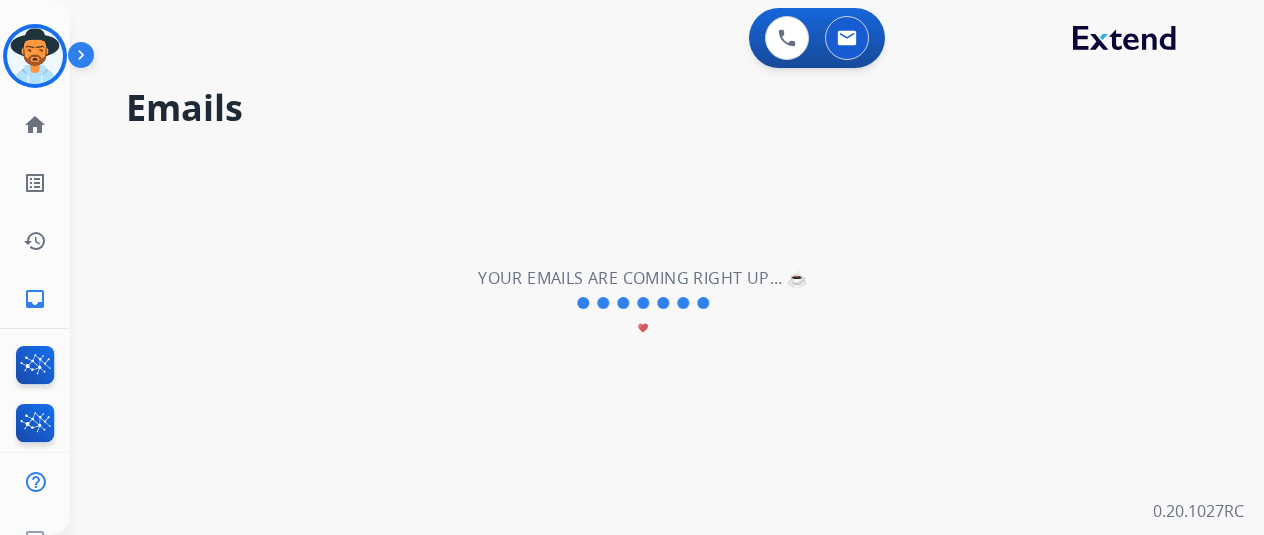 type 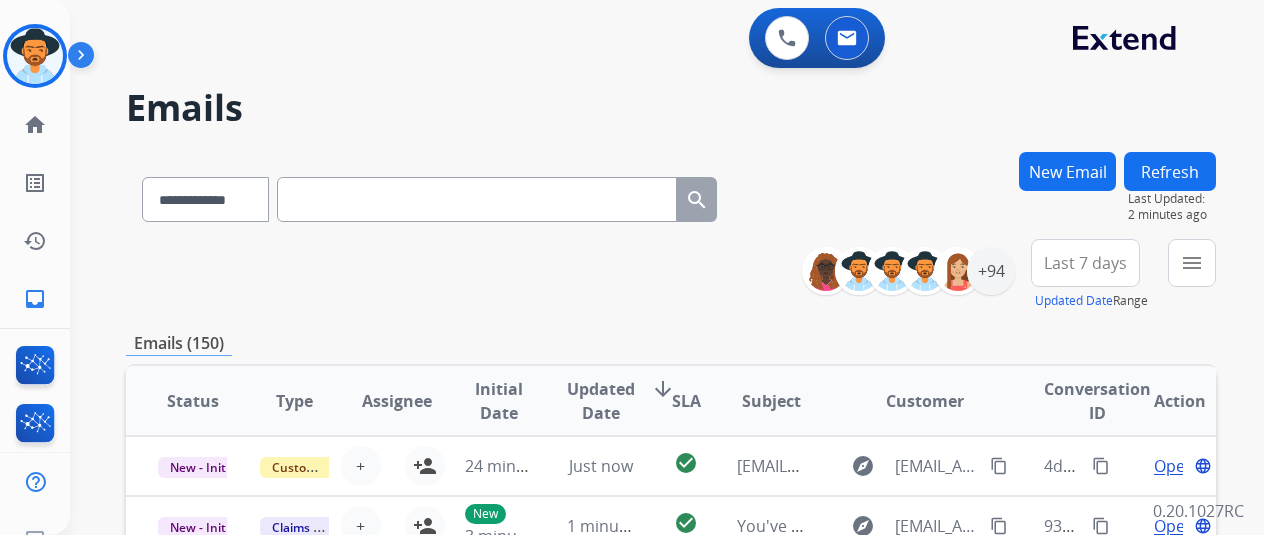 click on "New Email" at bounding box center (1067, 171) 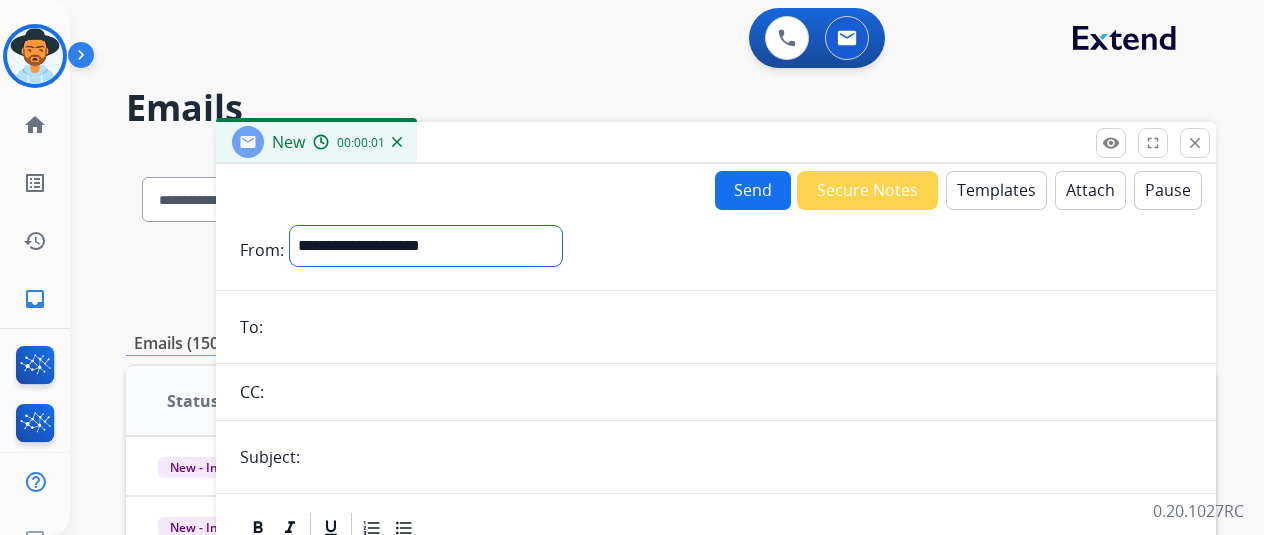 click on "**********" at bounding box center [426, 246] 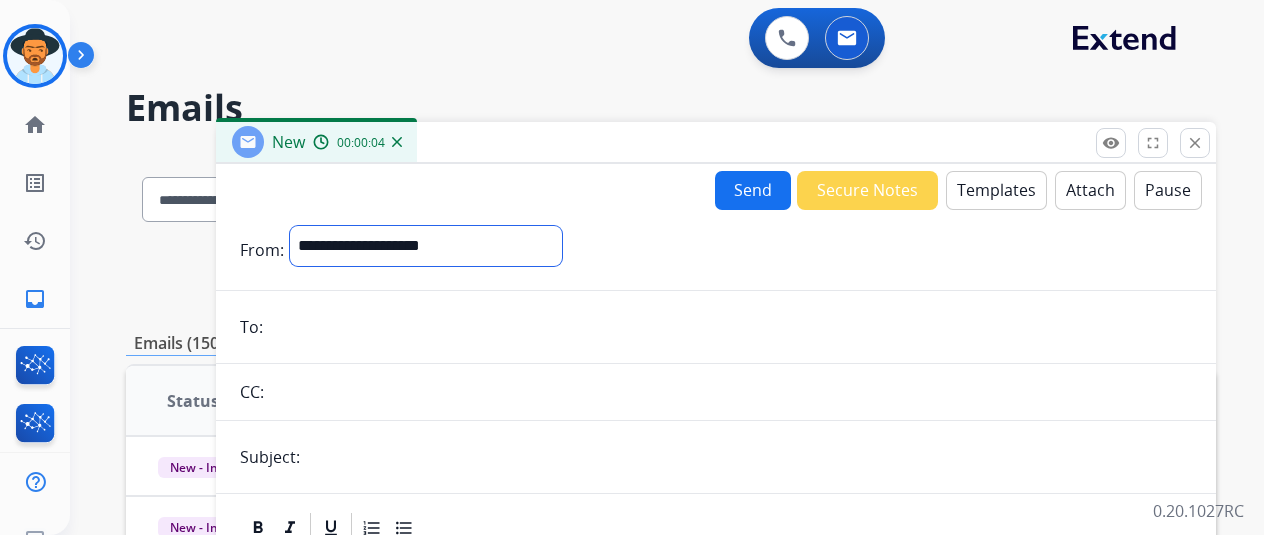 select on "**********" 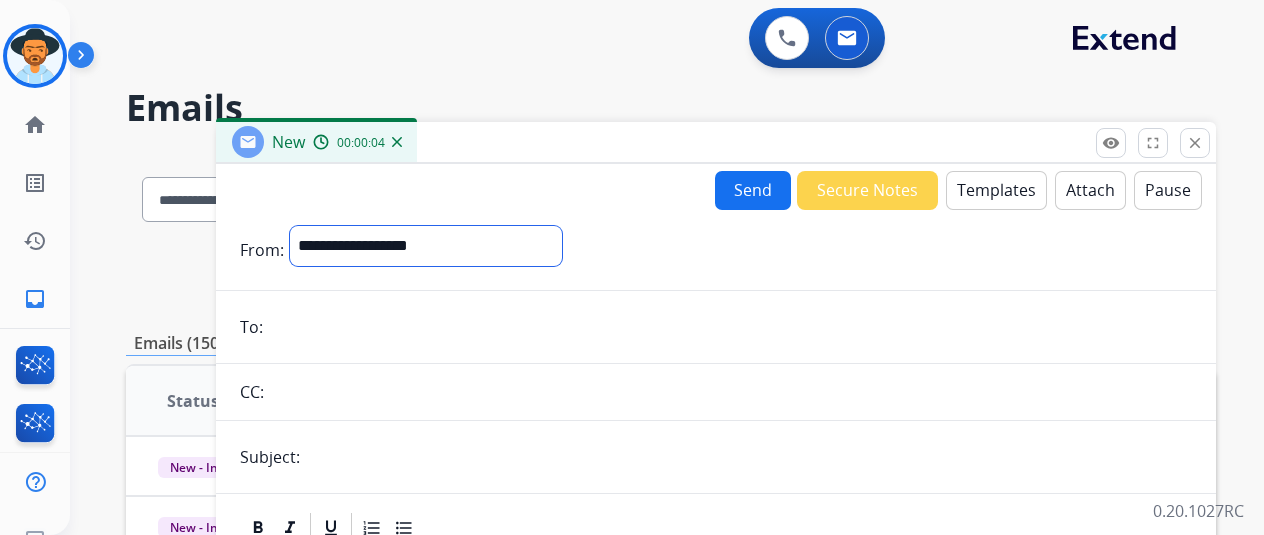 click on "**********" at bounding box center [426, 246] 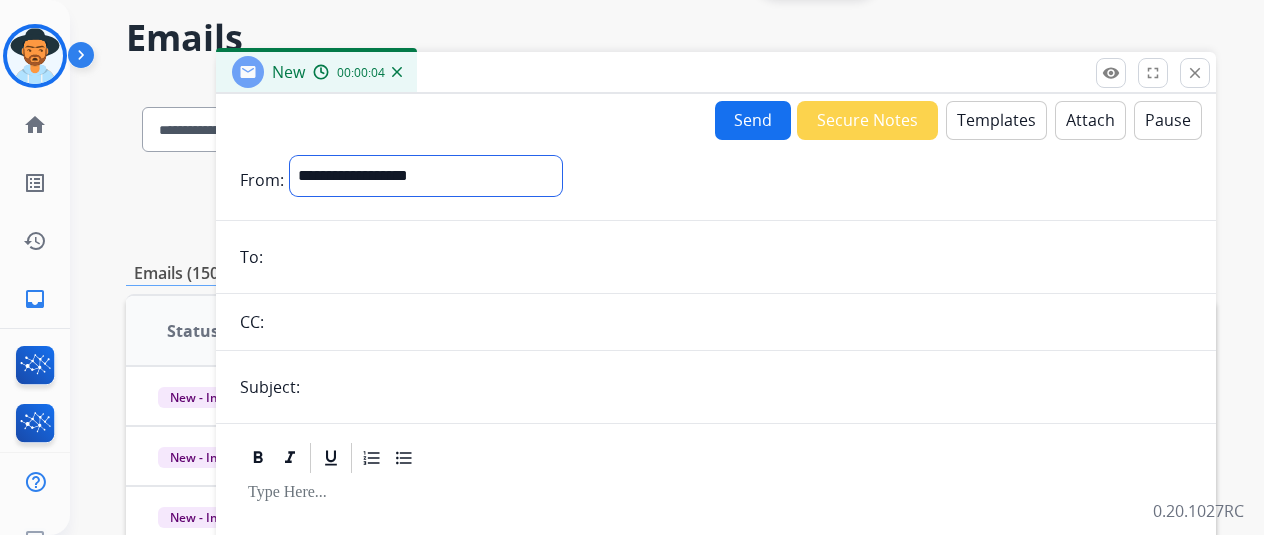 scroll, scrollTop: 100, scrollLeft: 0, axis: vertical 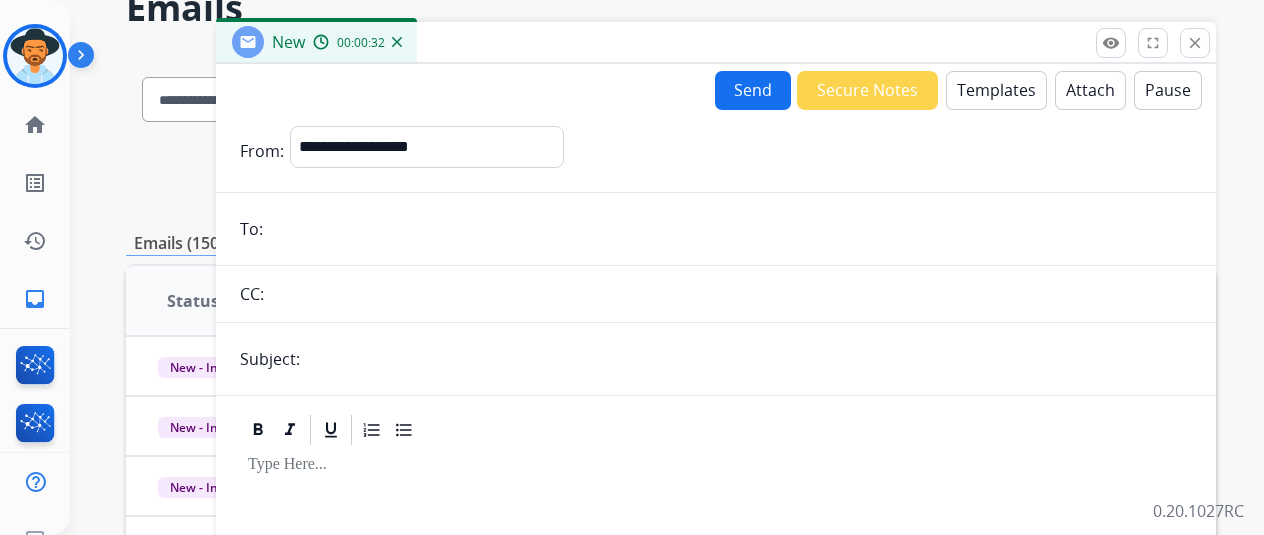 click on "**********" at bounding box center [716, 456] 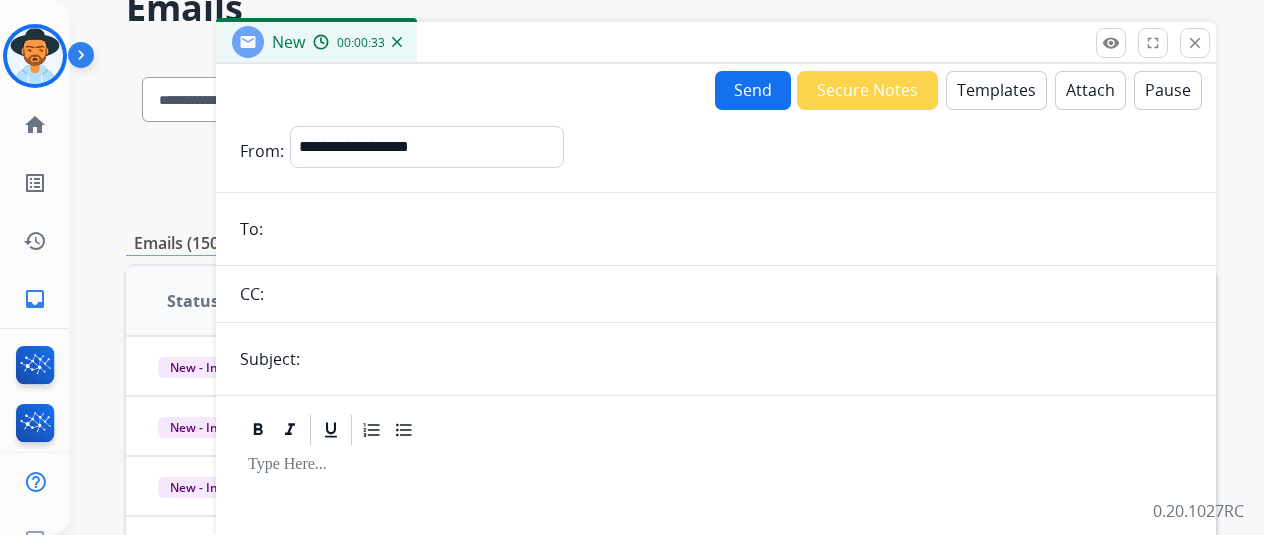click at bounding box center [749, 359] 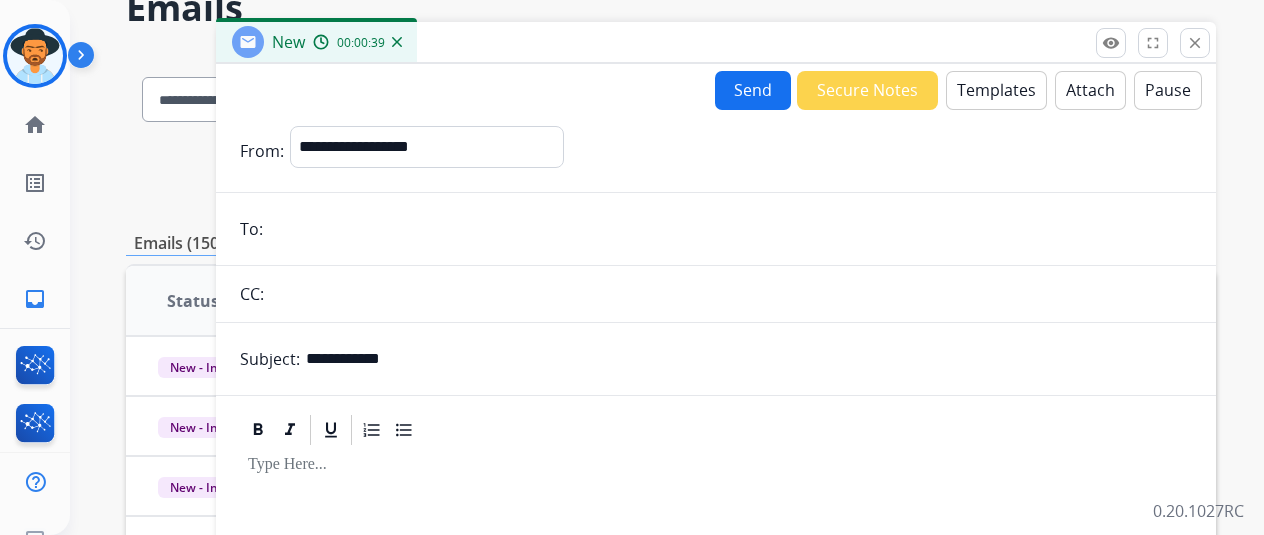 type on "**********" 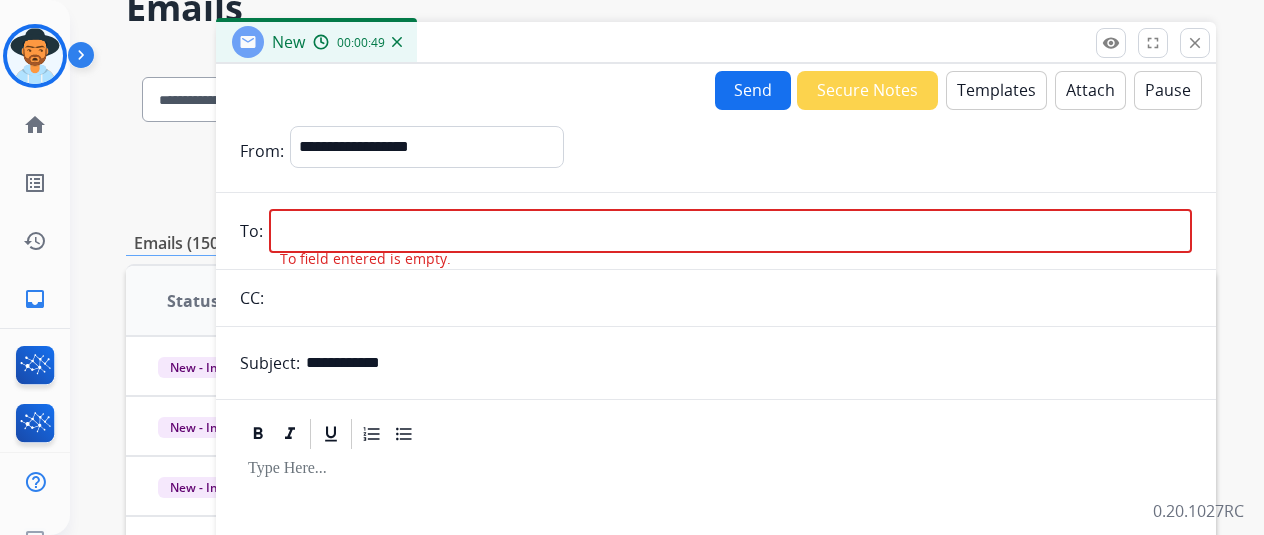 click at bounding box center [730, 231] 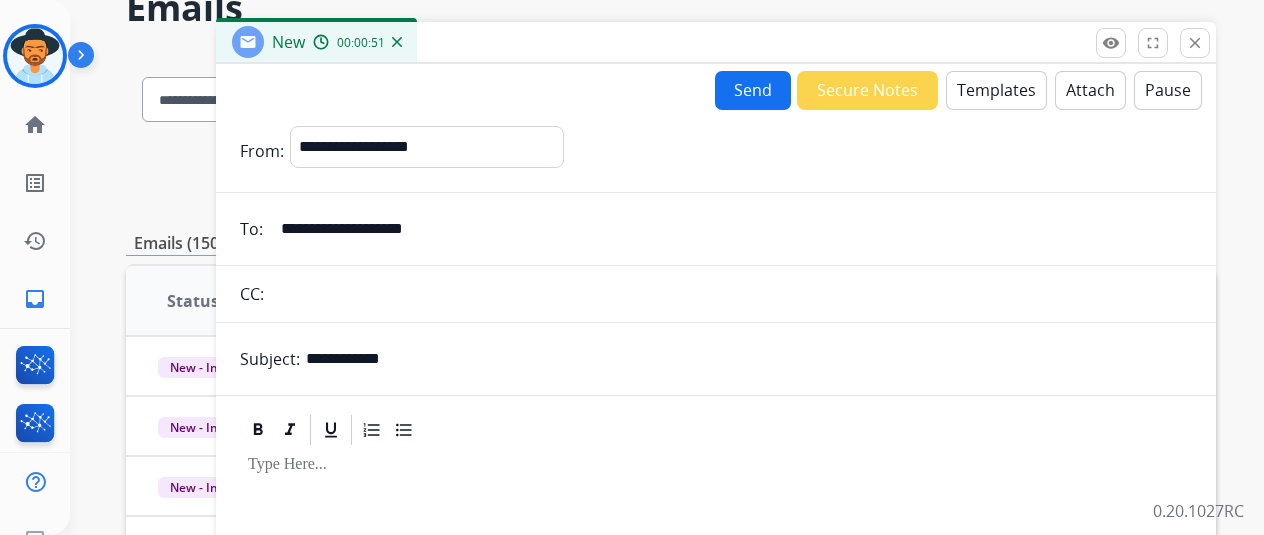 type on "**********" 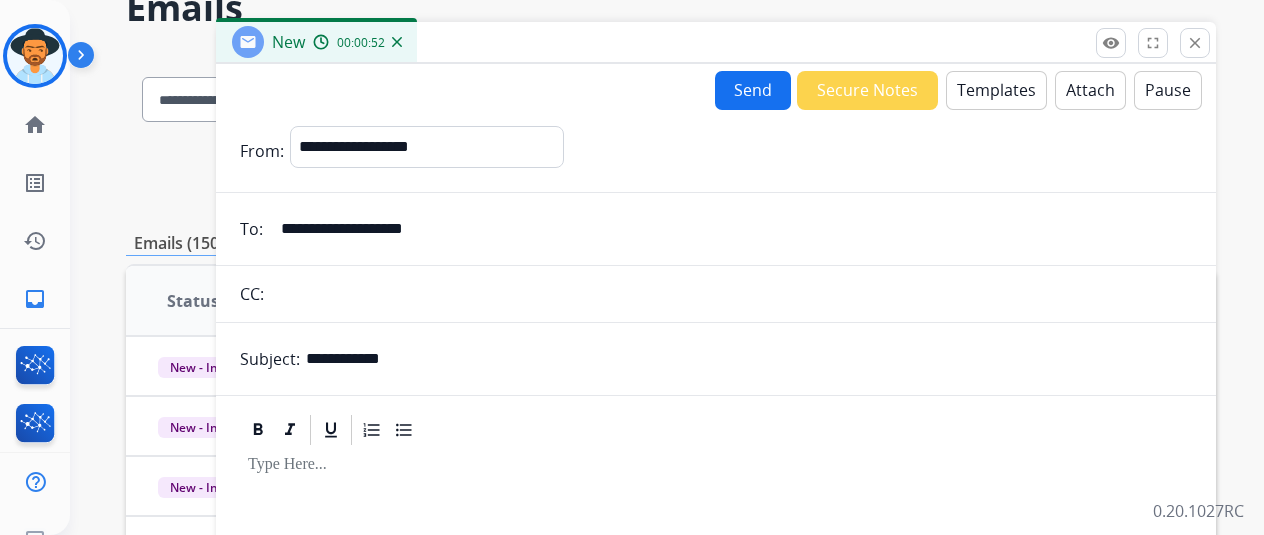 click on "Templates" at bounding box center [996, 90] 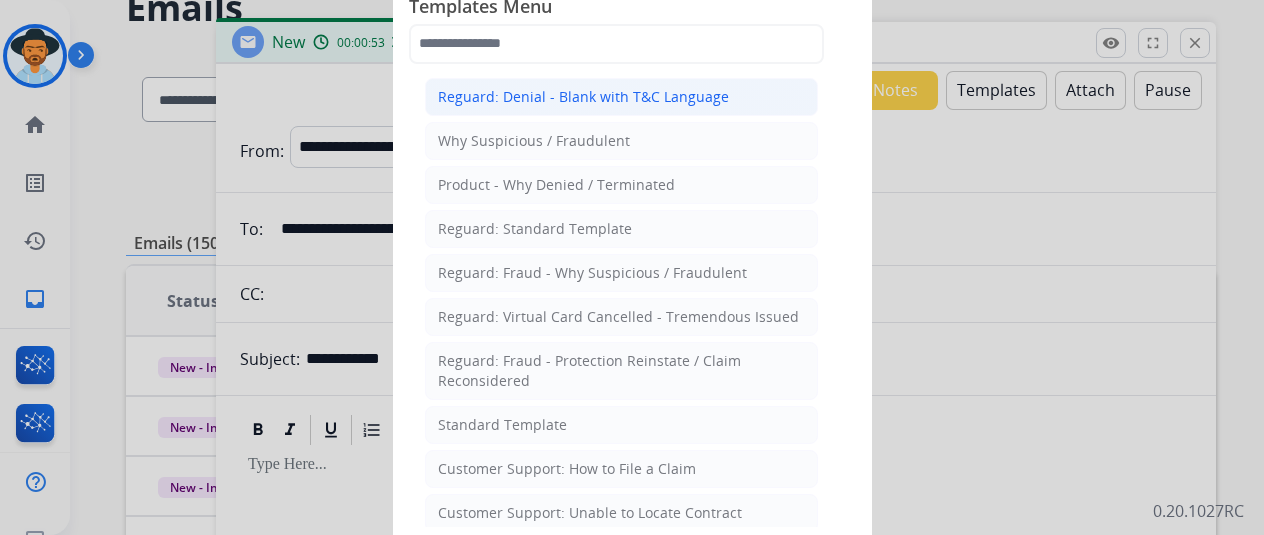type 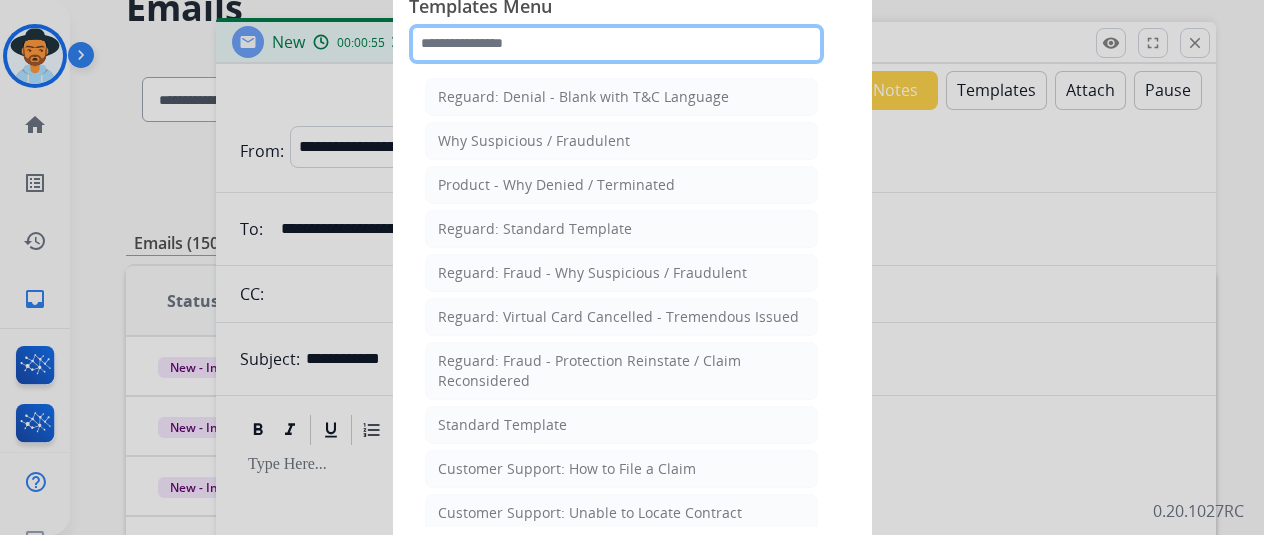 click 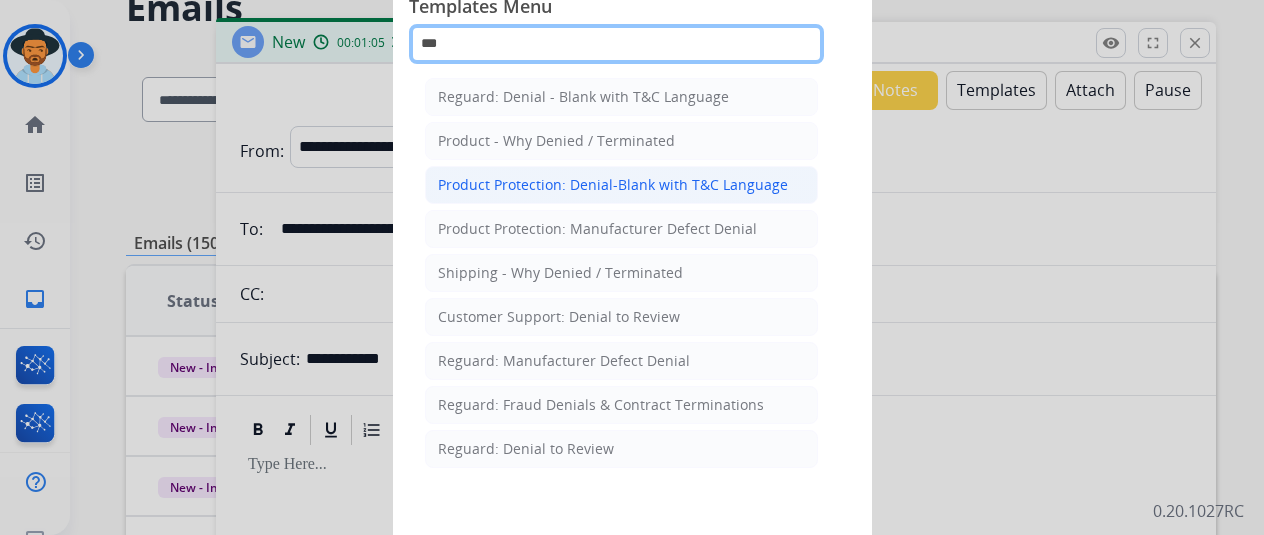 type on "***" 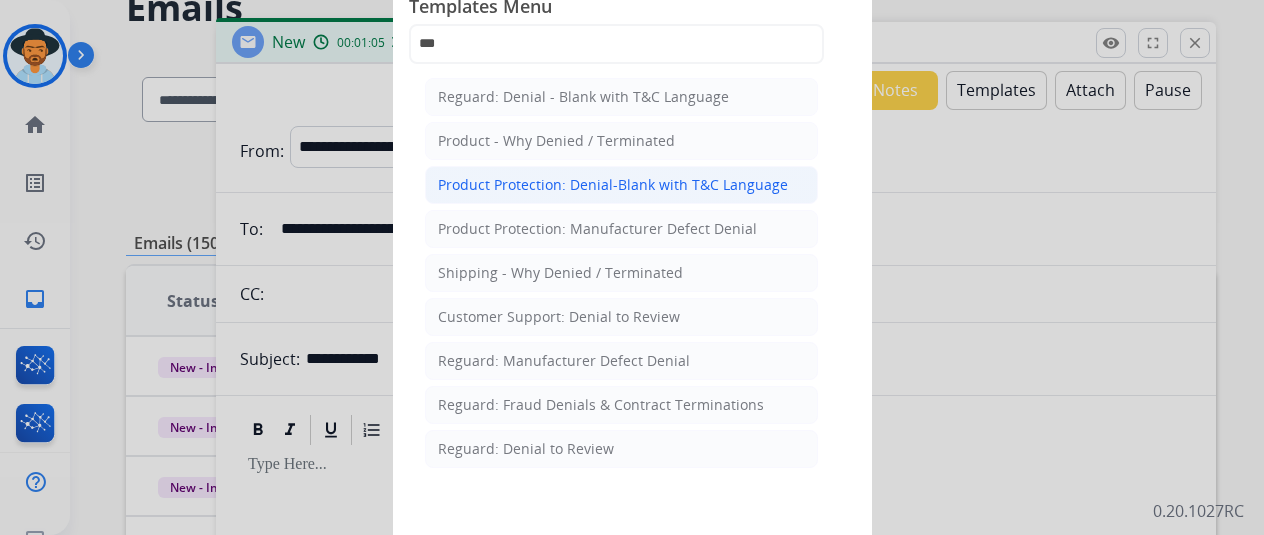 click on "Product Protection: Denial-Blank with T&C Language" 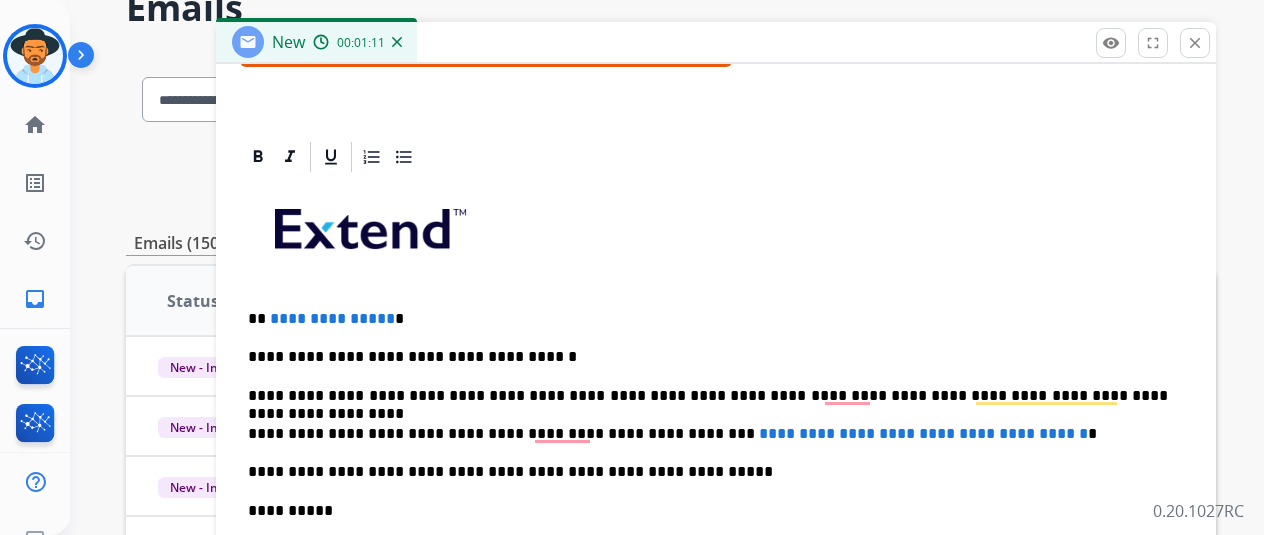 scroll, scrollTop: 442, scrollLeft: 0, axis: vertical 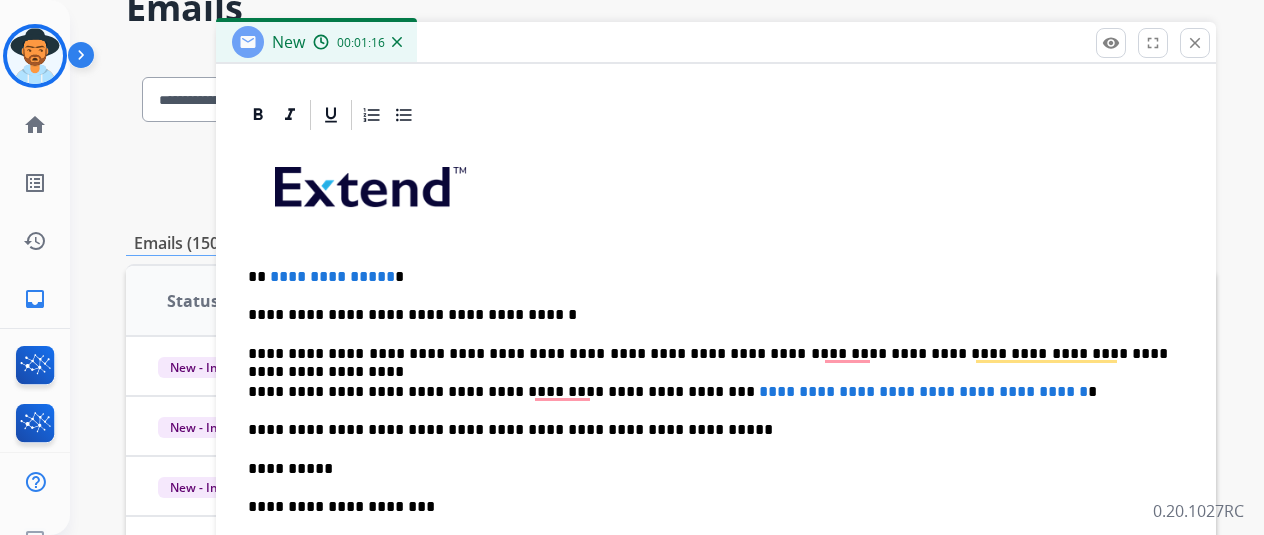 click on "**********" at bounding box center (708, 392) 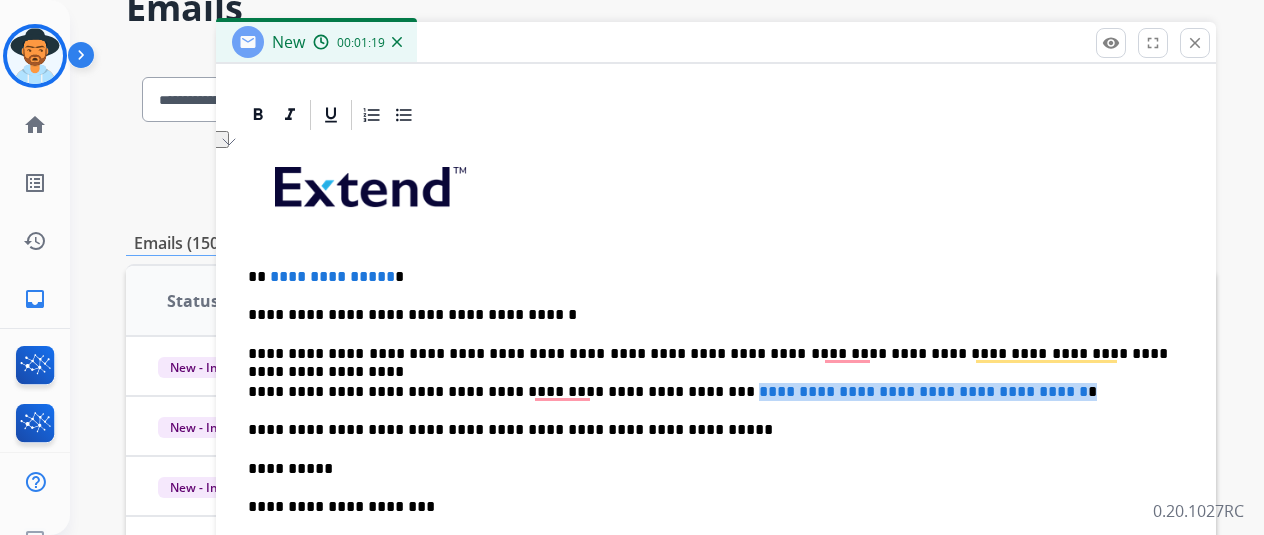 drag, startPoint x: 1096, startPoint y: 391, endPoint x: 671, endPoint y: 388, distance: 425.0106 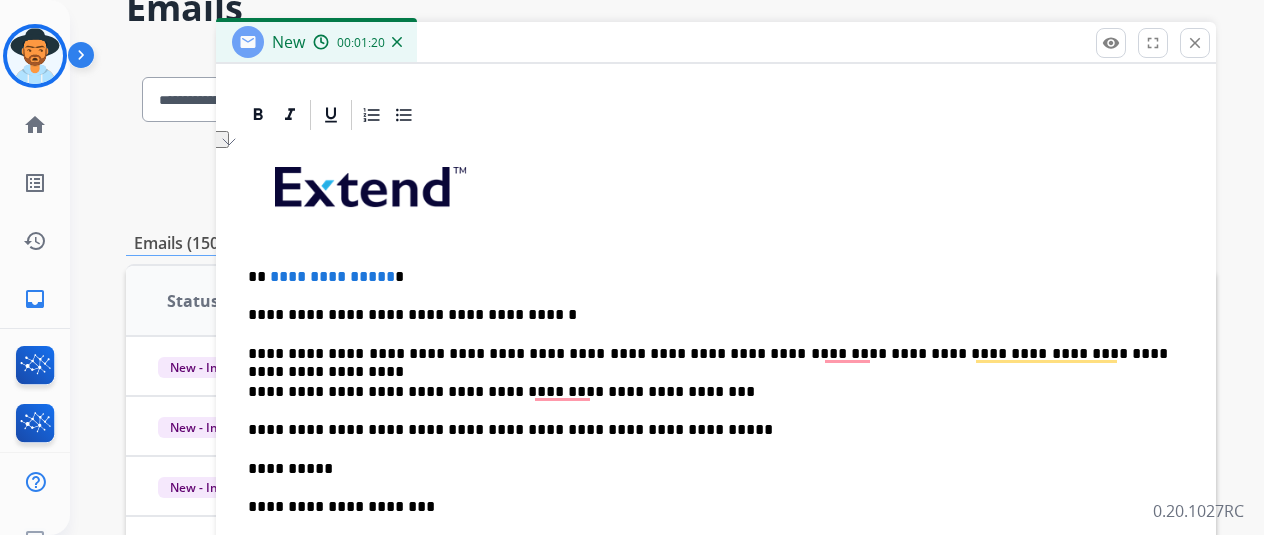 type 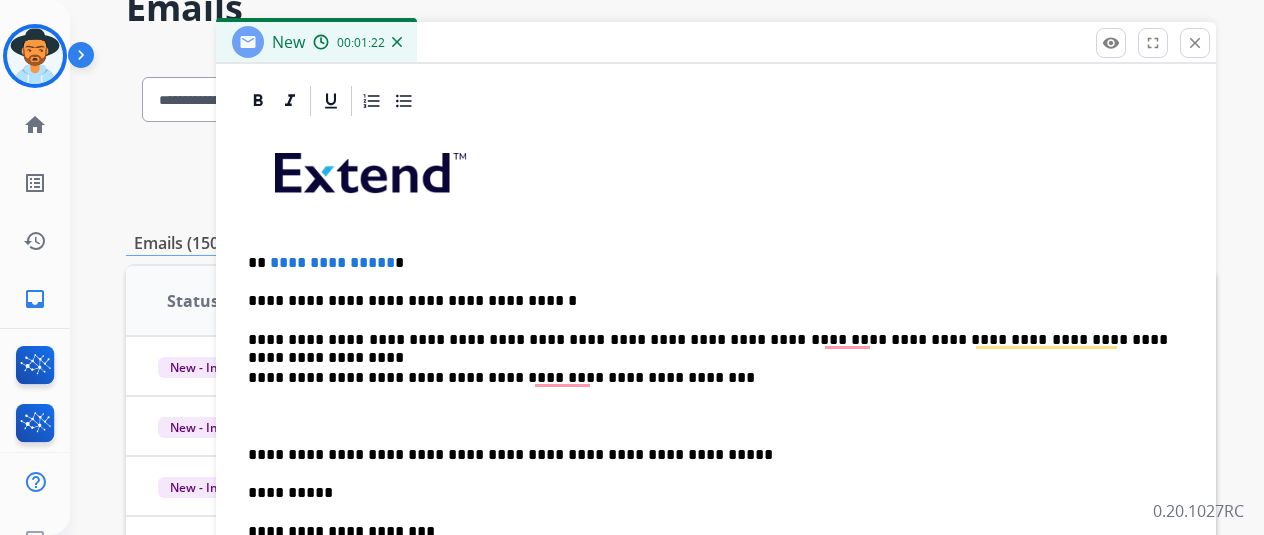 scroll, scrollTop: 480, scrollLeft: 0, axis: vertical 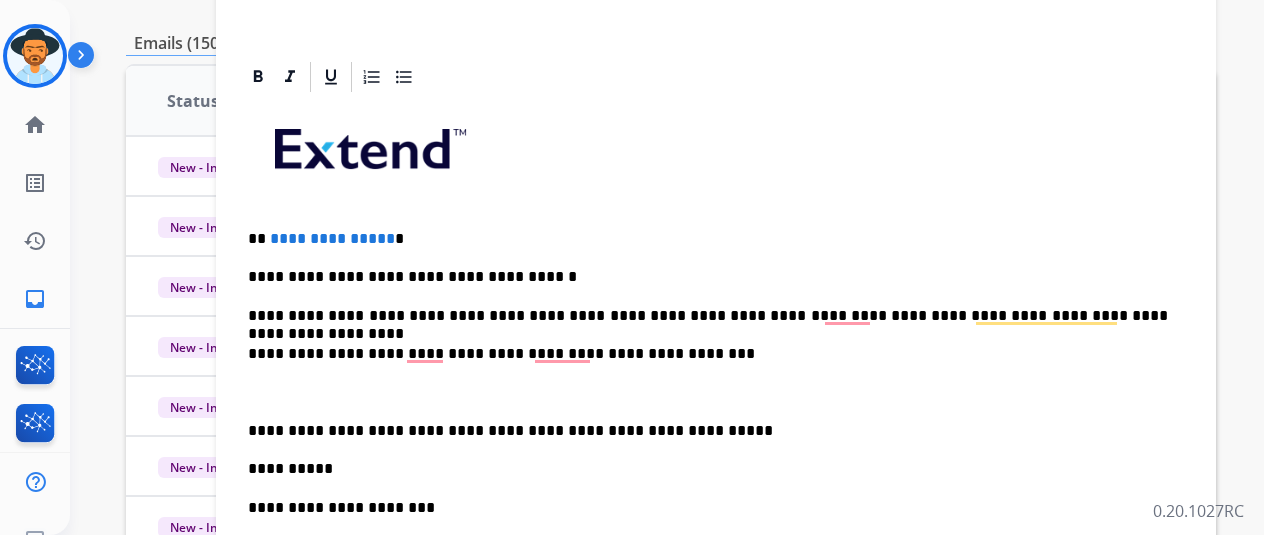 click at bounding box center (716, 392) 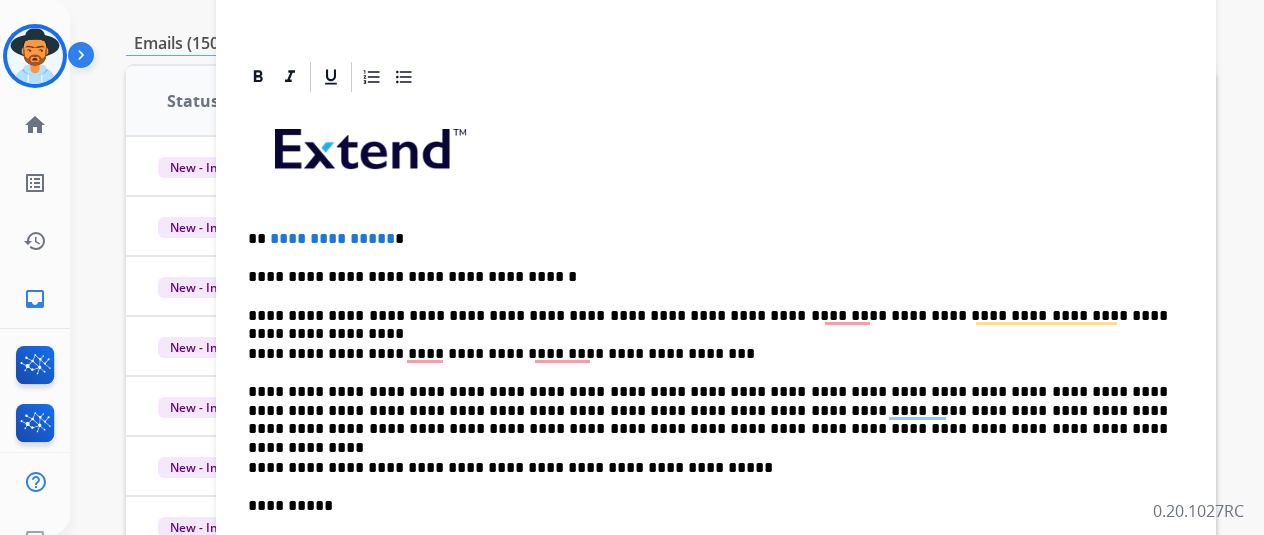 click on "**********" at bounding box center [716, 467] 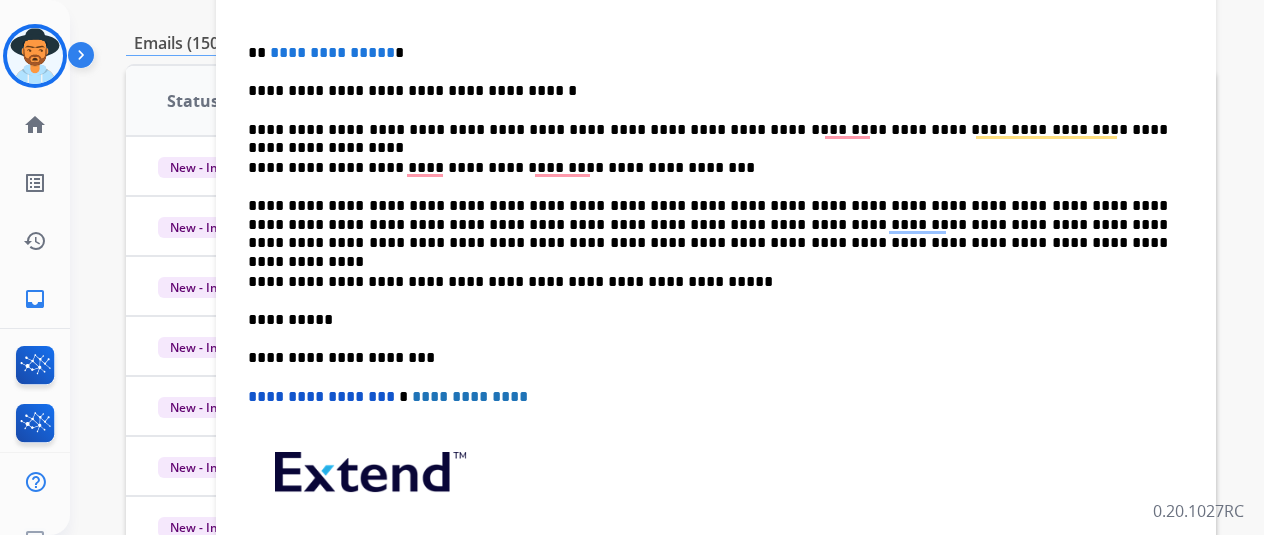 scroll, scrollTop: 517, scrollLeft: 0, axis: vertical 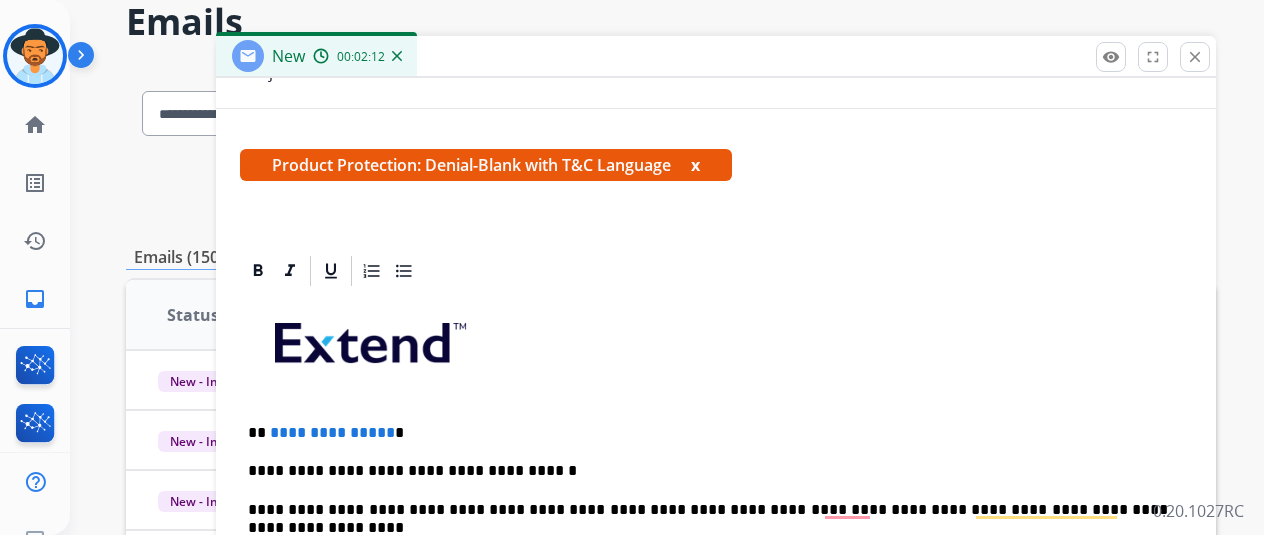 click on "**********" at bounding box center [708, 433] 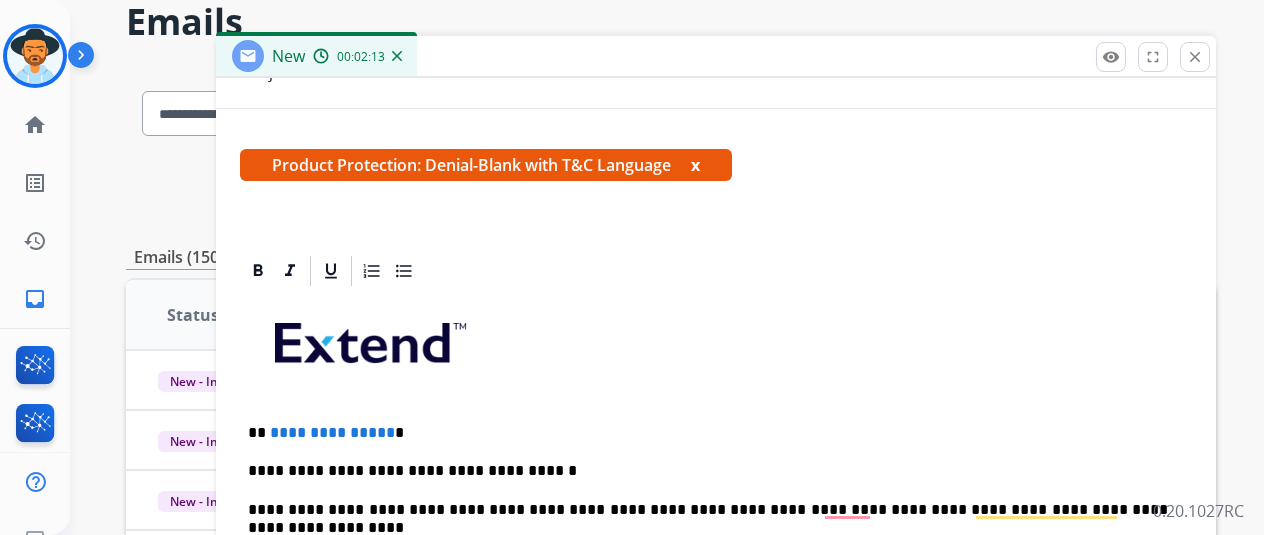 click on "**********" at bounding box center [708, 433] 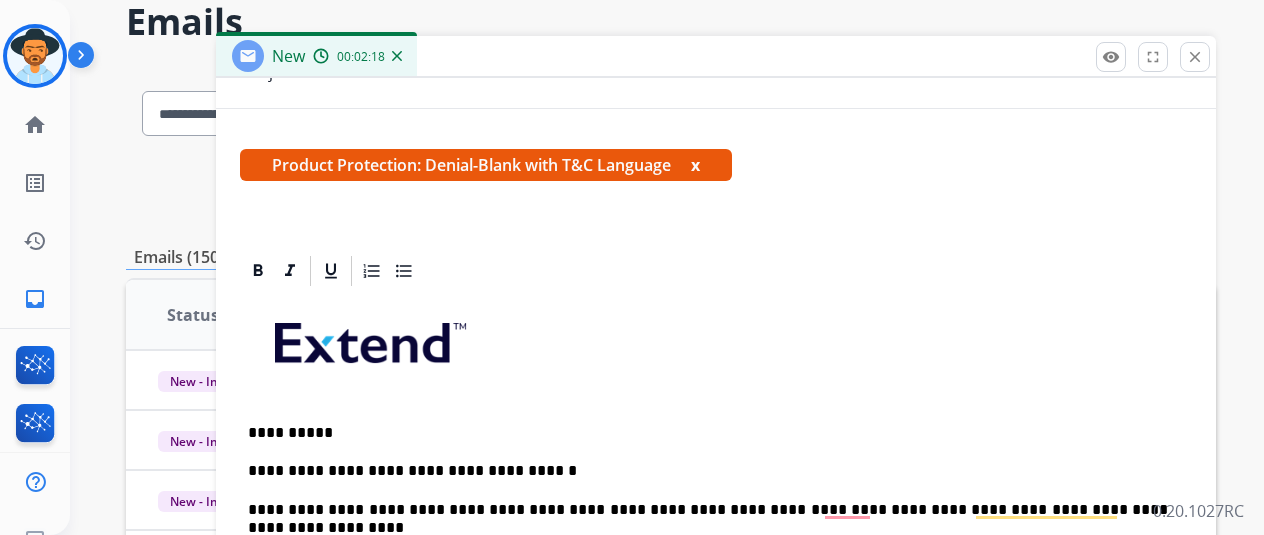 click on "**********" at bounding box center [716, 661] 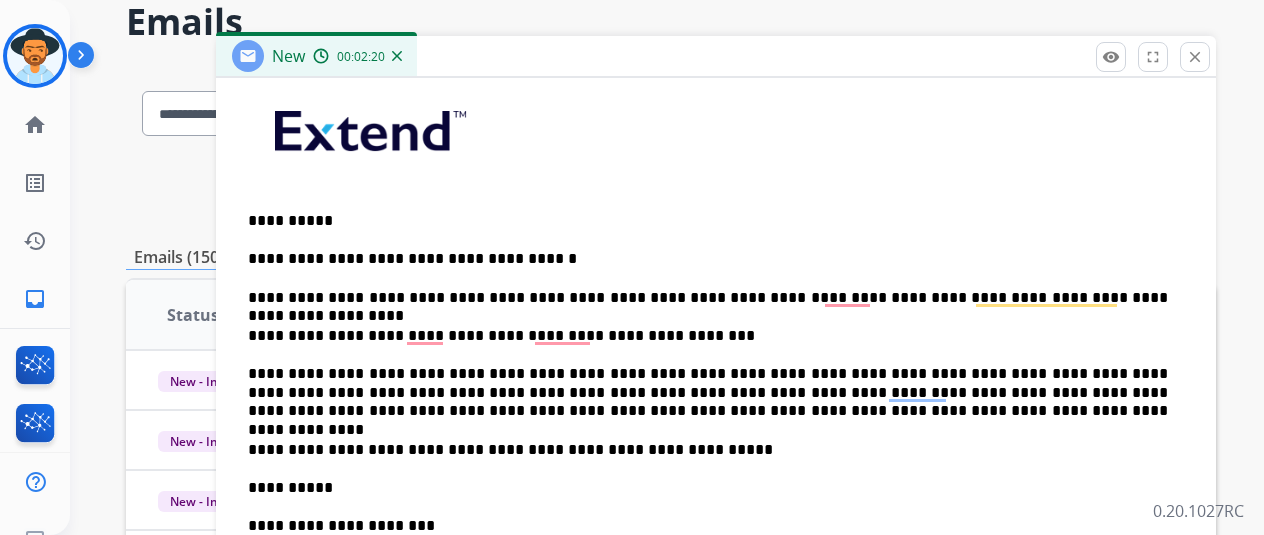 scroll, scrollTop: 517, scrollLeft: 0, axis: vertical 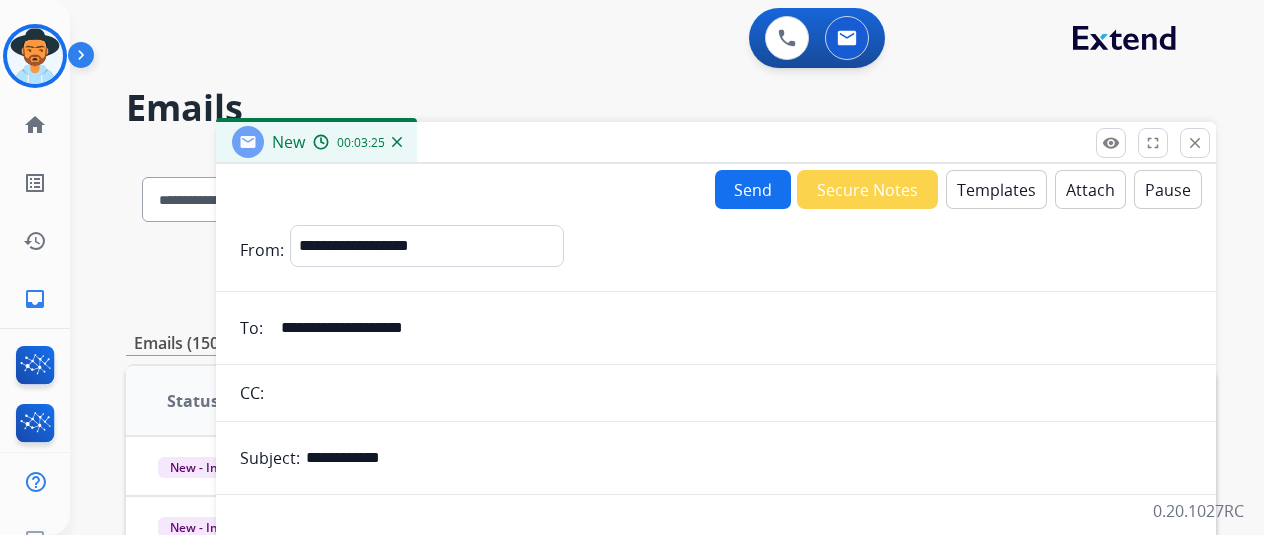 click on "Attach" at bounding box center [1090, 189] 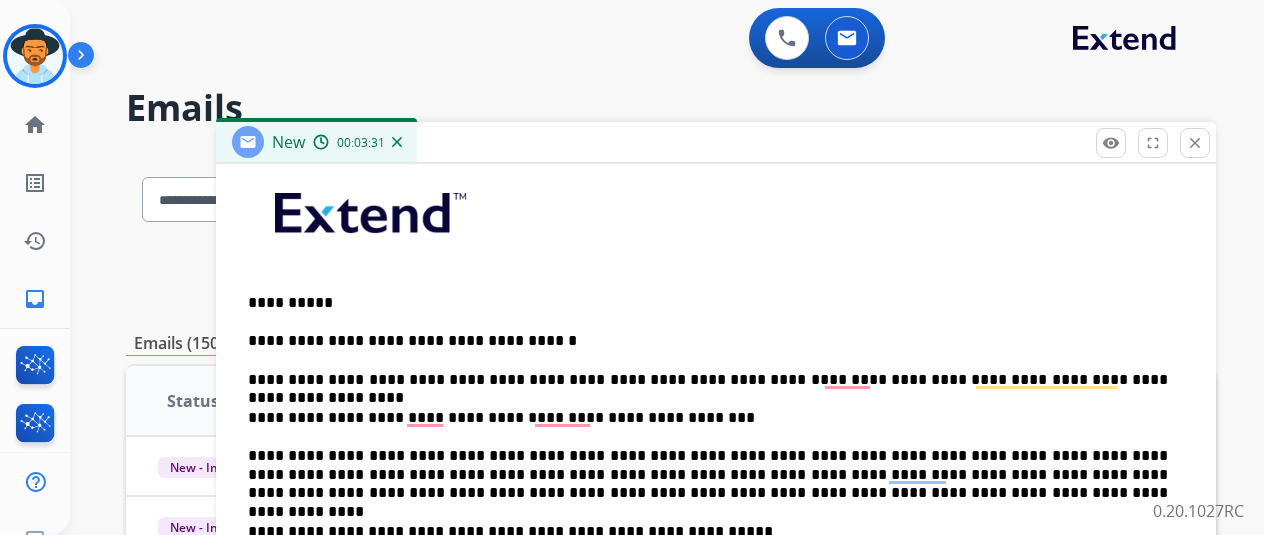 scroll, scrollTop: 565, scrollLeft: 0, axis: vertical 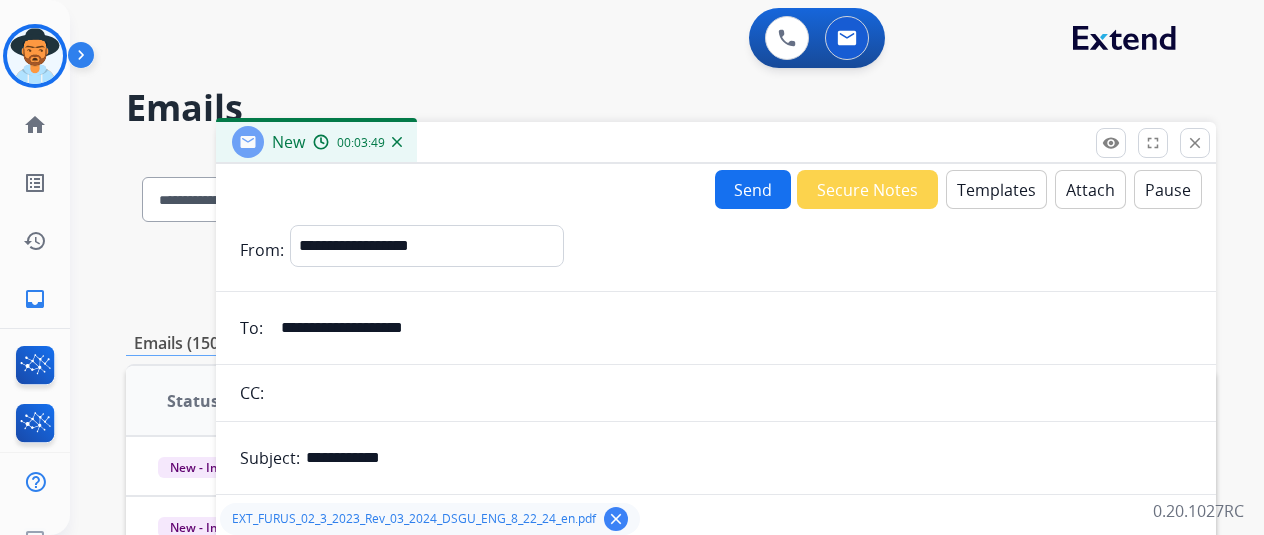 click on "Send" at bounding box center (753, 189) 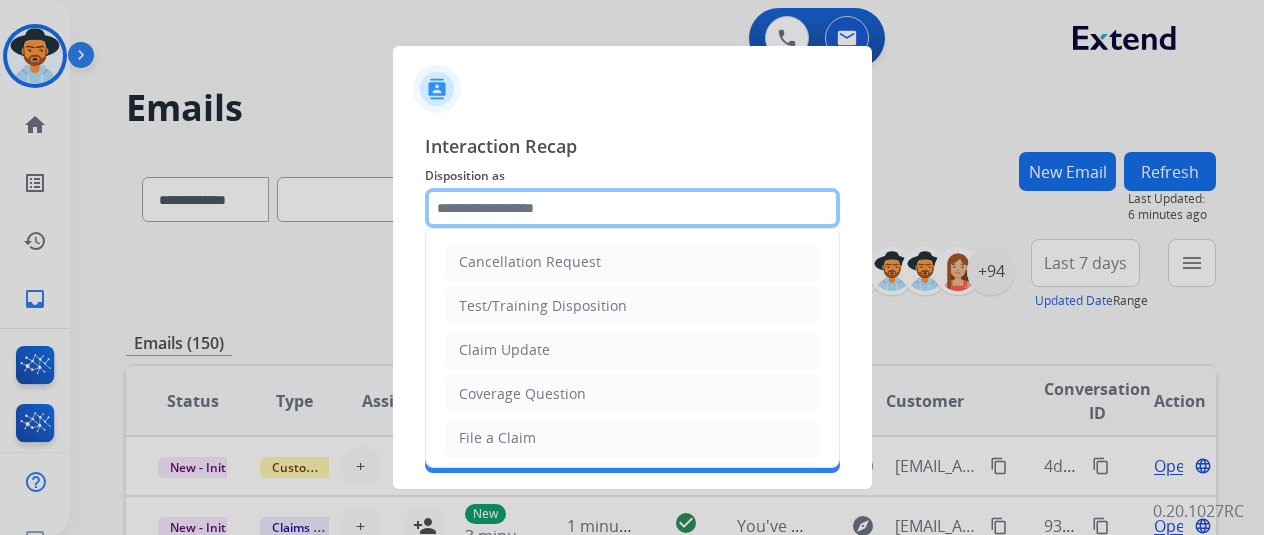 click 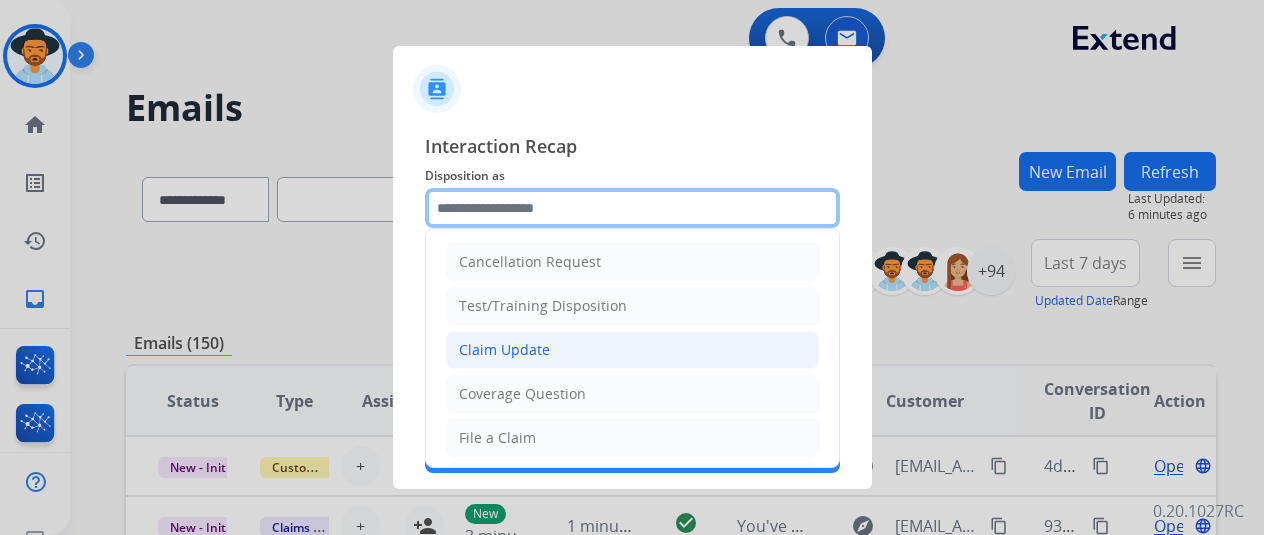 scroll, scrollTop: 100, scrollLeft: 0, axis: vertical 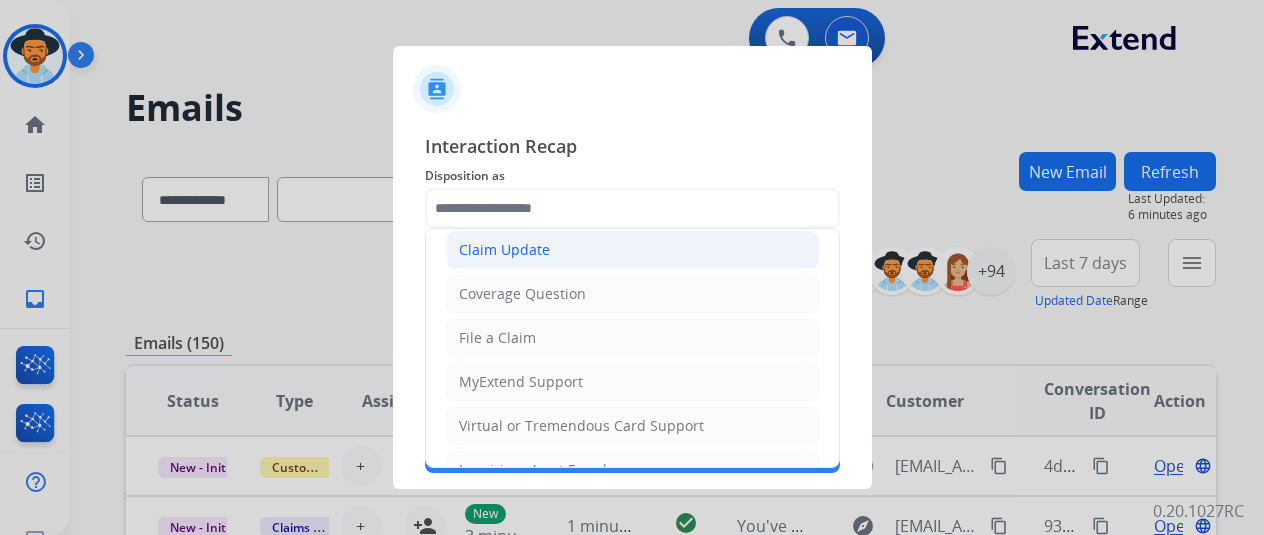 click on "Claim Update" 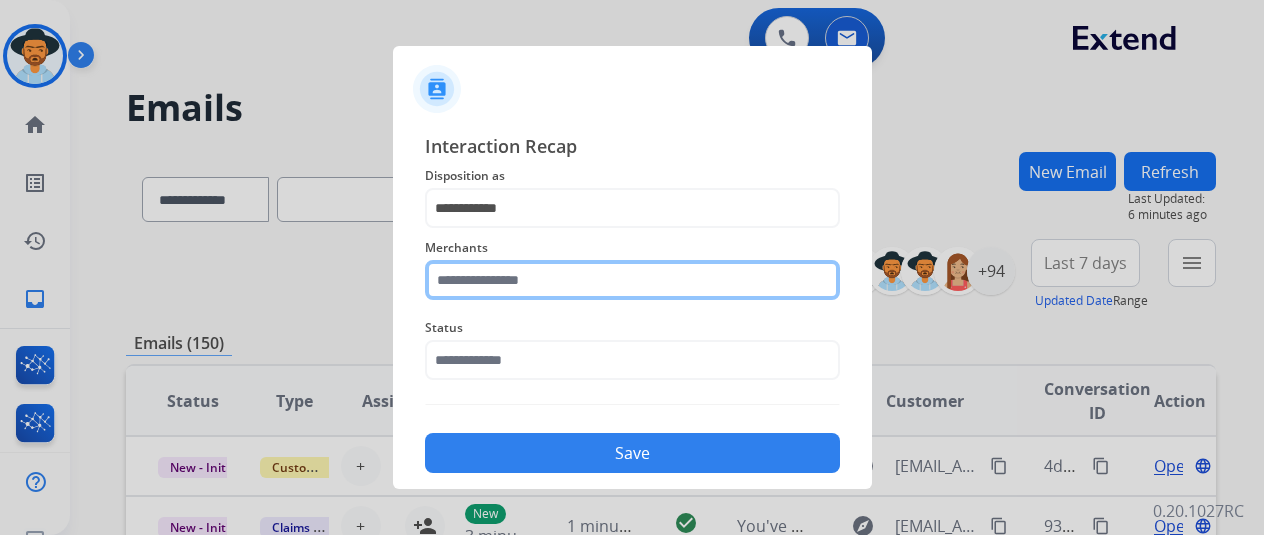 click 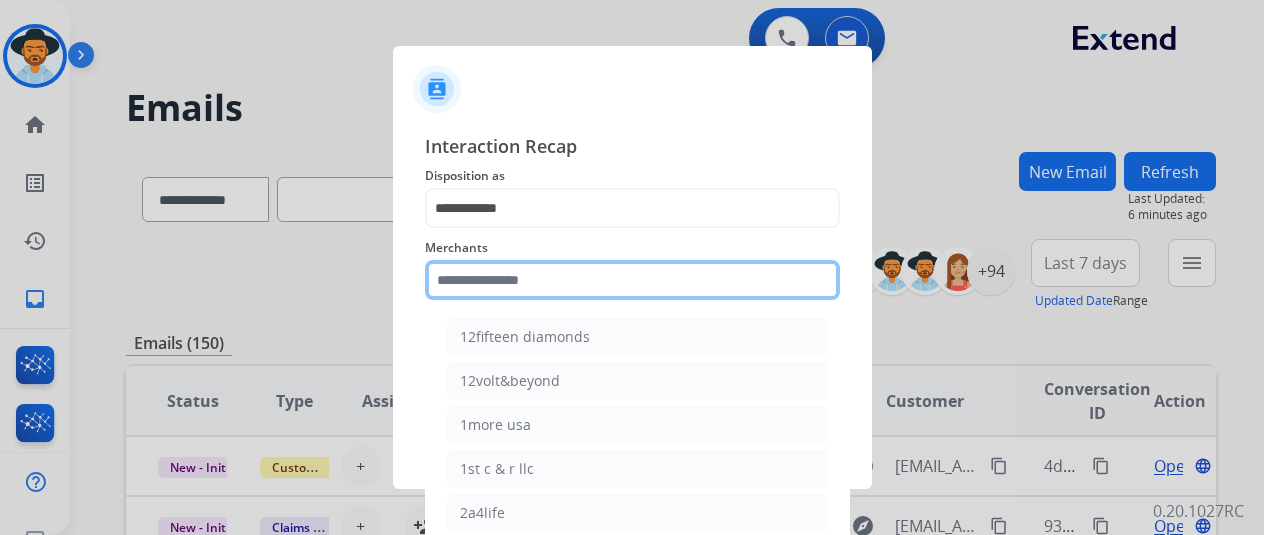 click 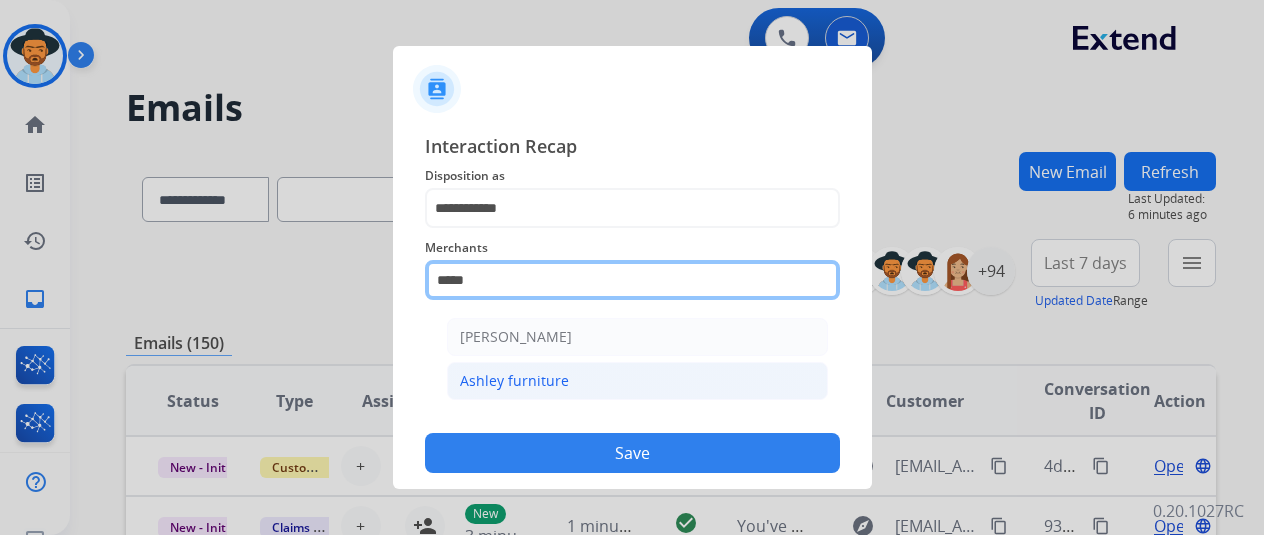 scroll, scrollTop: 0, scrollLeft: 0, axis: both 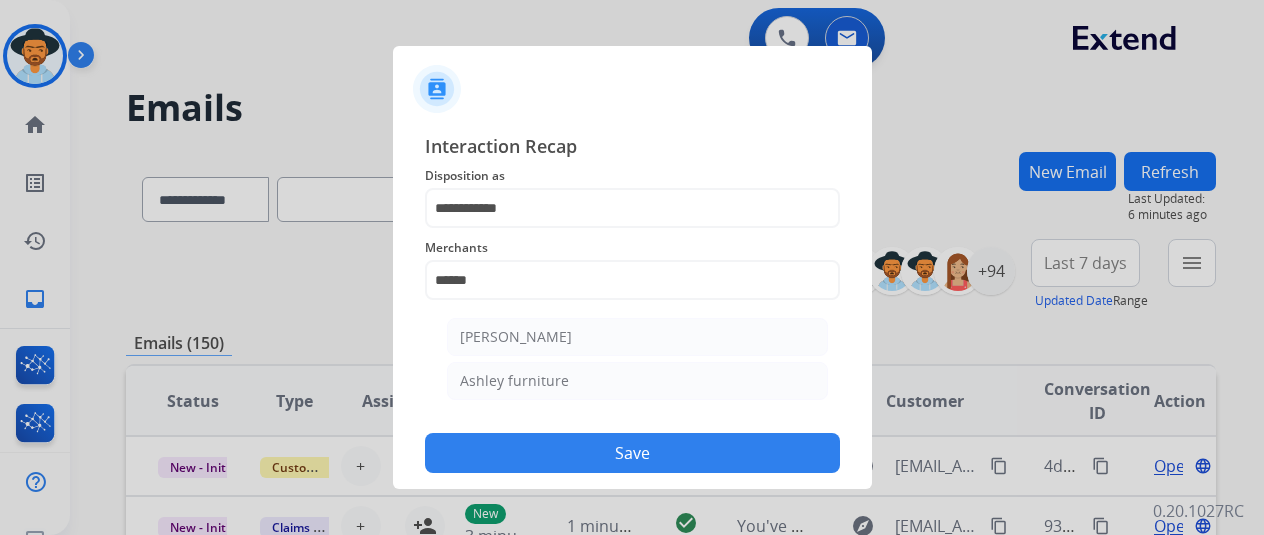 click on "Ashley - Reguard   Ashley furniture" 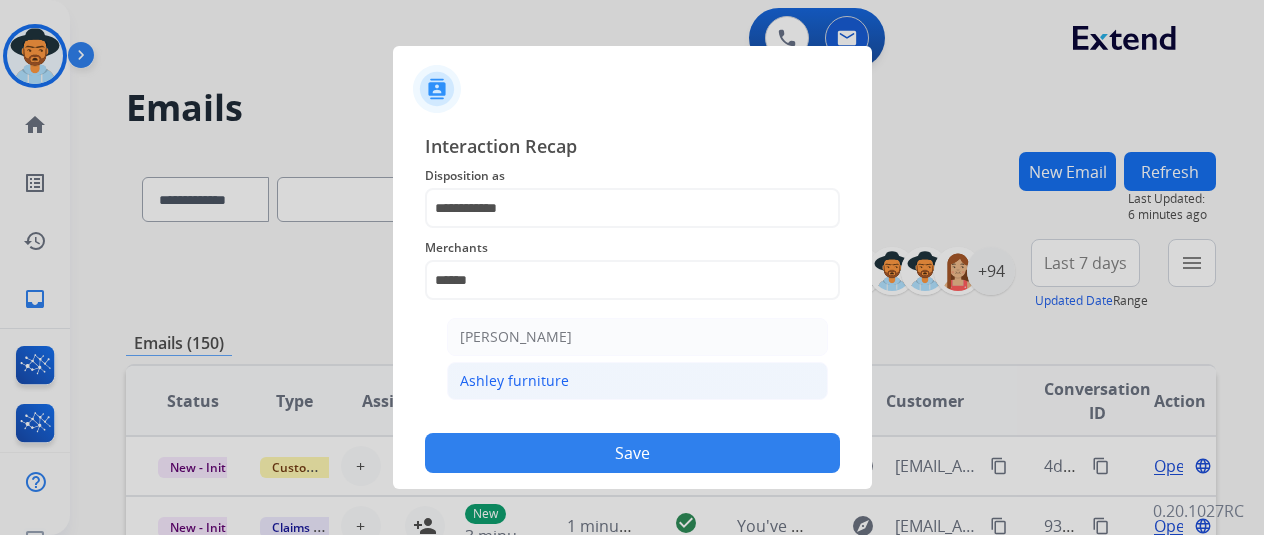 click on "Ashley furniture" 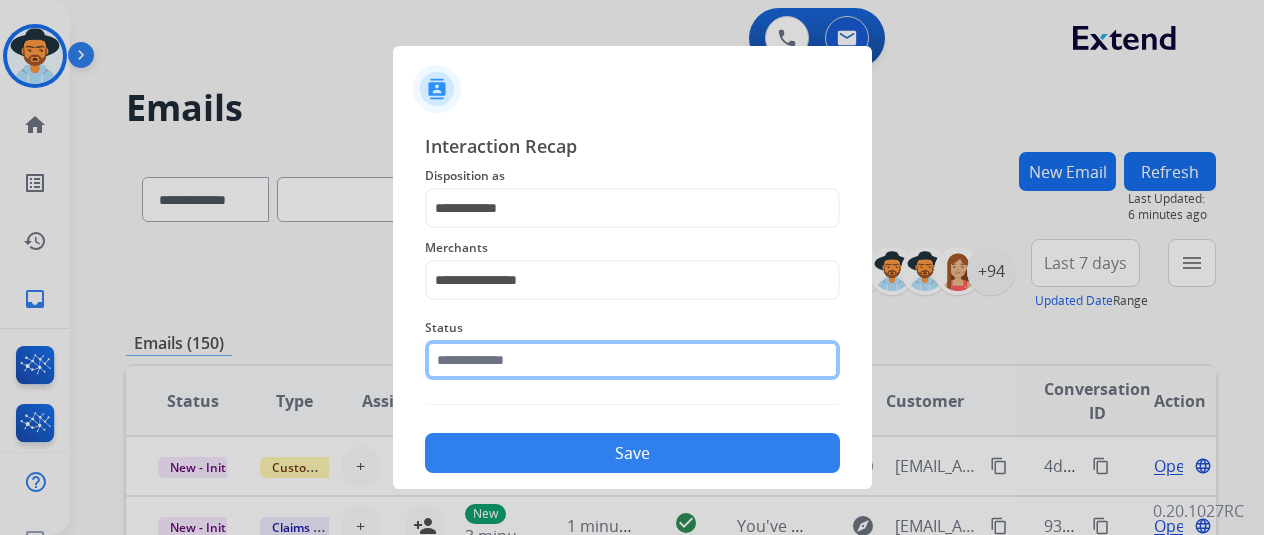 click 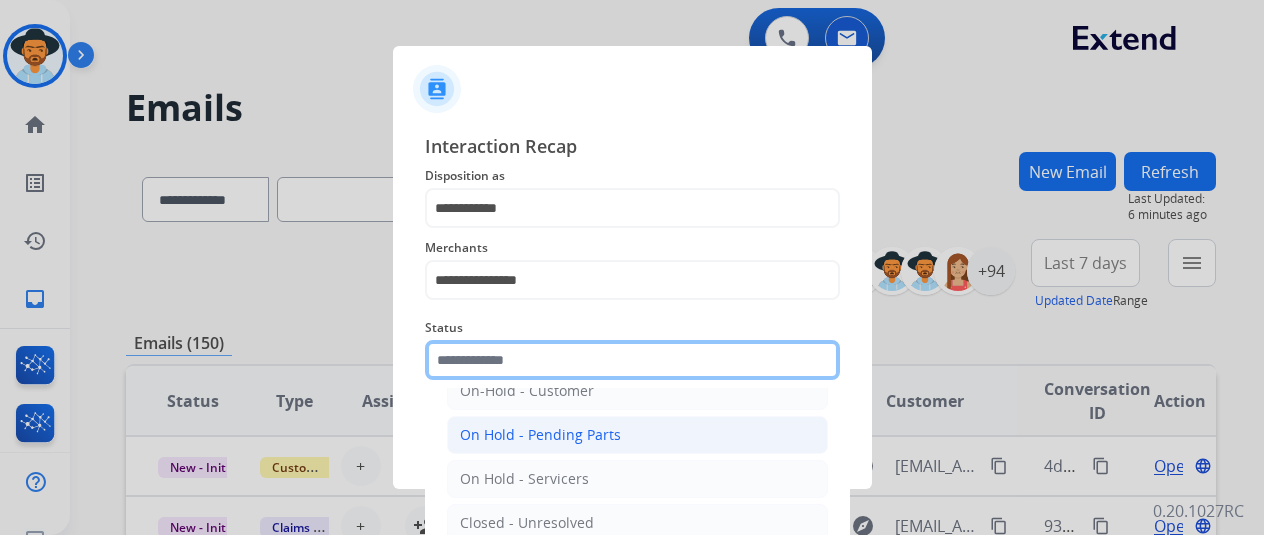 scroll, scrollTop: 114, scrollLeft: 0, axis: vertical 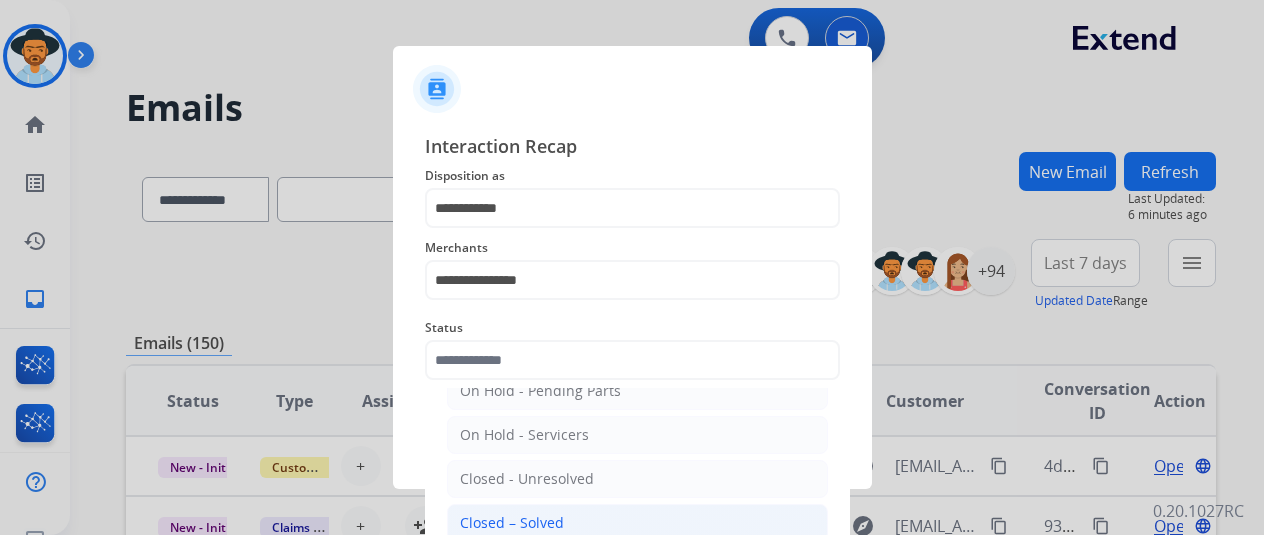 click on "Closed – Solved" 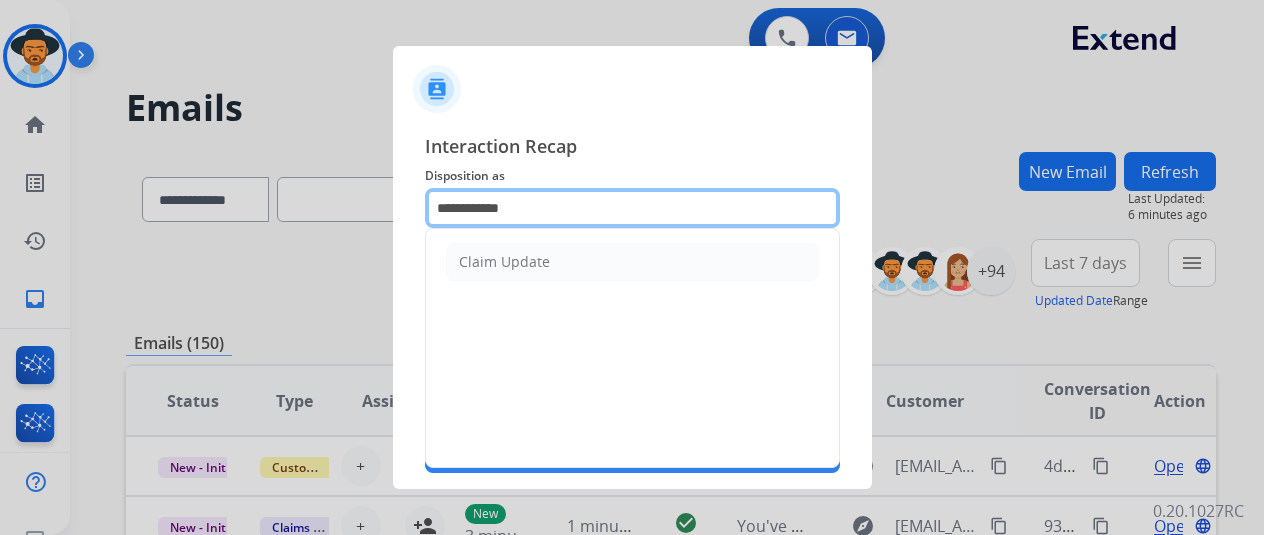 click on "**********" 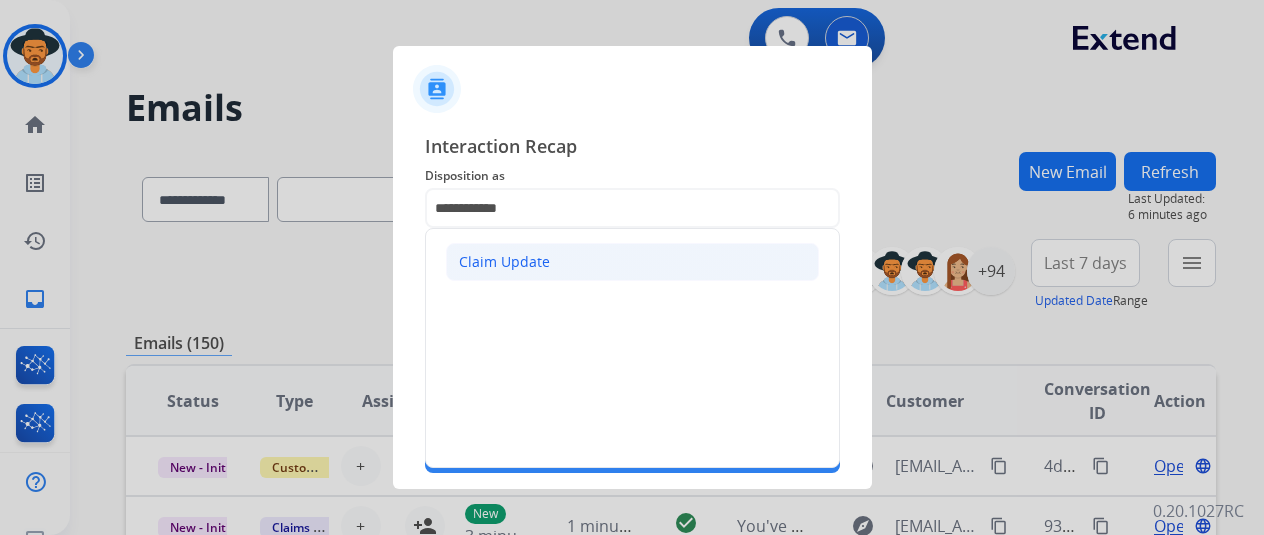 click on "Claim Update" 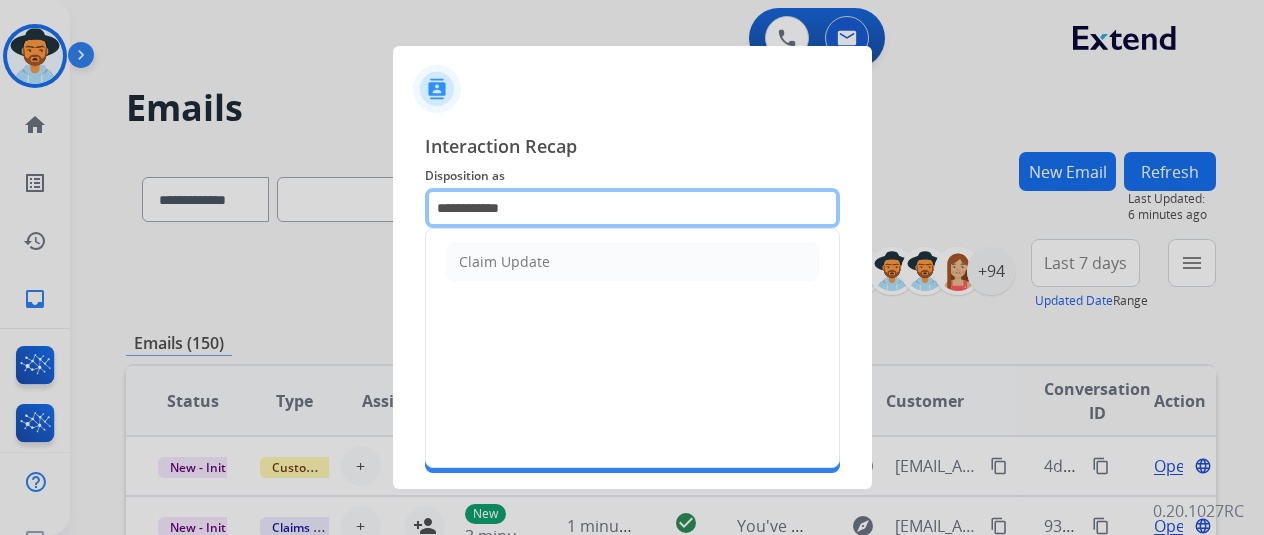 click on "**********" 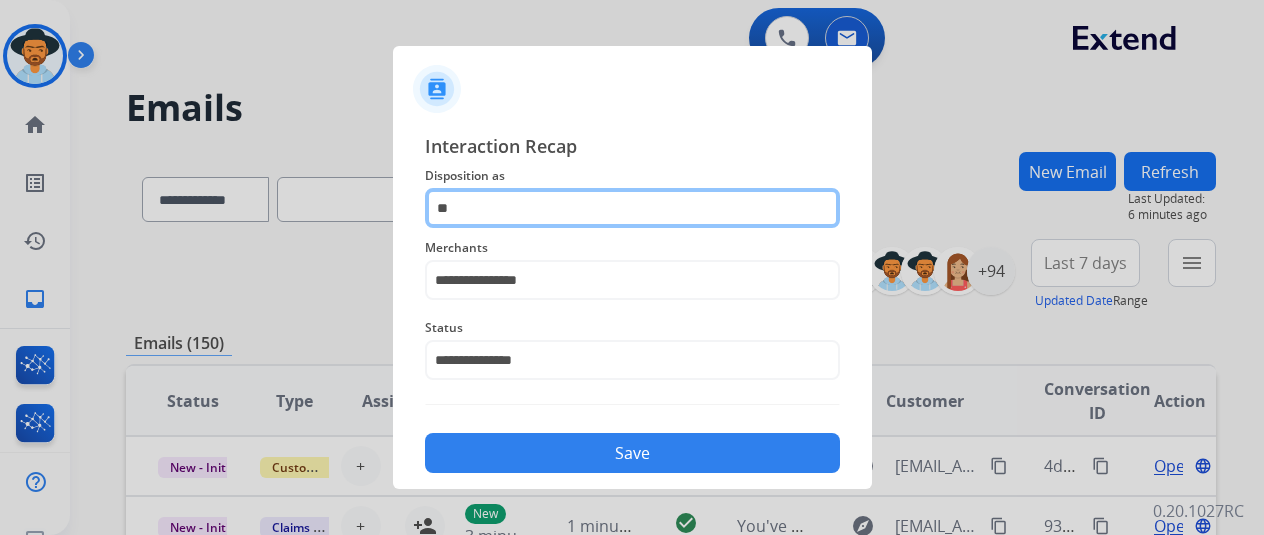 type on "*" 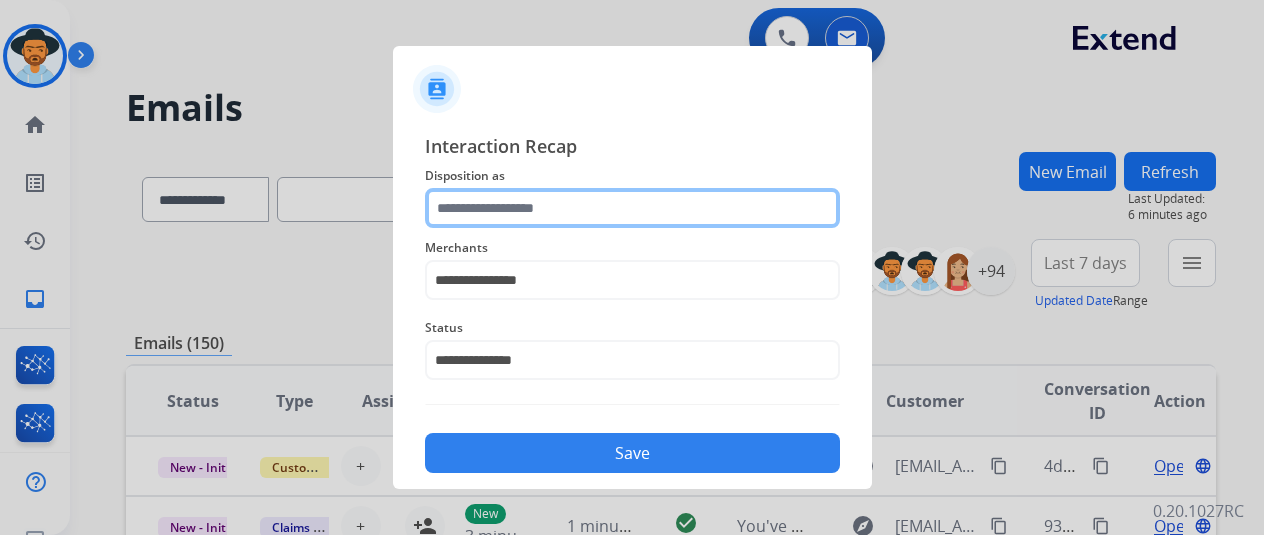 click 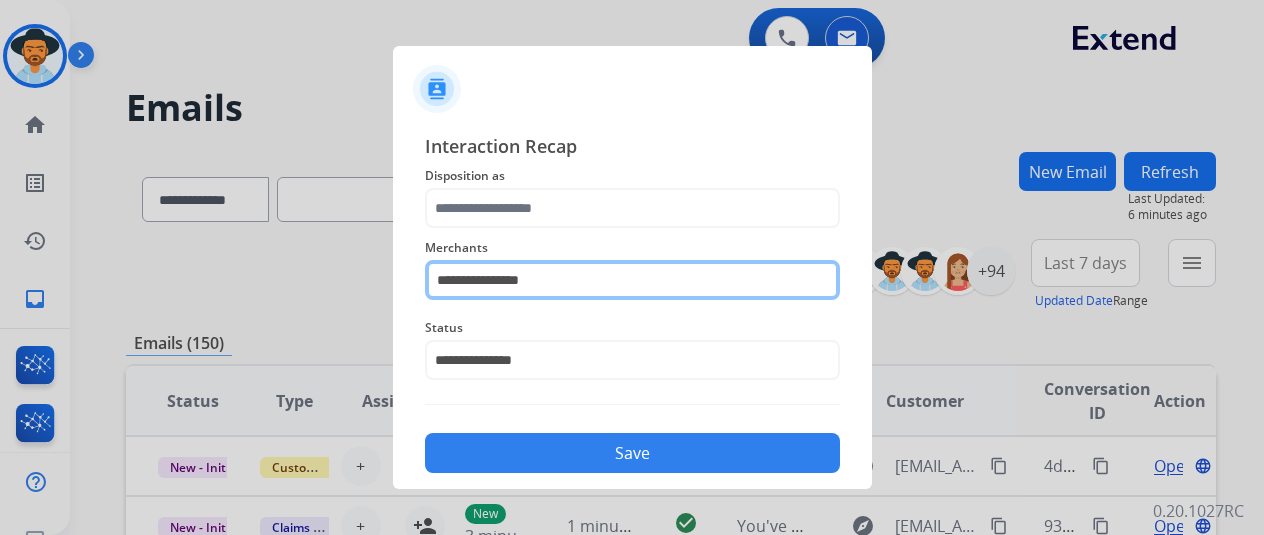 click on "**********" 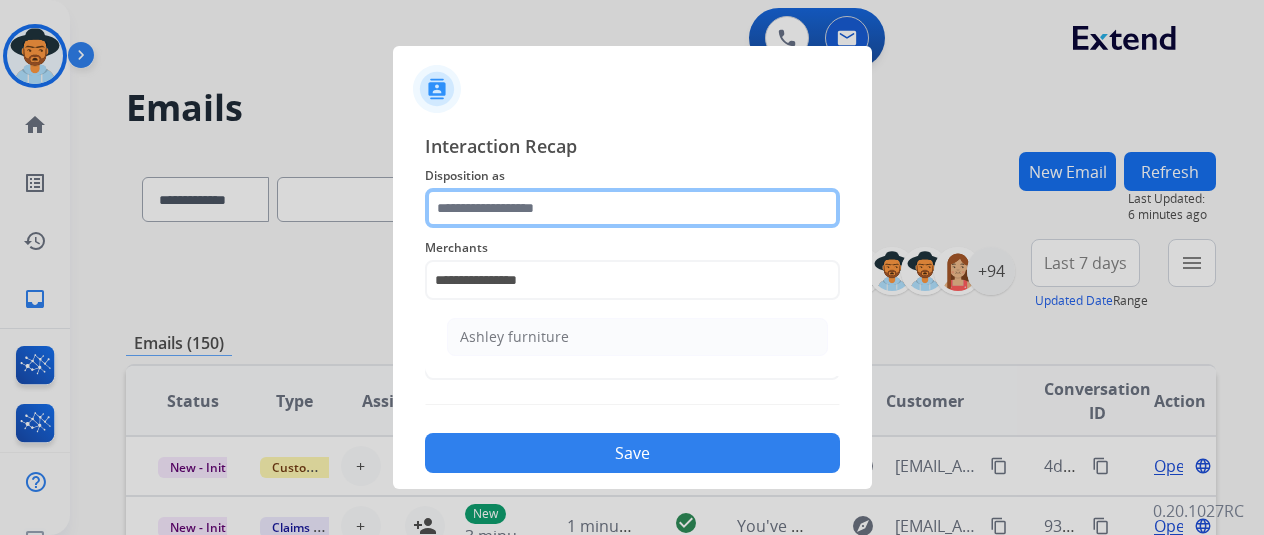 click 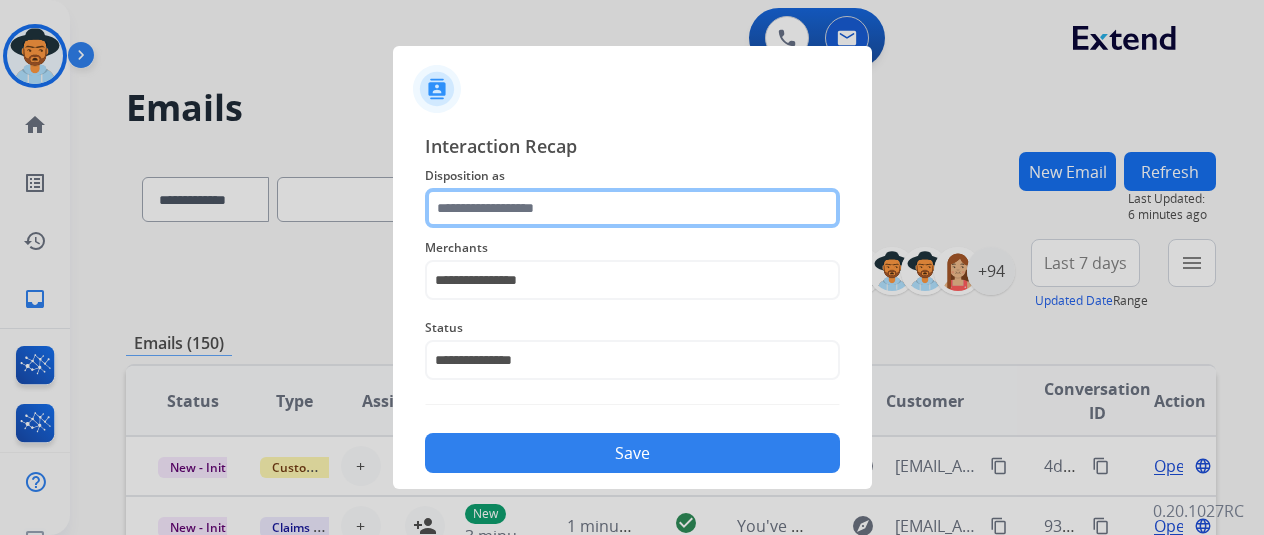 click 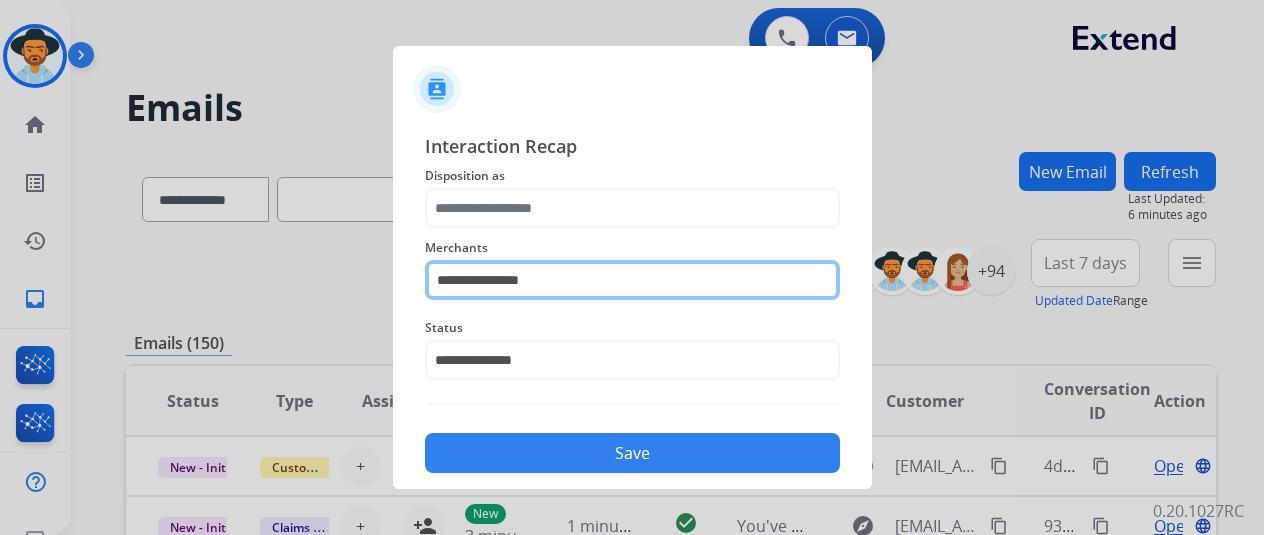 click on "**********" 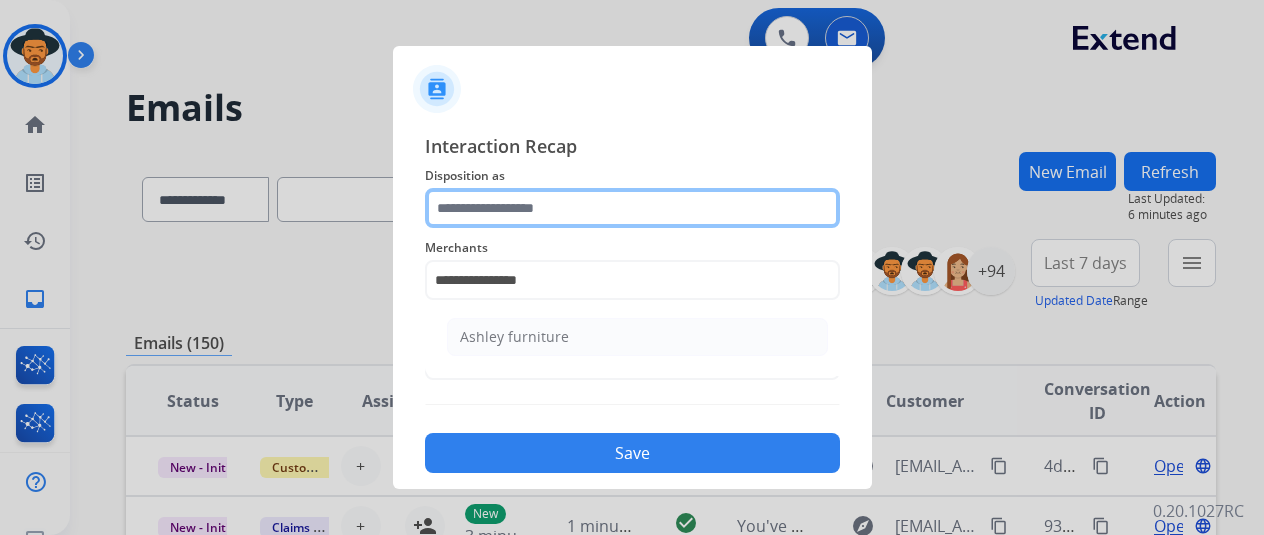 click 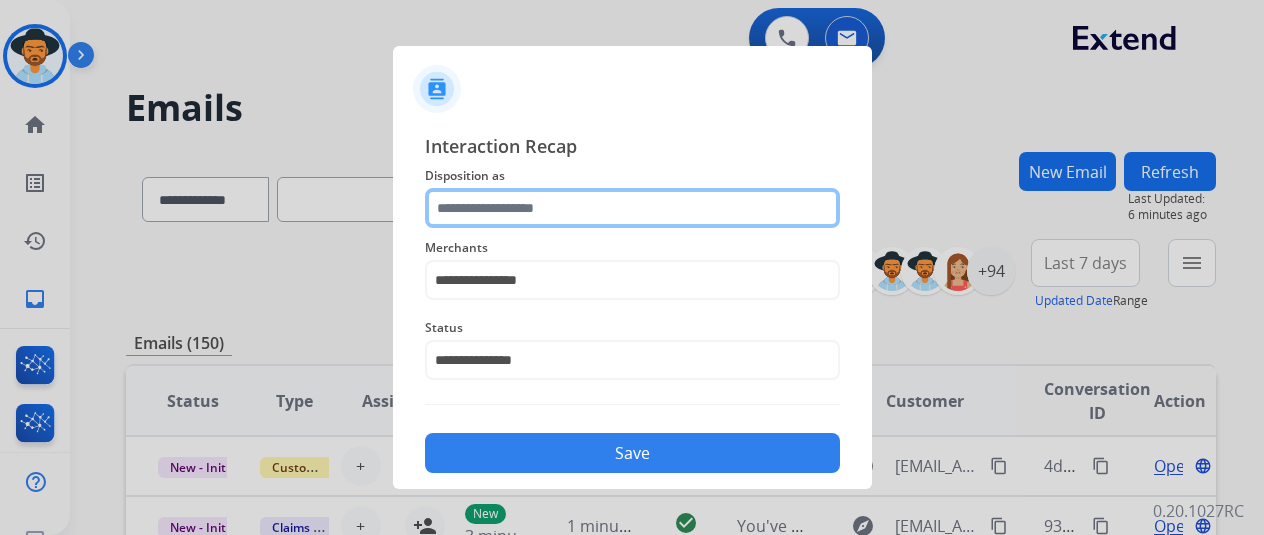 click 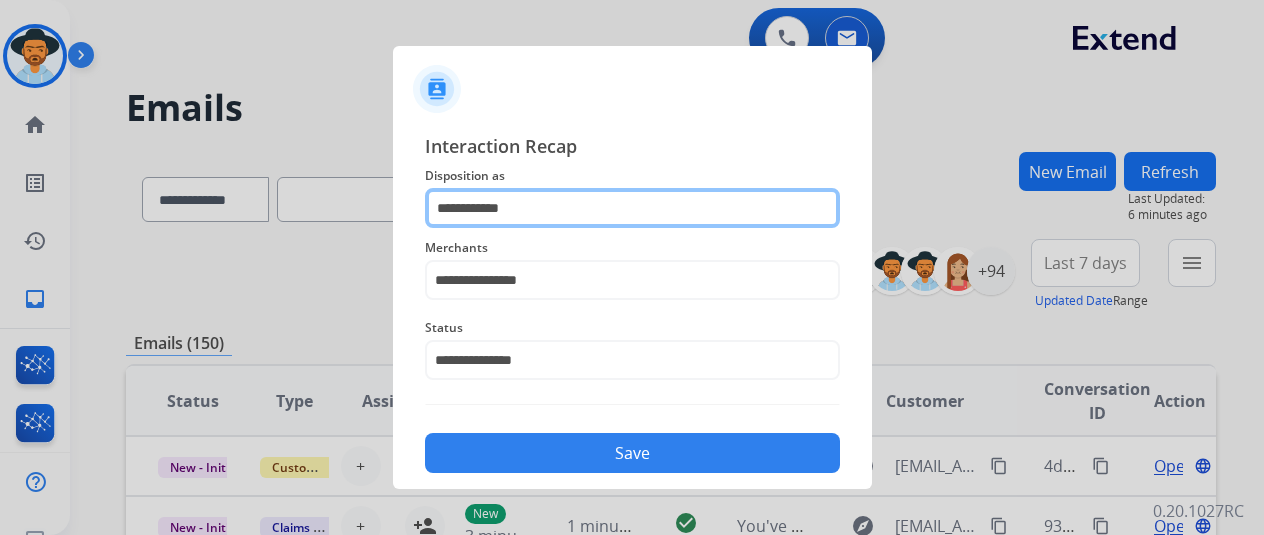 type on "**********" 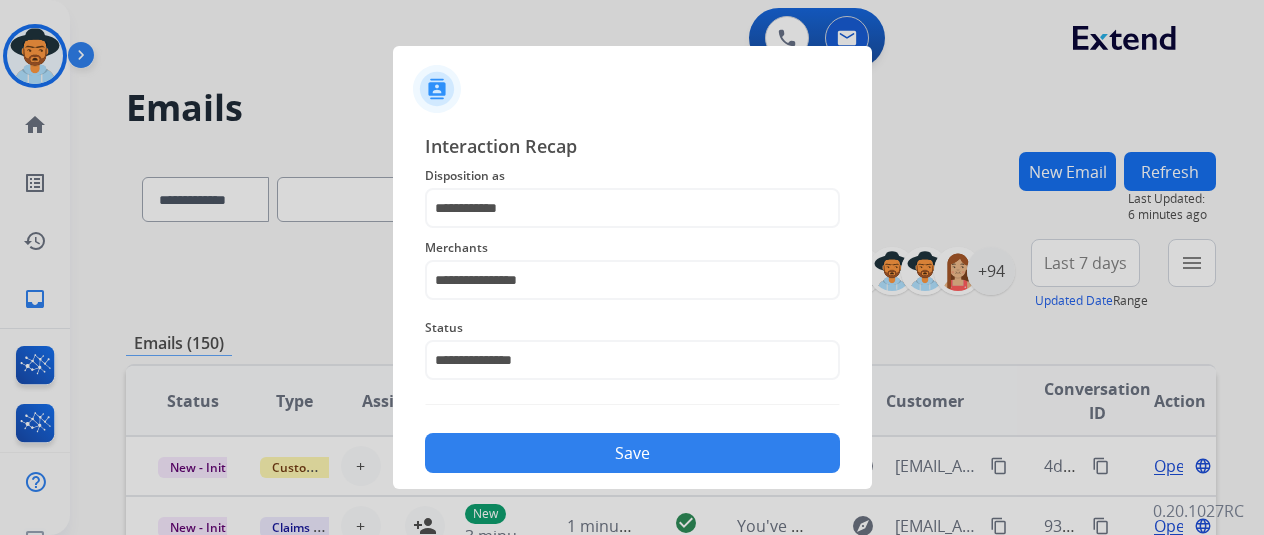 click on "Save" 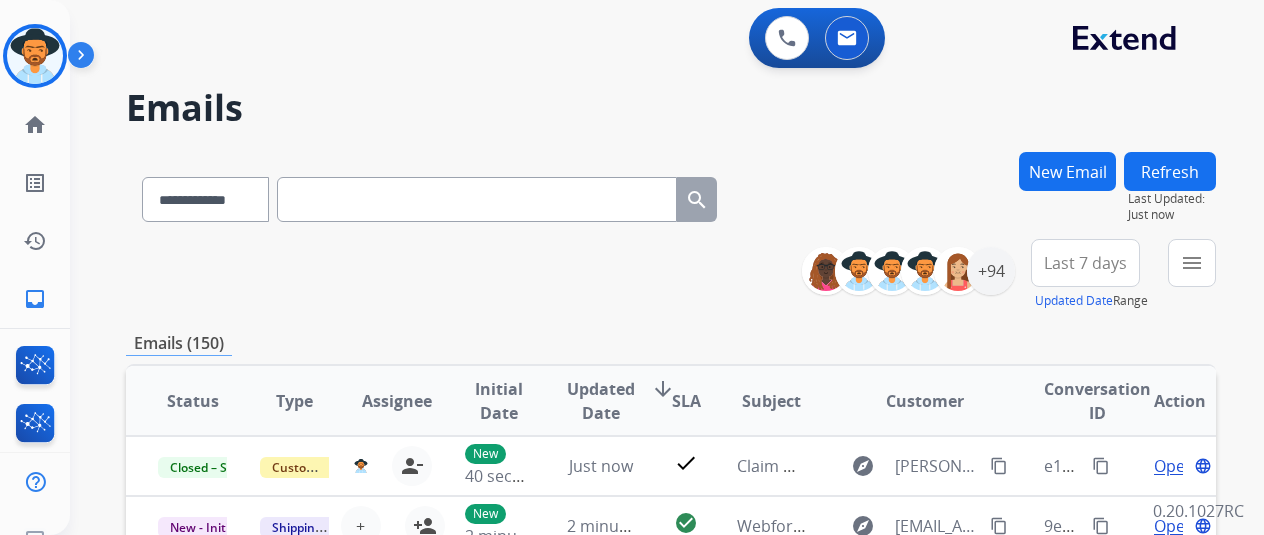 scroll, scrollTop: 100, scrollLeft: 0, axis: vertical 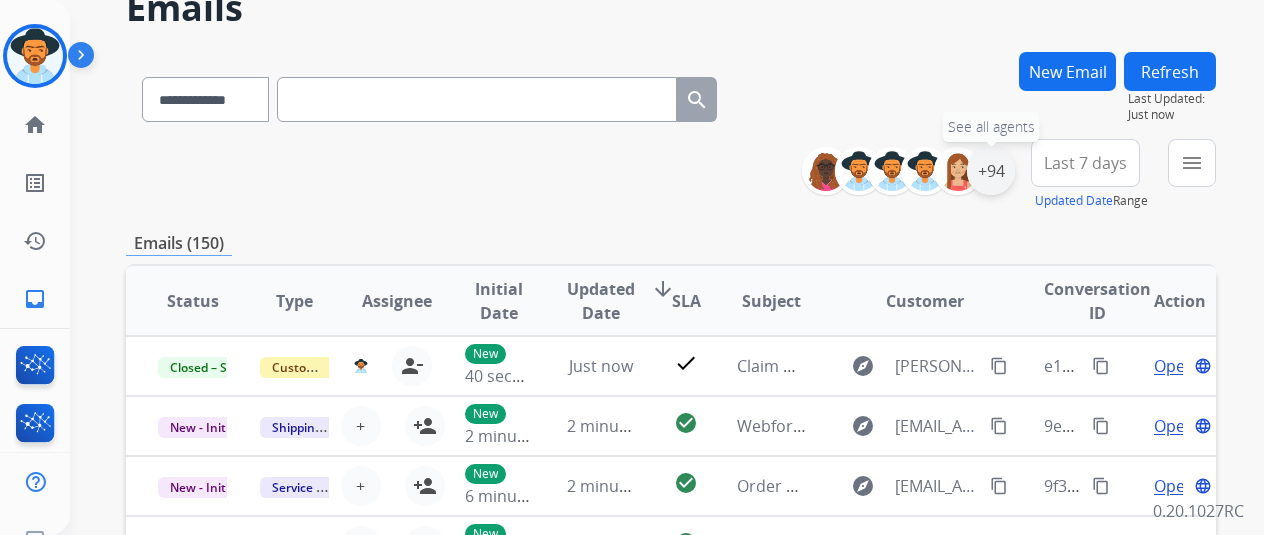 click on "+94" at bounding box center (991, 171) 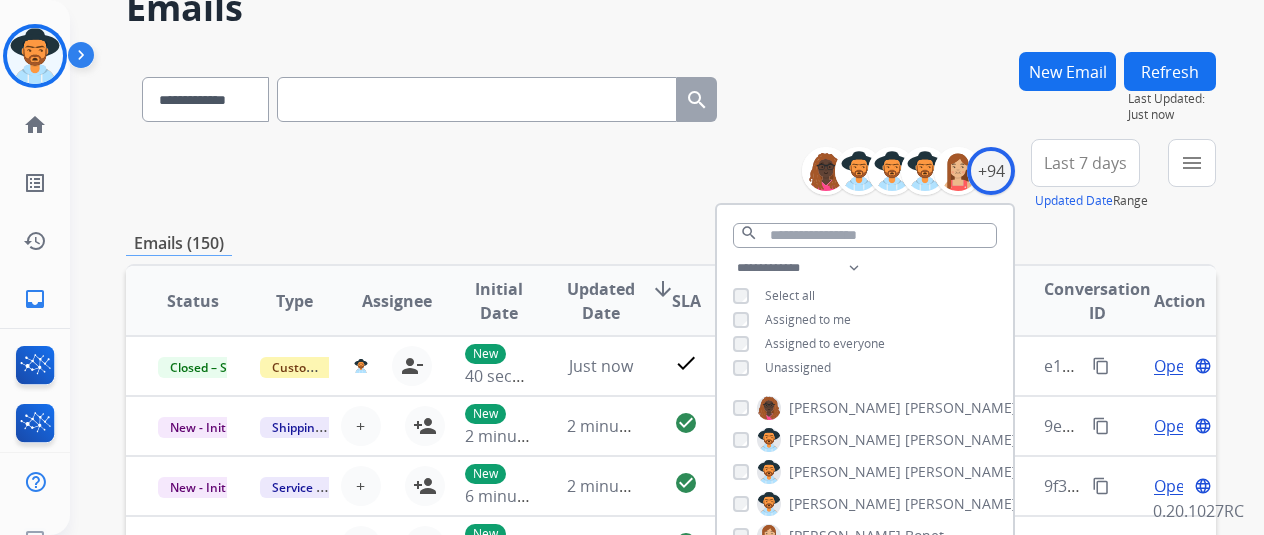 click on "Unassigned" at bounding box center [798, 367] 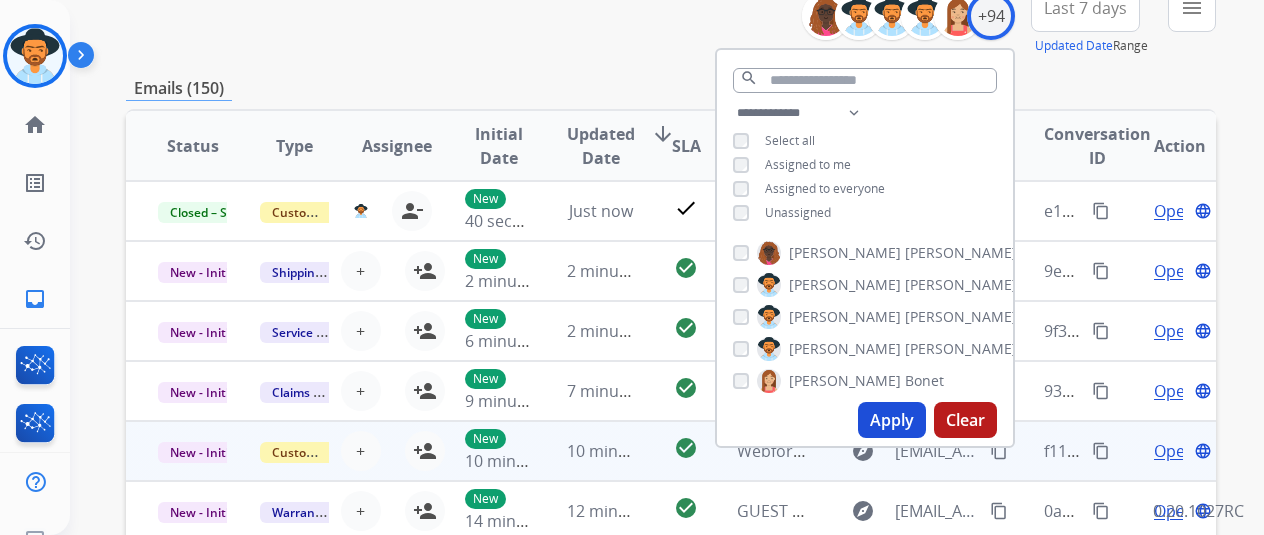 scroll, scrollTop: 400, scrollLeft: 0, axis: vertical 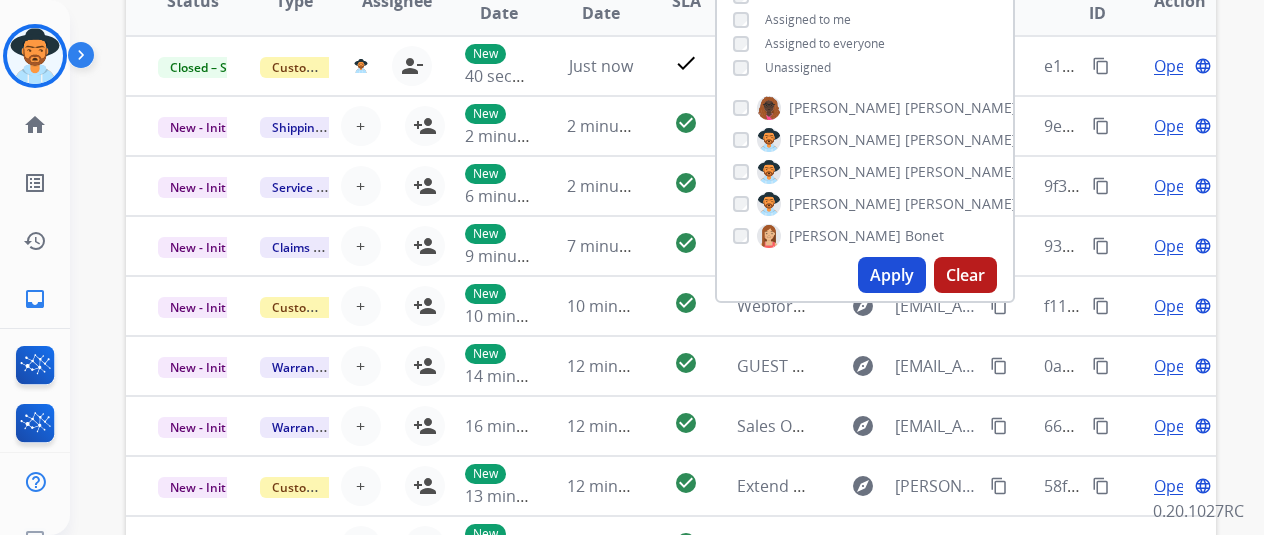 click on "Apply" at bounding box center [892, 275] 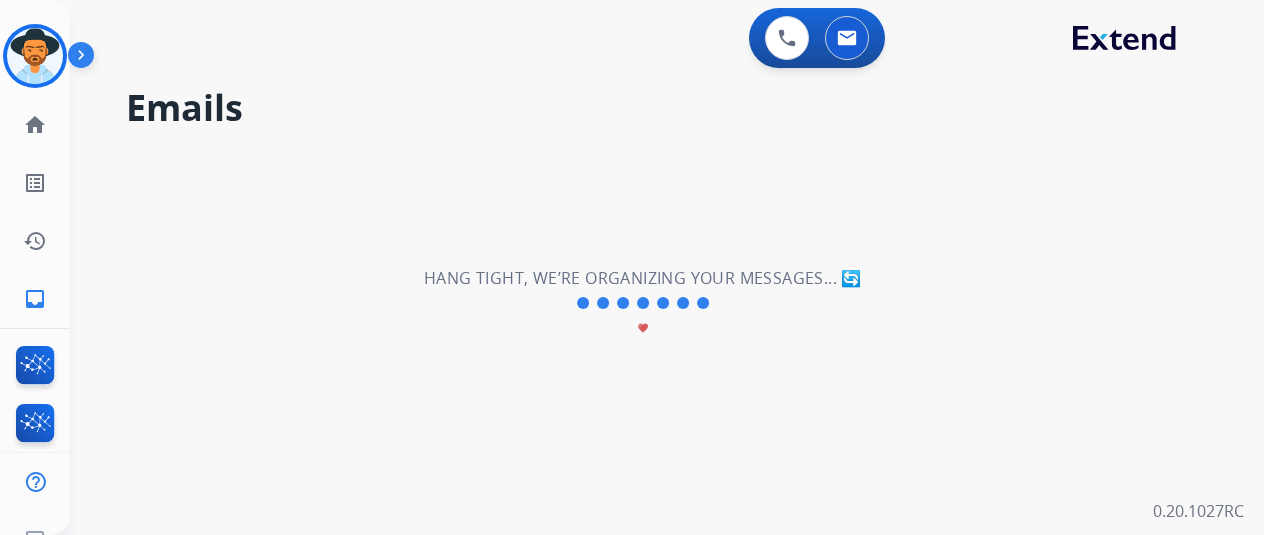 scroll, scrollTop: 0, scrollLeft: 0, axis: both 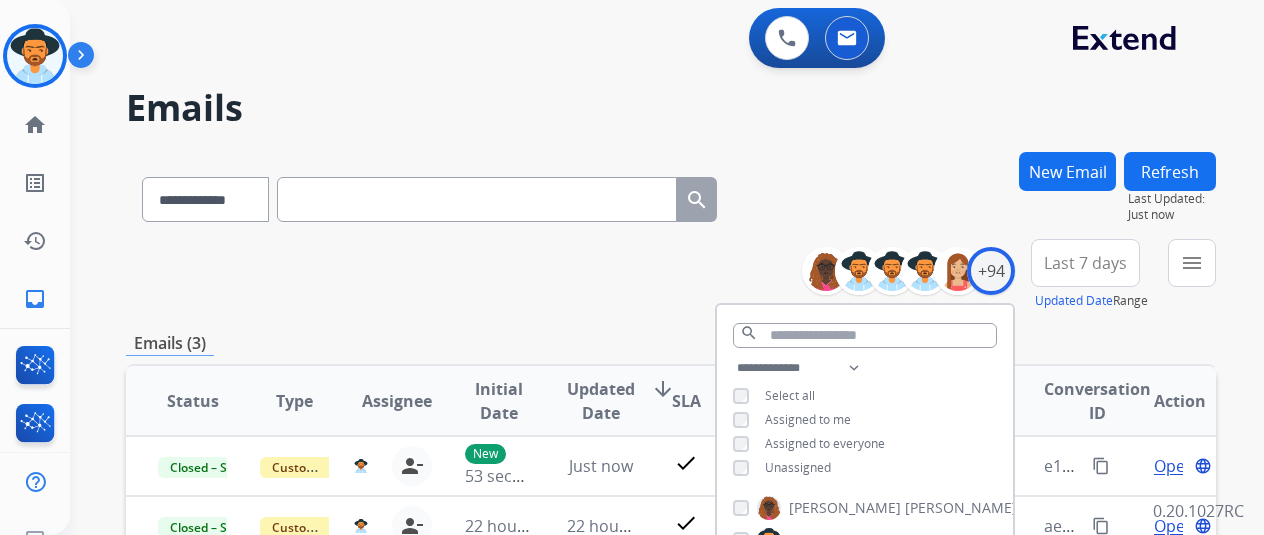 click on "Emails (3)" at bounding box center (671, 343) 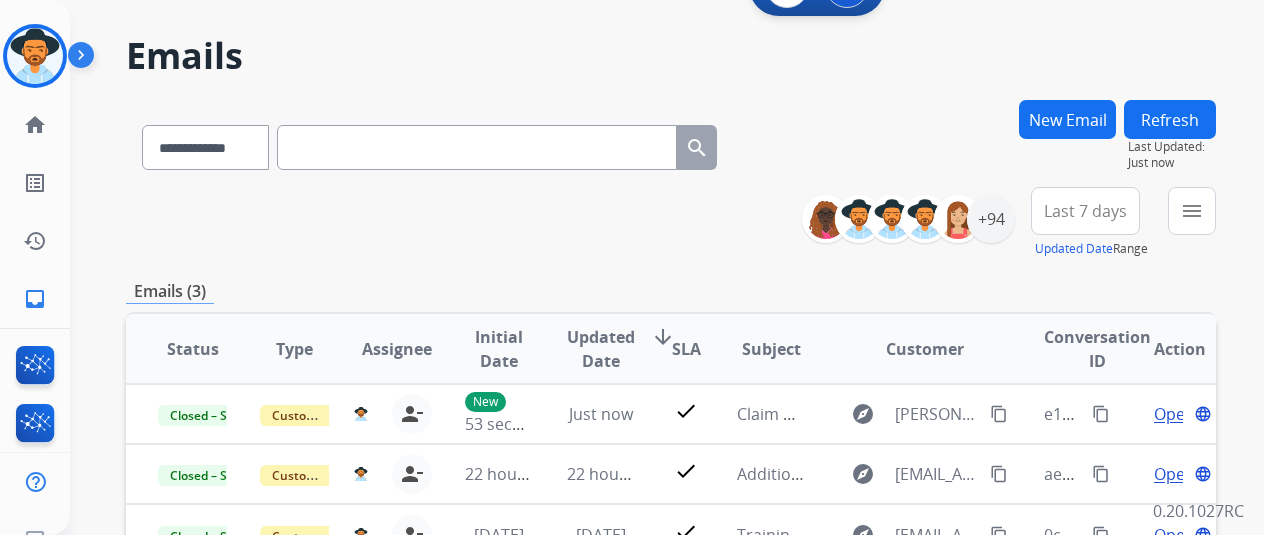 scroll, scrollTop: 0, scrollLeft: 0, axis: both 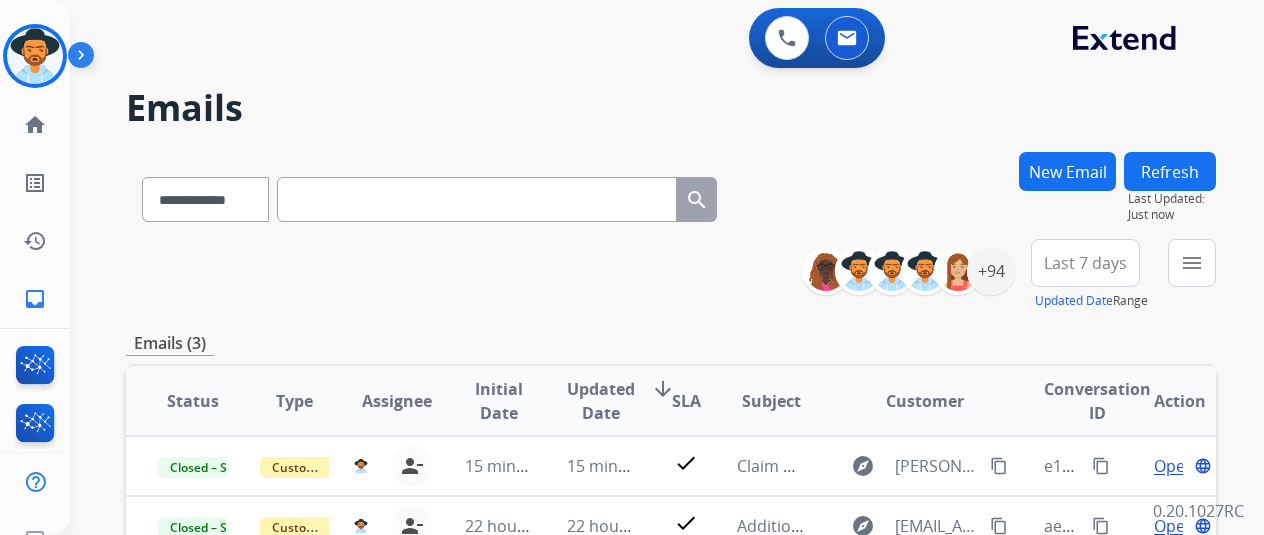 click on "Last 7 days" at bounding box center (1085, 263) 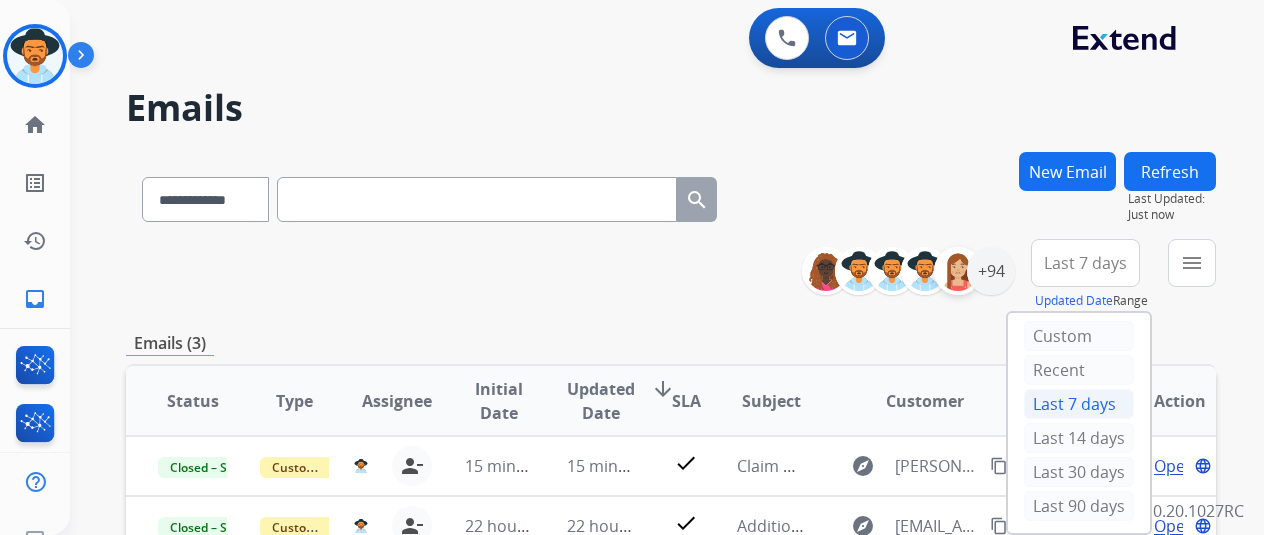 drag, startPoint x: 1040, startPoint y: 277, endPoint x: 980, endPoint y: 279, distance: 60.033325 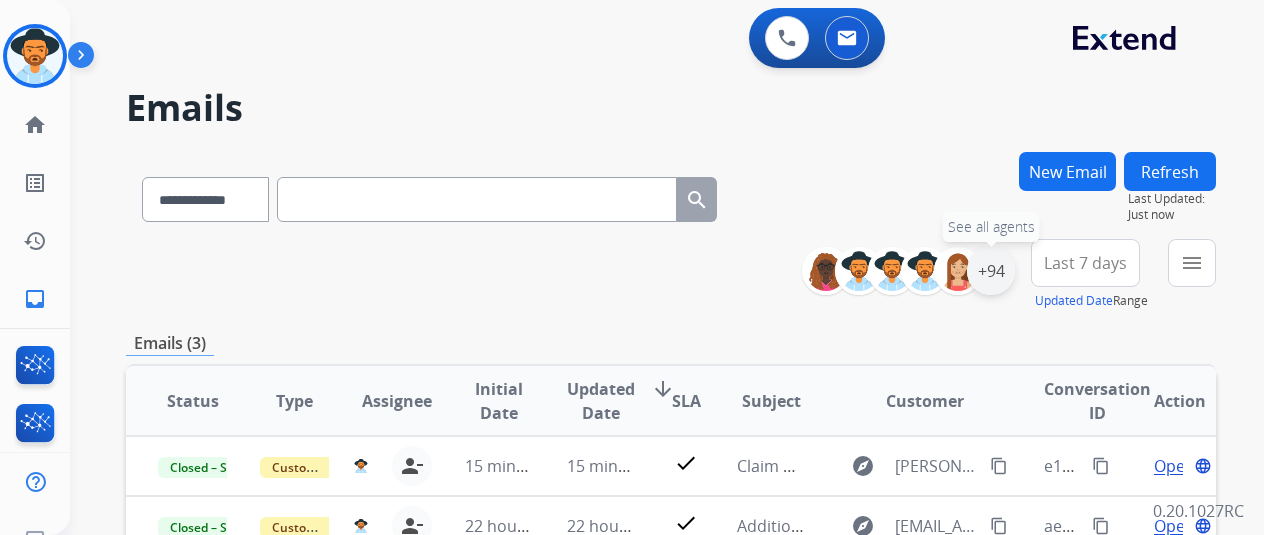 click on "+94" at bounding box center [991, 271] 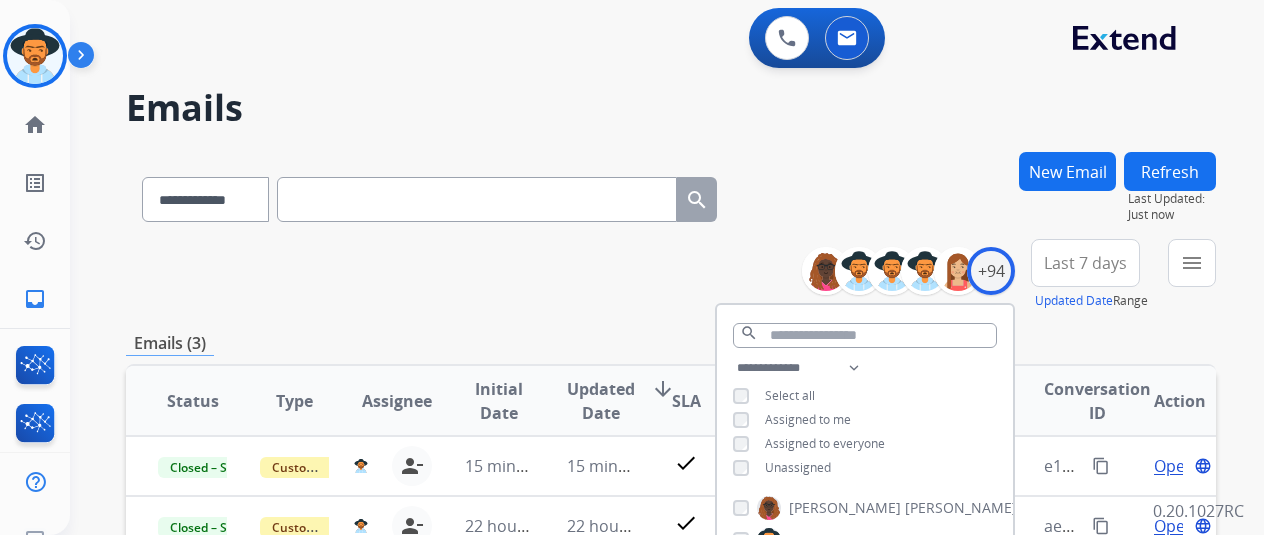 click on "Assigned to me" at bounding box center (792, 420) 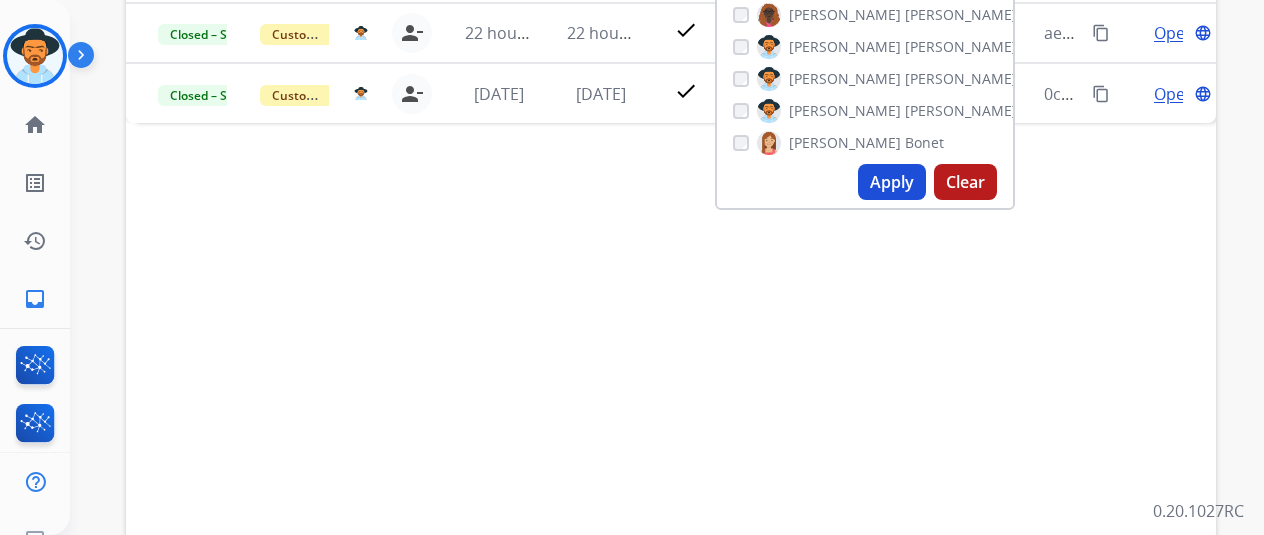 scroll, scrollTop: 500, scrollLeft: 0, axis: vertical 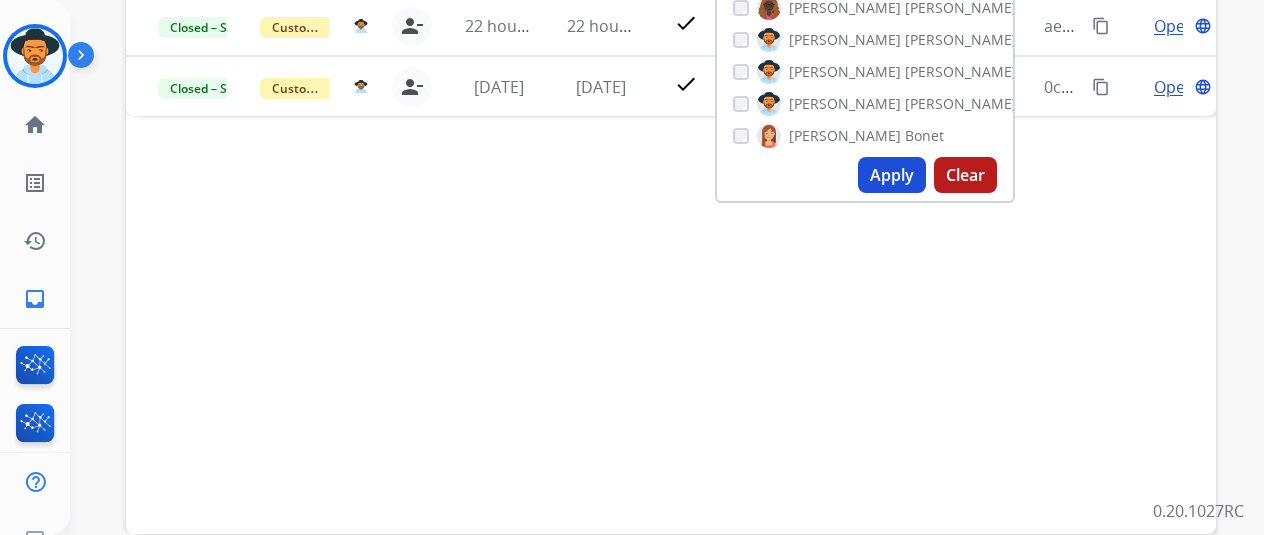 click on "Apply" at bounding box center (892, 175) 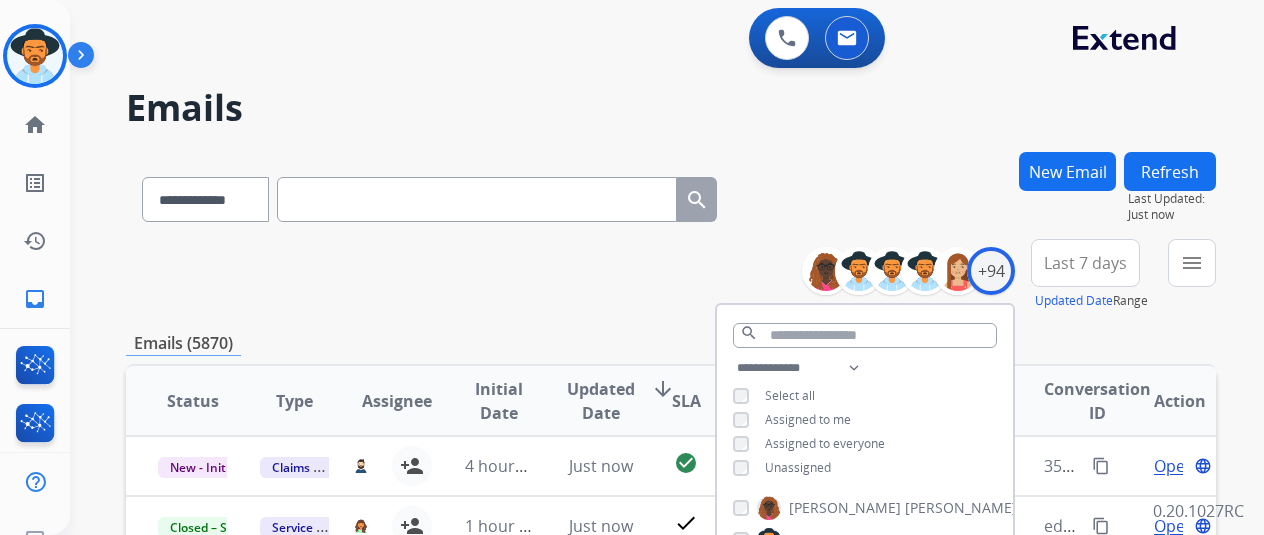 click at bounding box center (477, 199) 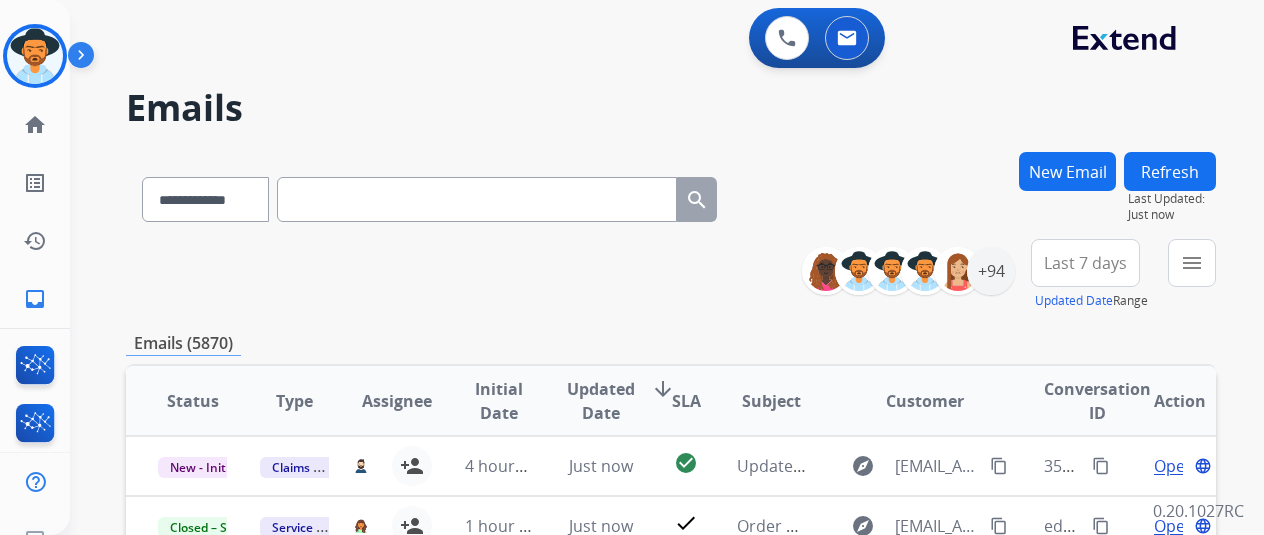 paste on "**********" 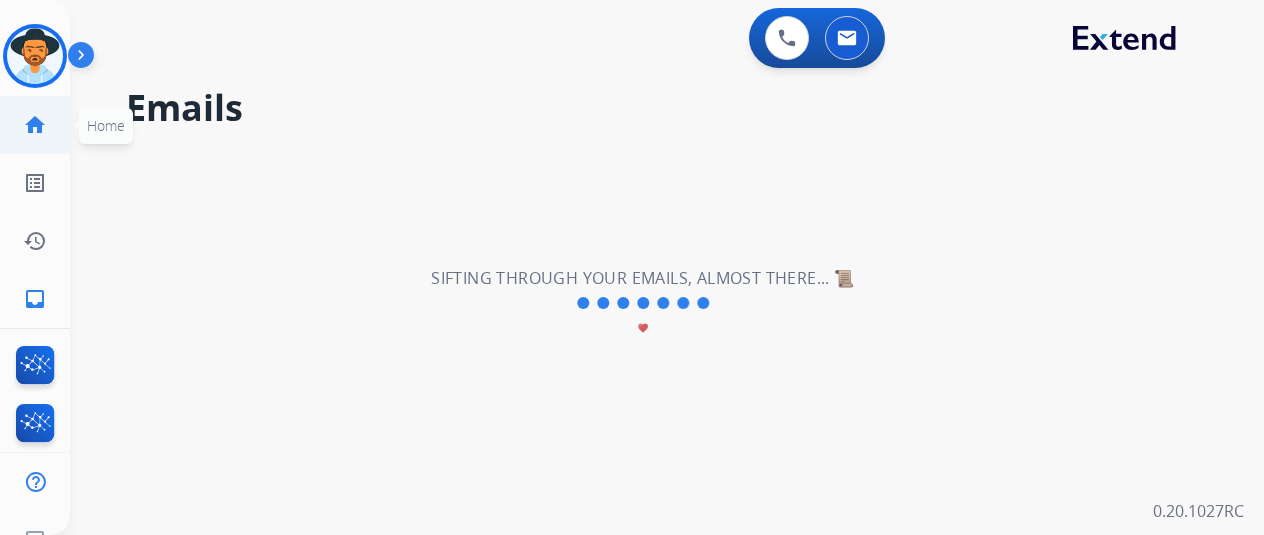 click on "home  Home" 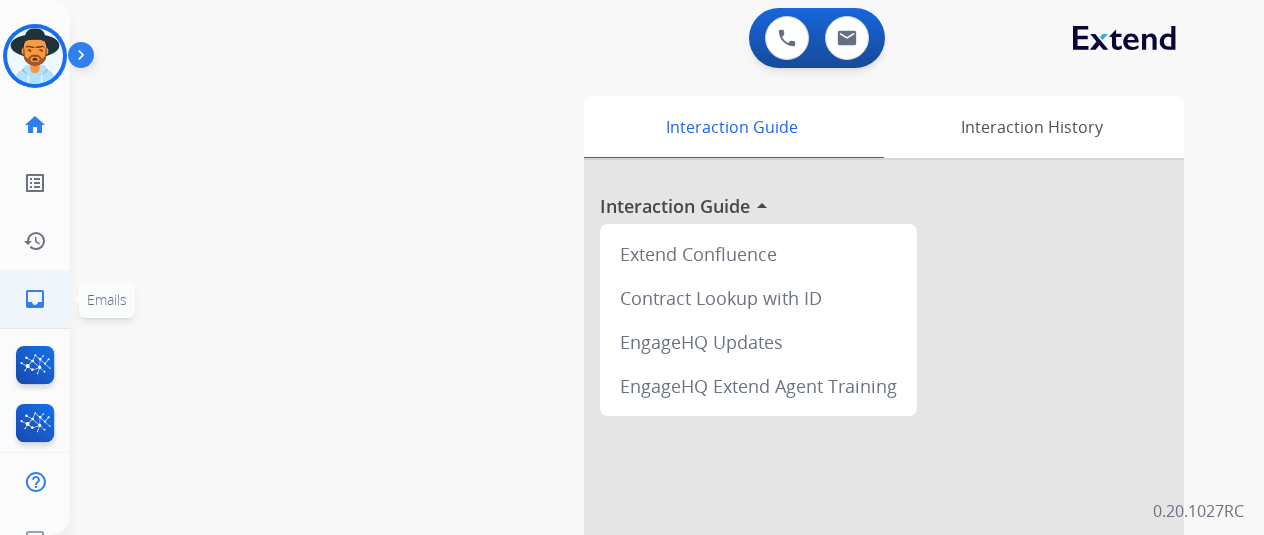 click on "inbox" 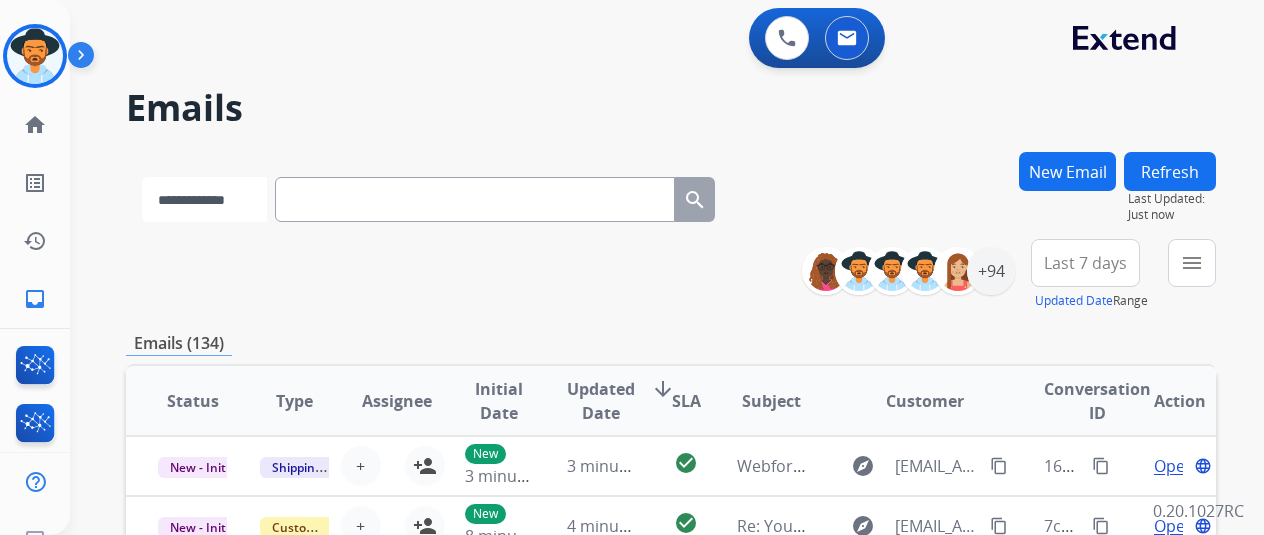 click on "**********" at bounding box center [204, 199] 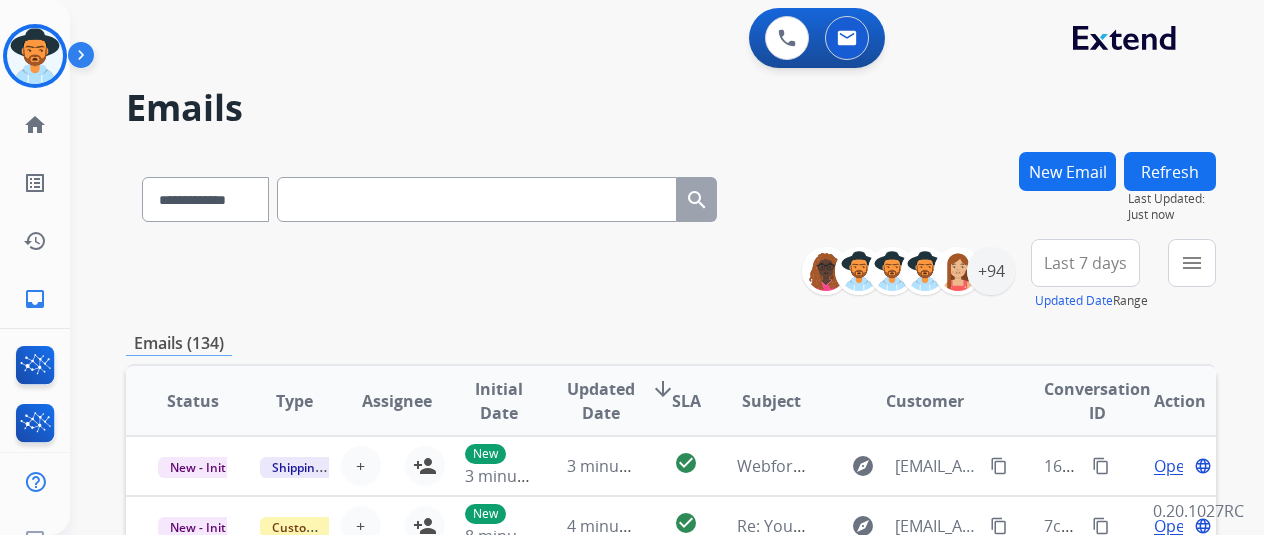 click on "New Email" at bounding box center (1067, 171) 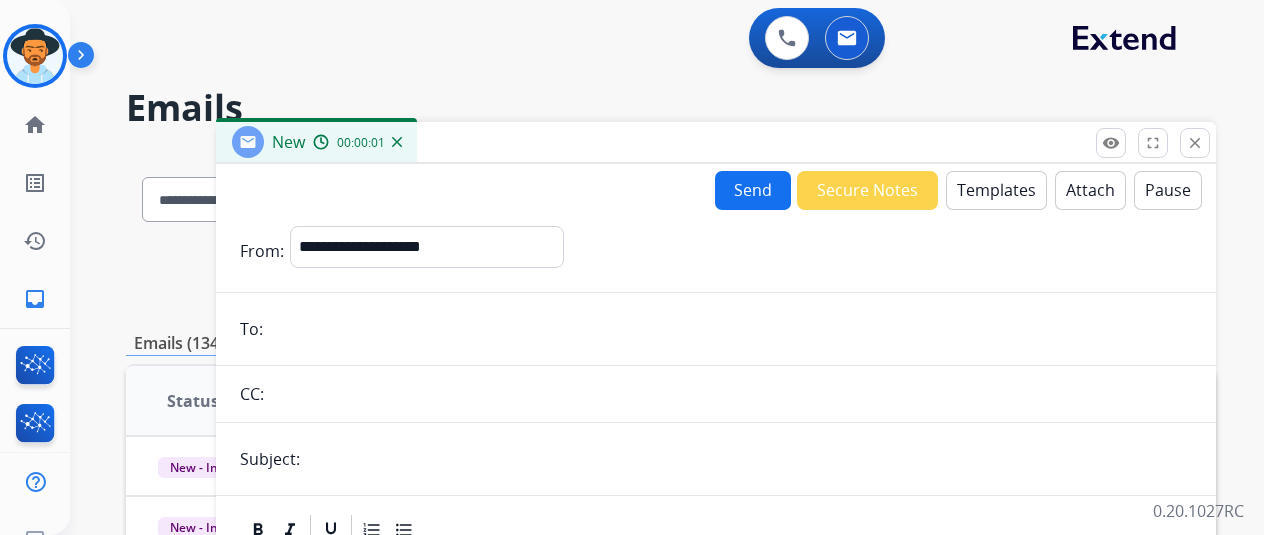 click on "Subject:" at bounding box center (270, 459) 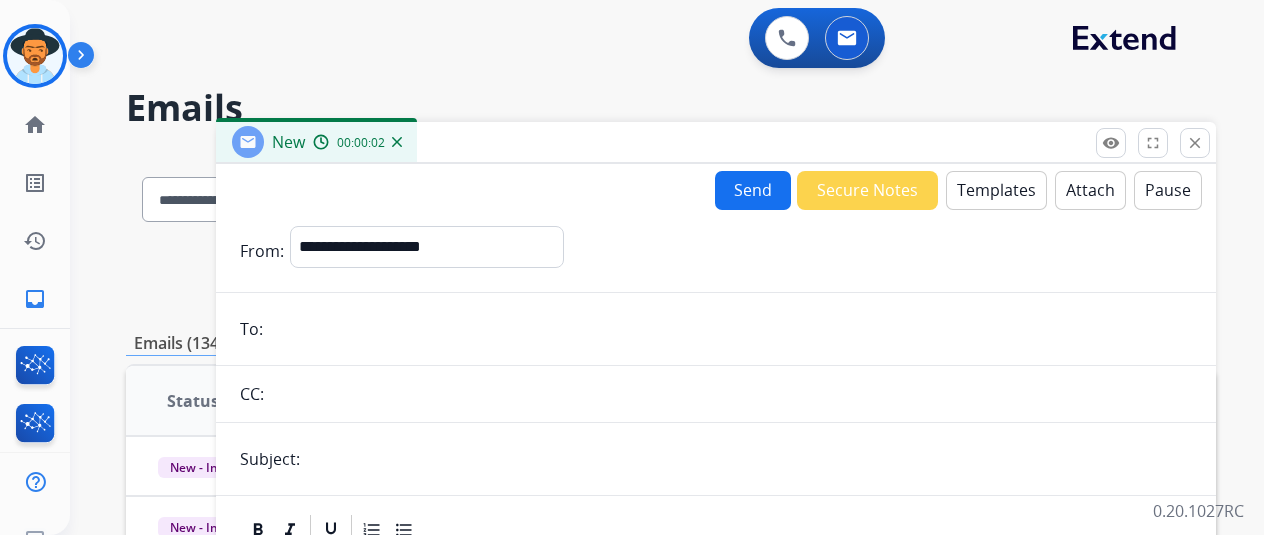 click at bounding box center [730, 329] 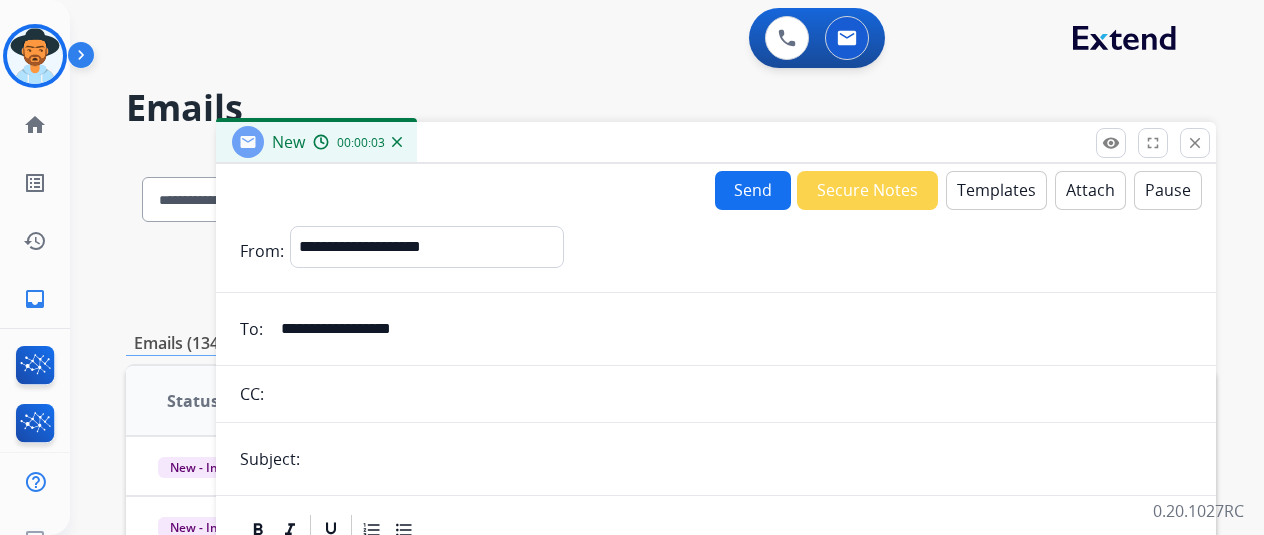 type on "**********" 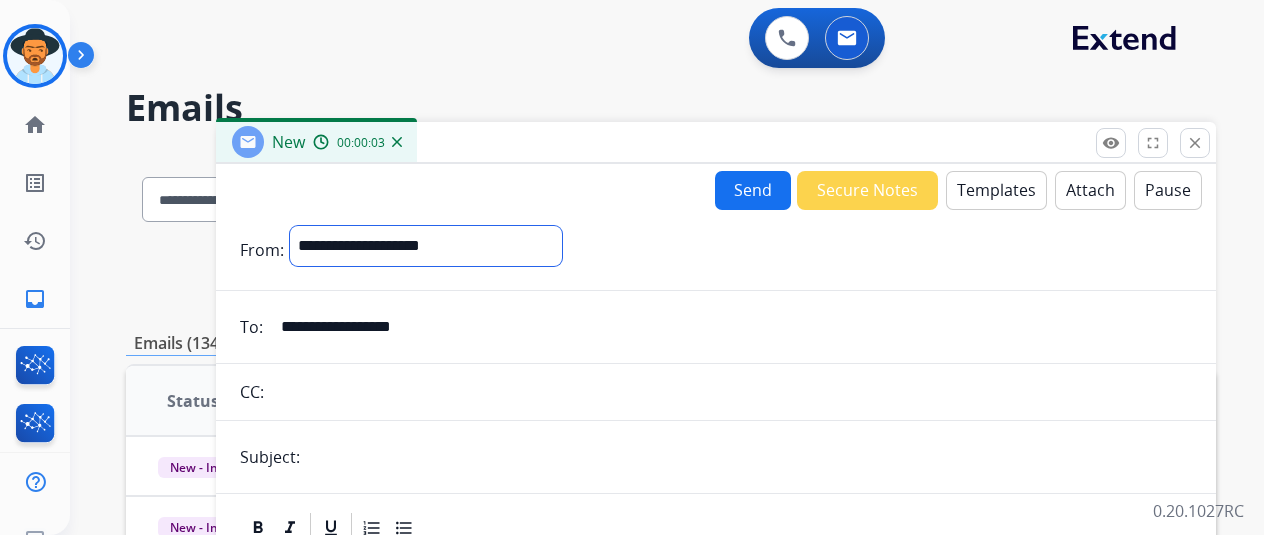 click on "**********" at bounding box center [426, 246] 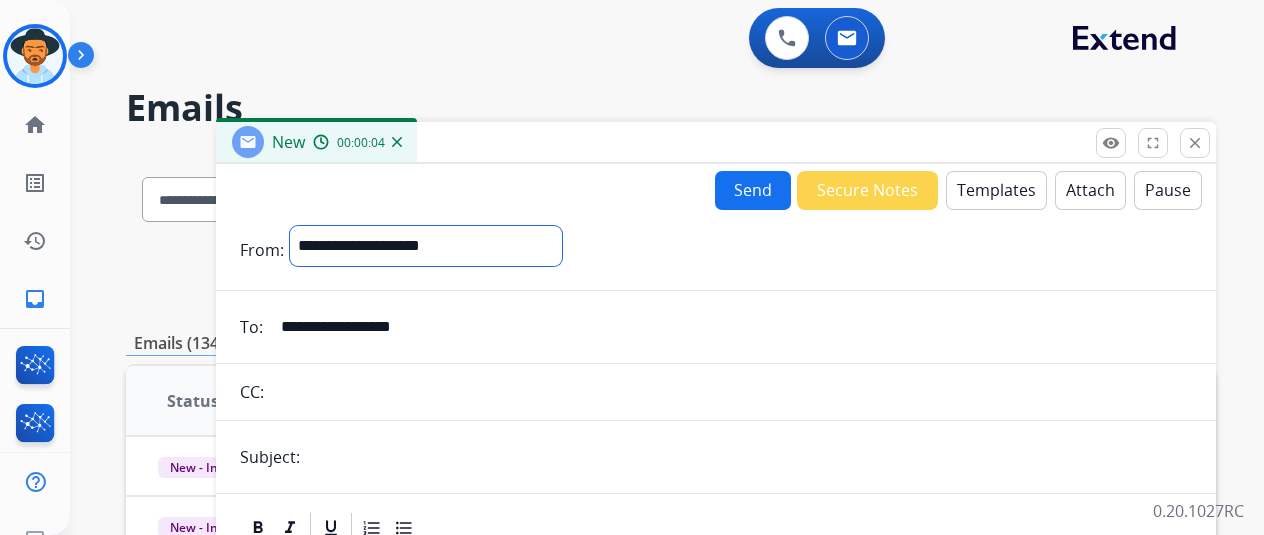 select on "**********" 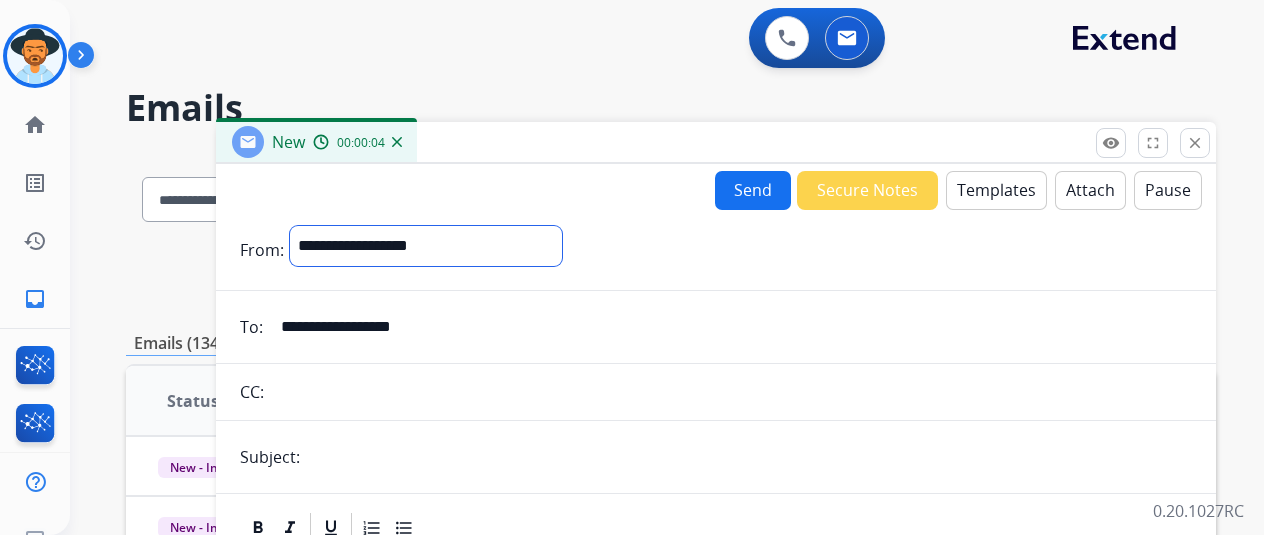 click on "**********" at bounding box center [426, 246] 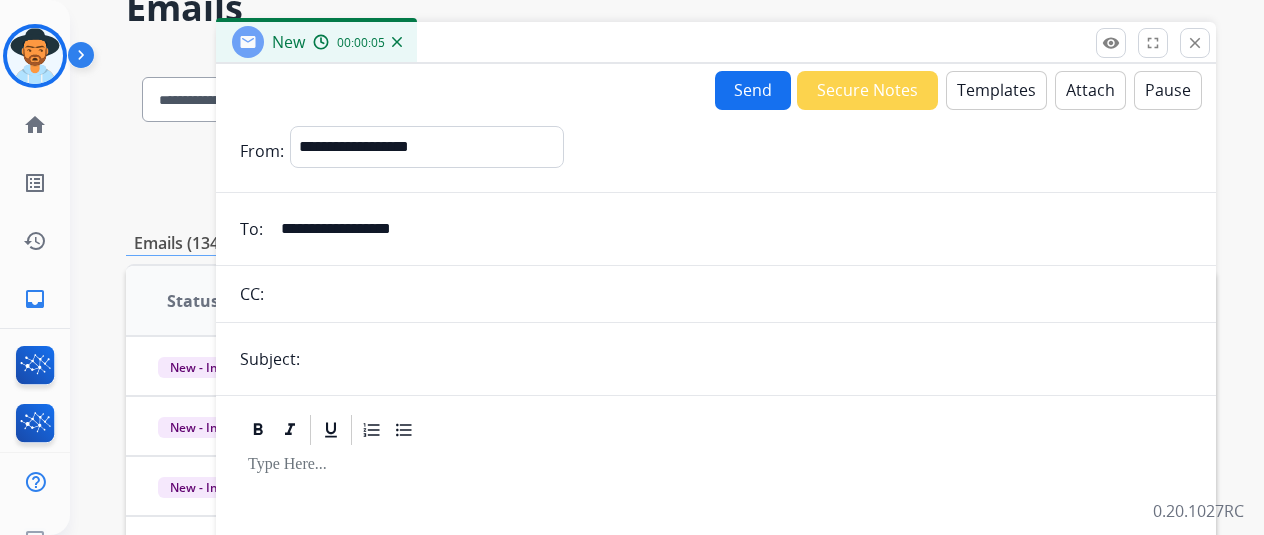 click at bounding box center [749, 359] 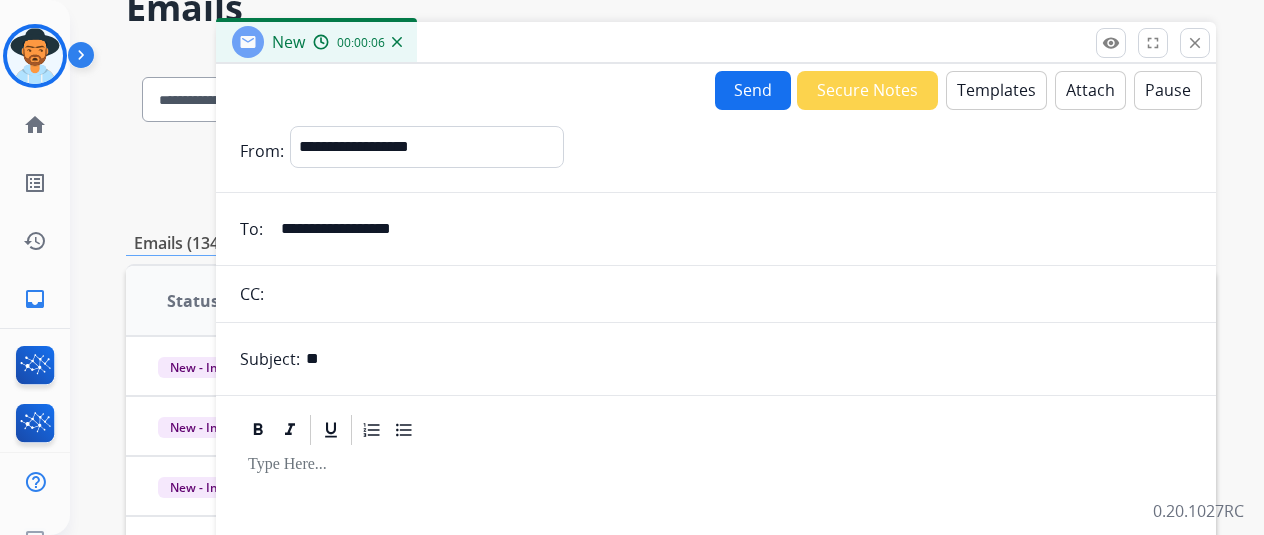 type on "*" 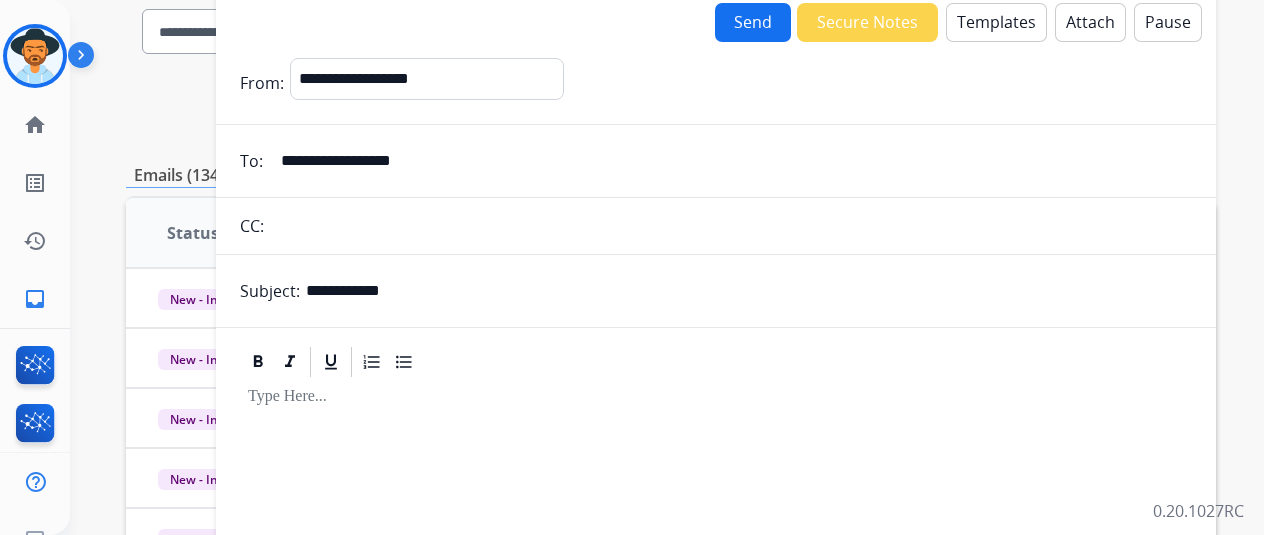 scroll, scrollTop: 200, scrollLeft: 0, axis: vertical 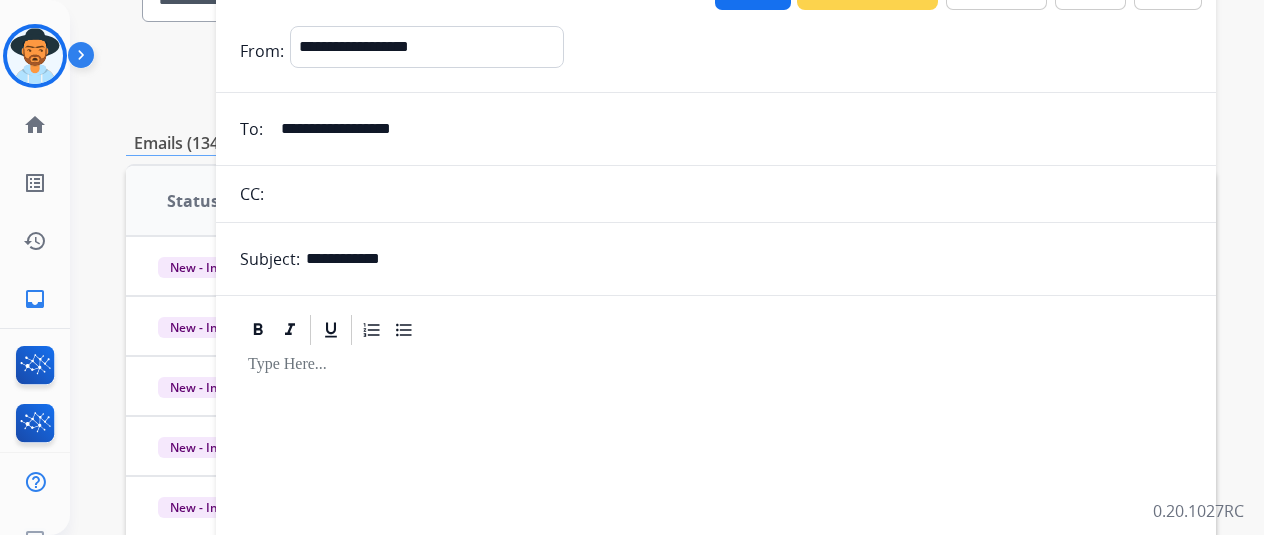 type on "**********" 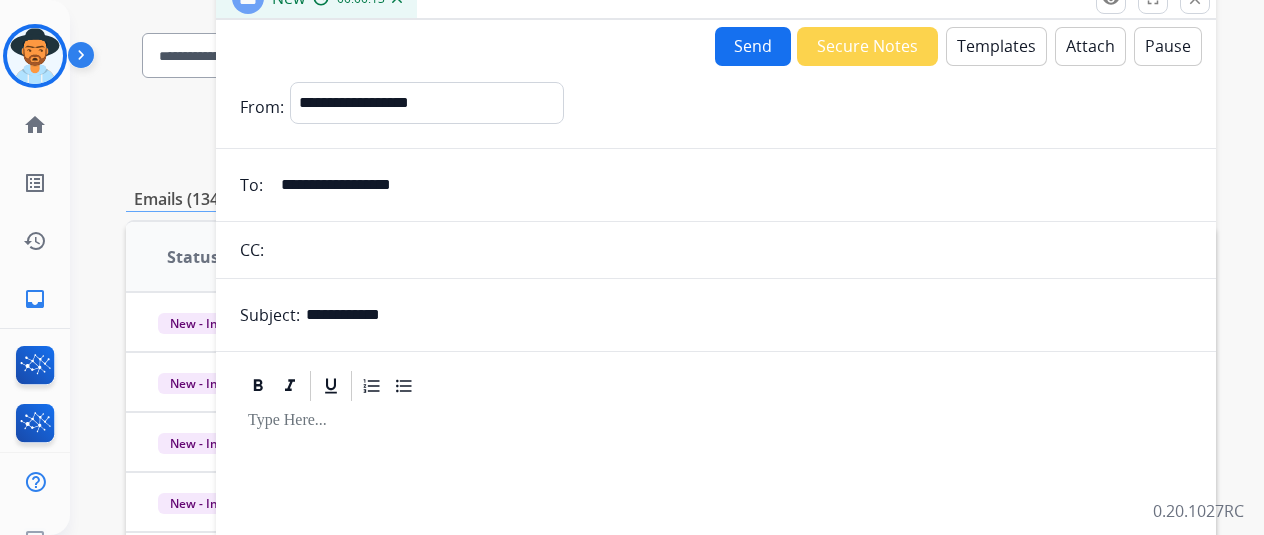 scroll, scrollTop: 100, scrollLeft: 0, axis: vertical 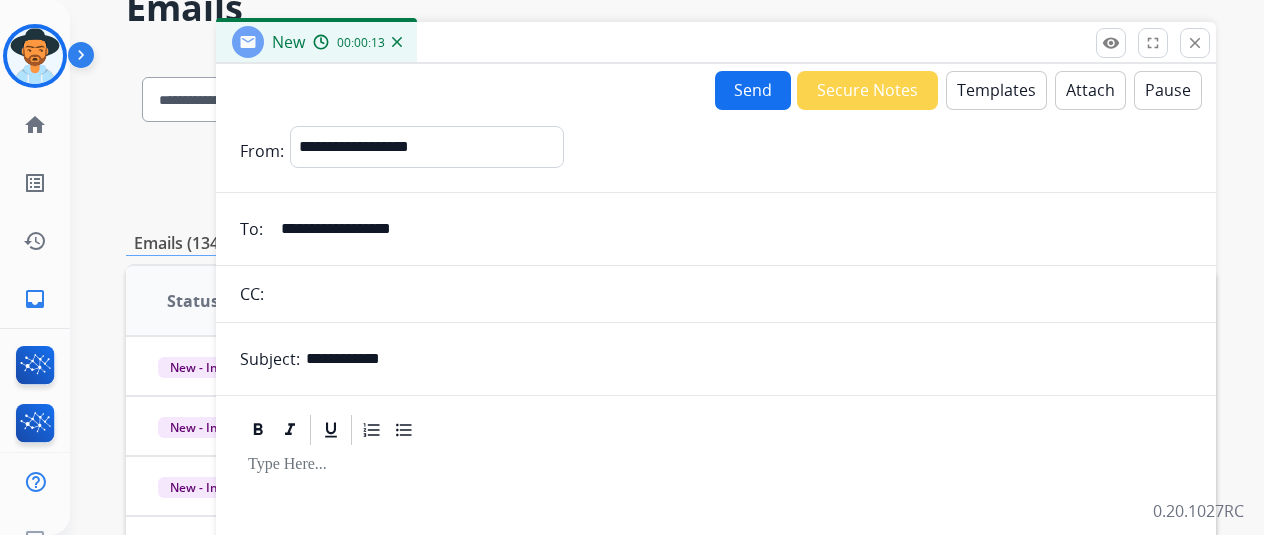 click on "Templates" at bounding box center [996, 90] 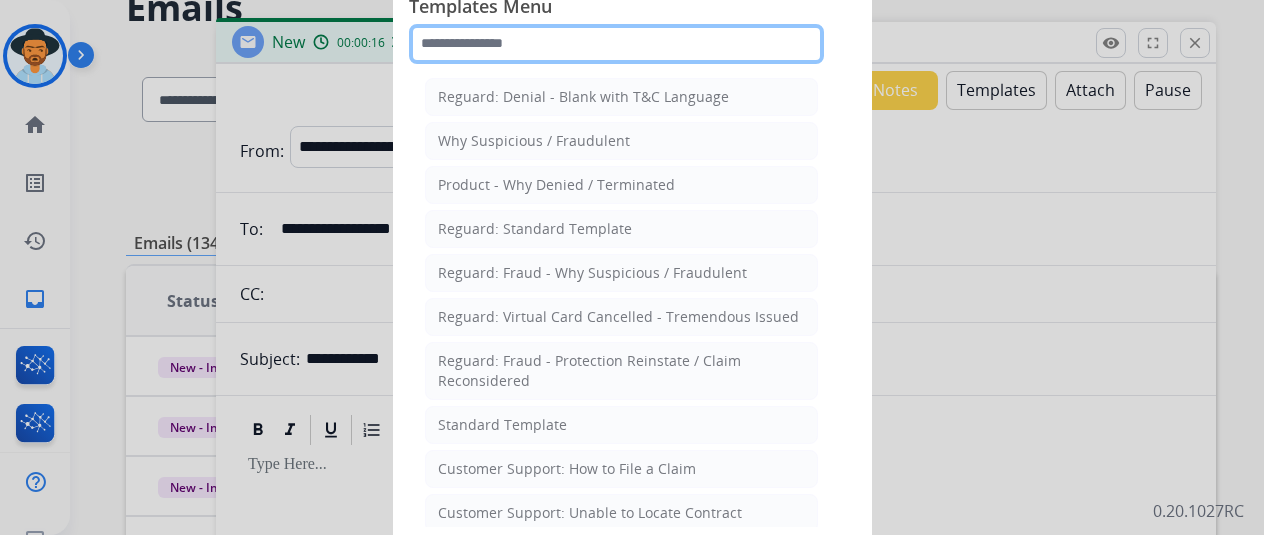 click 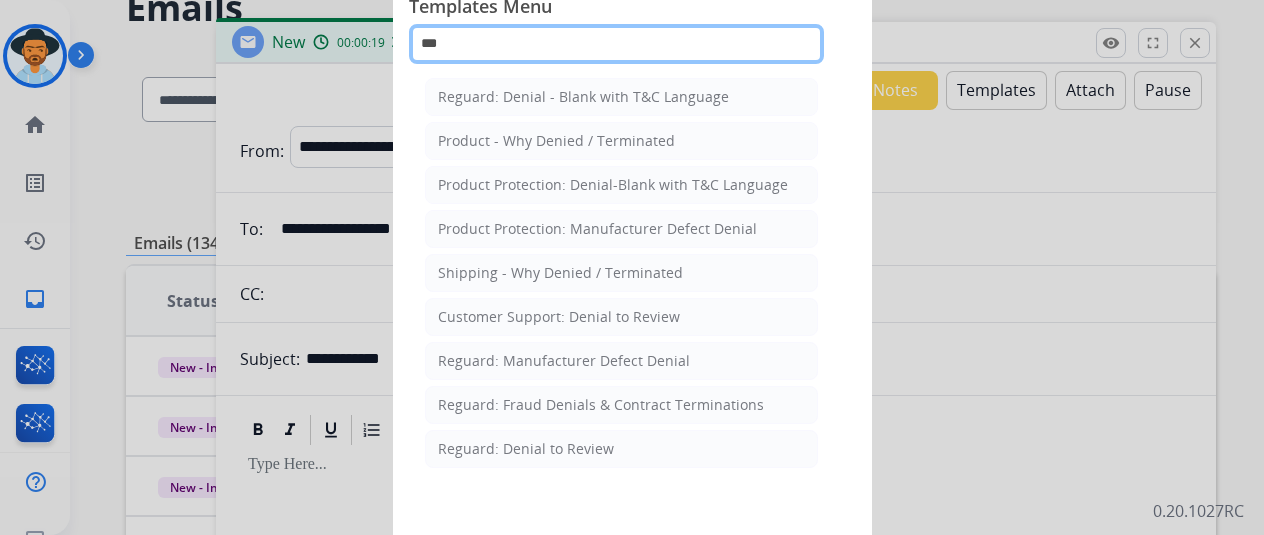 type on "***" 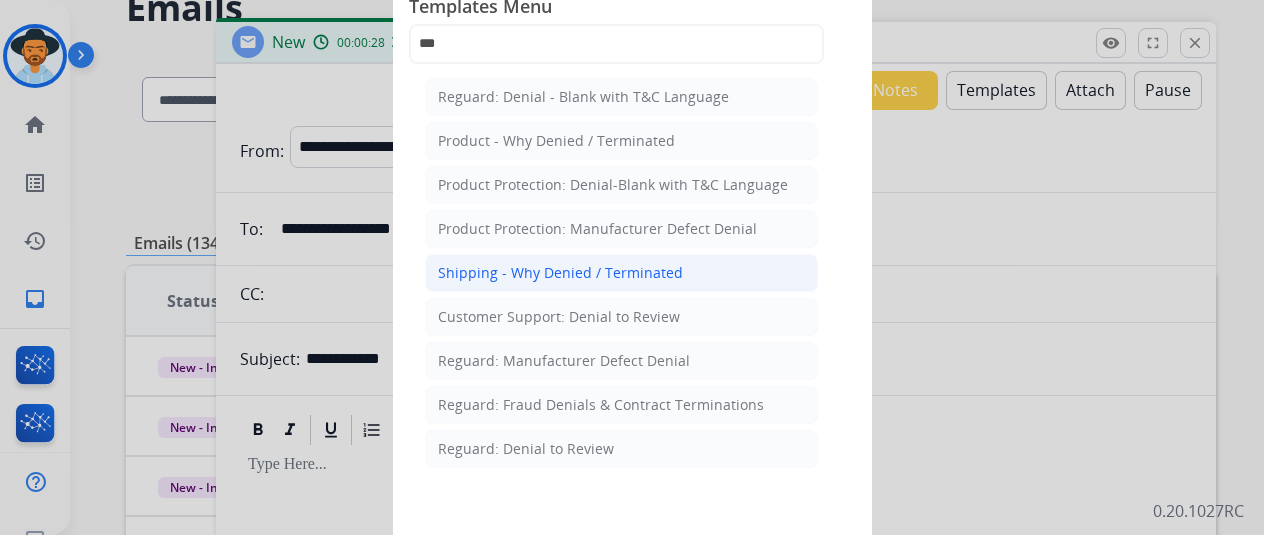 click on "Shipping - Why Denied / Terminated" 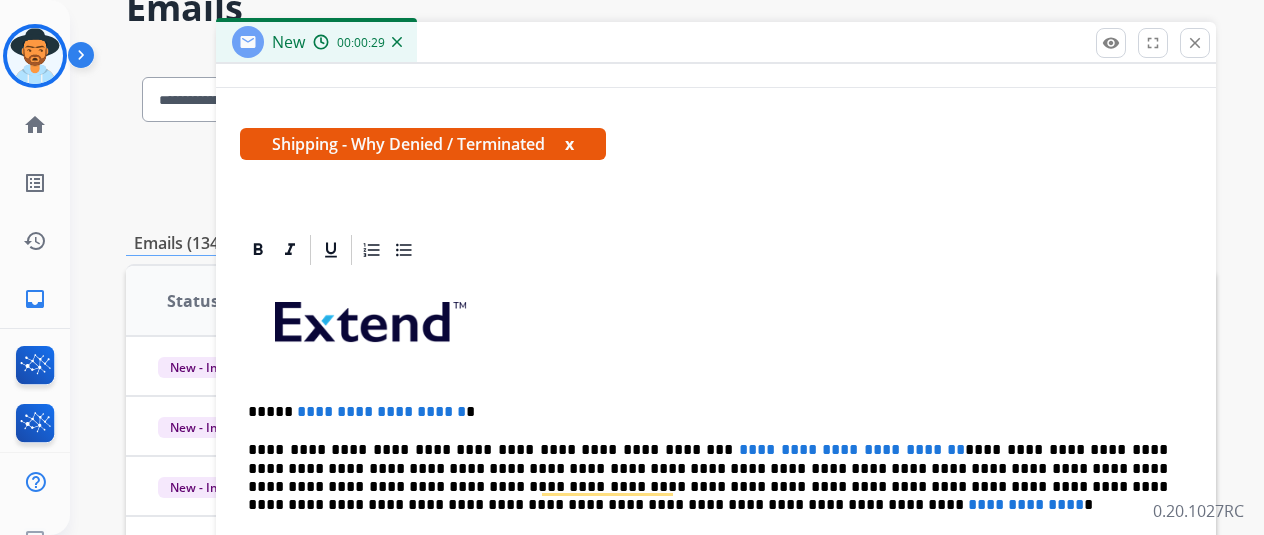 scroll, scrollTop: 343, scrollLeft: 0, axis: vertical 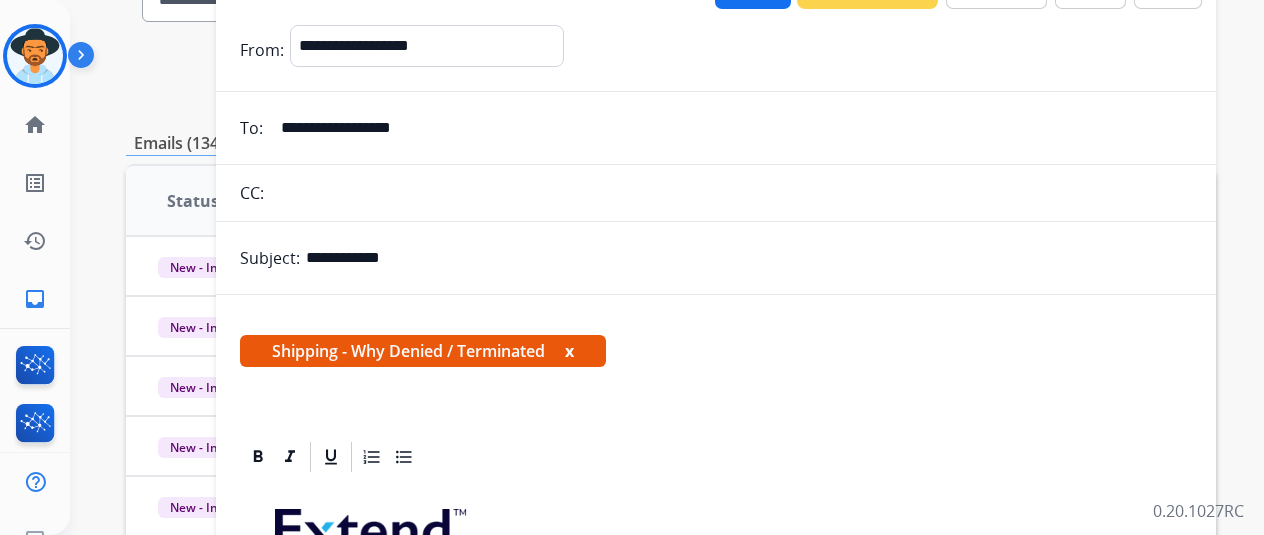 click on "x" at bounding box center [569, 351] 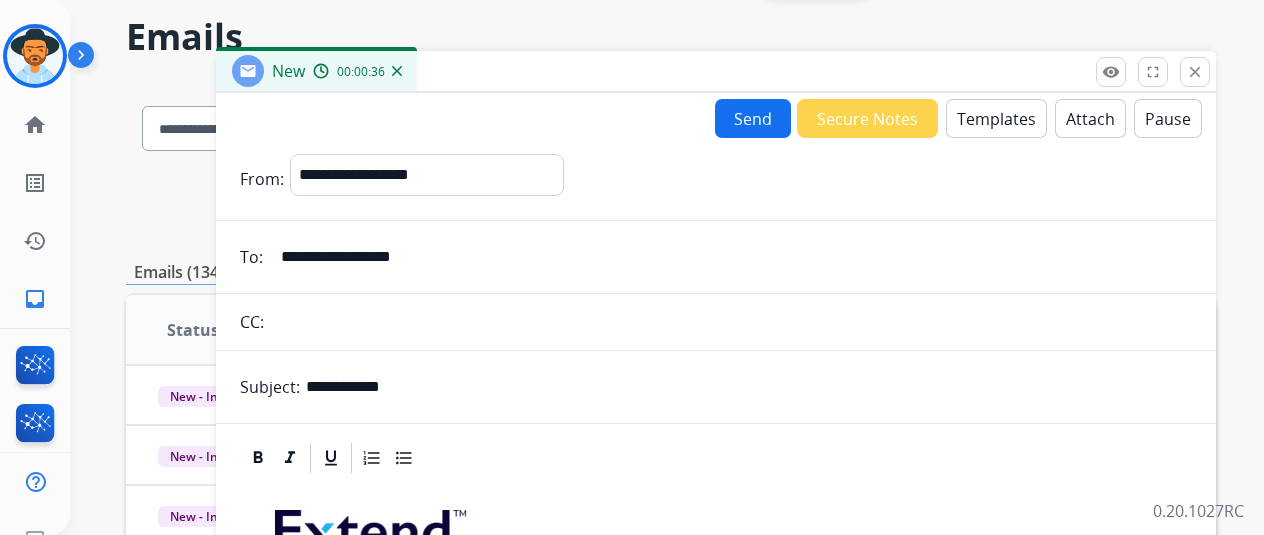 scroll, scrollTop: 0, scrollLeft: 0, axis: both 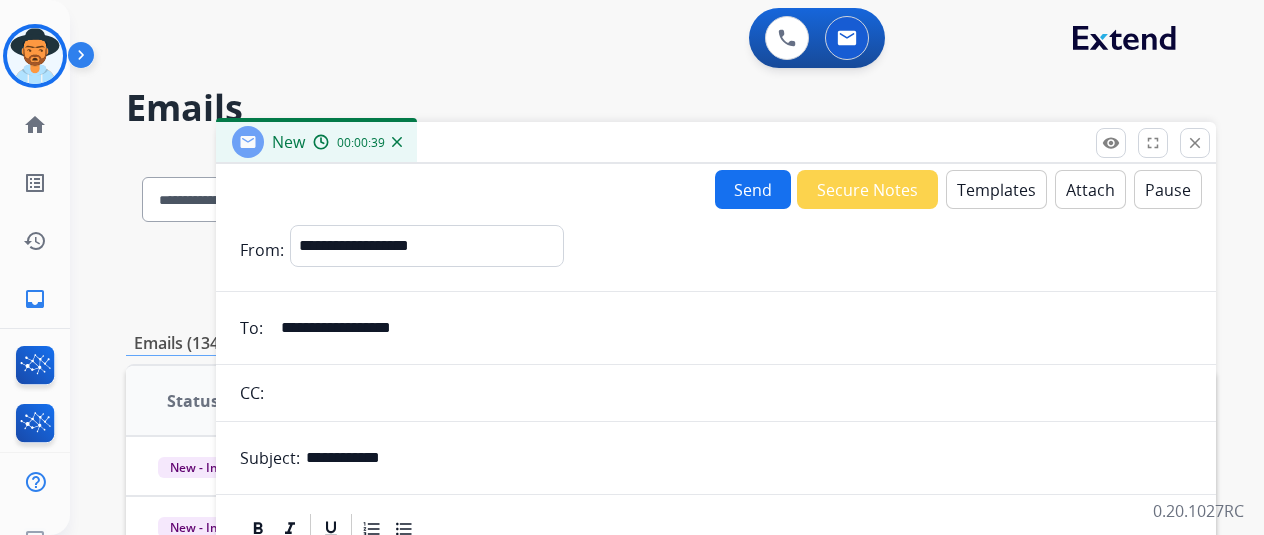 click on "Templates" at bounding box center [996, 189] 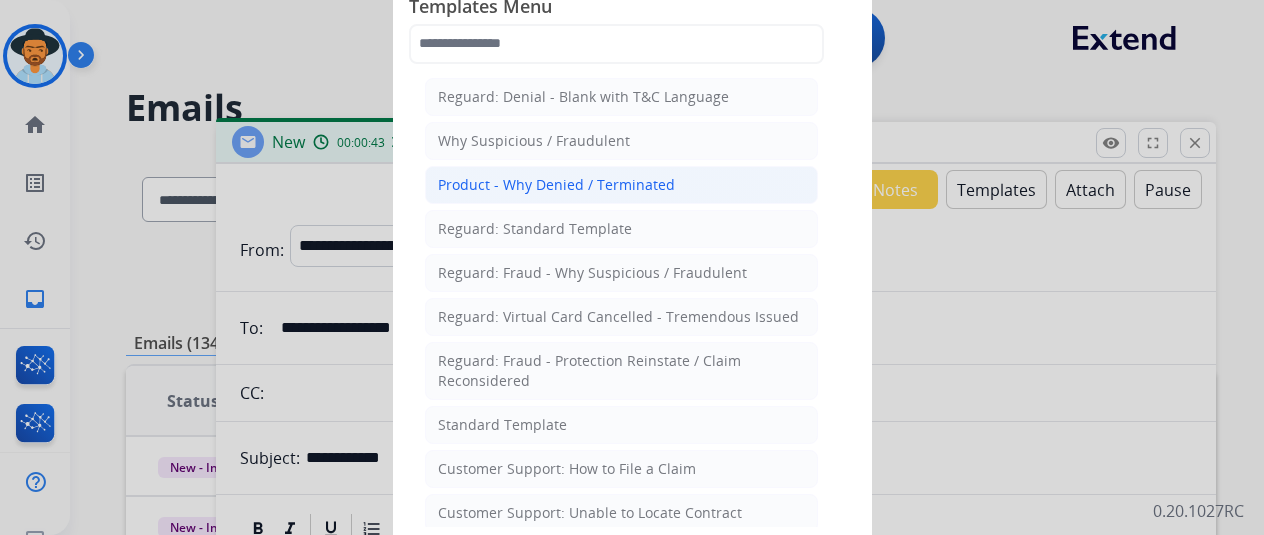 type 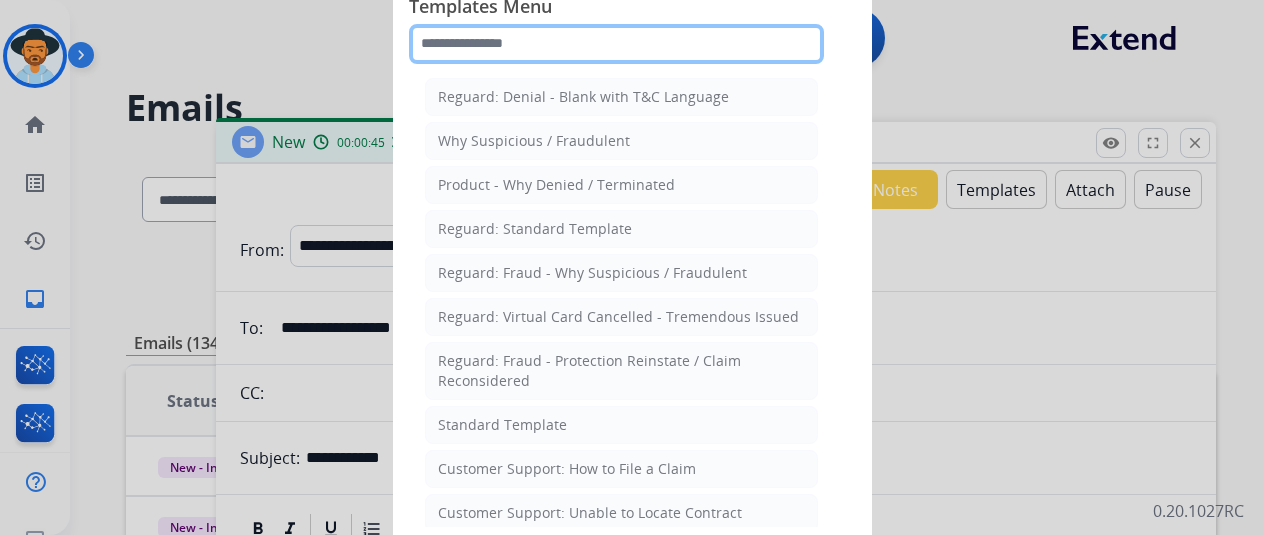 click 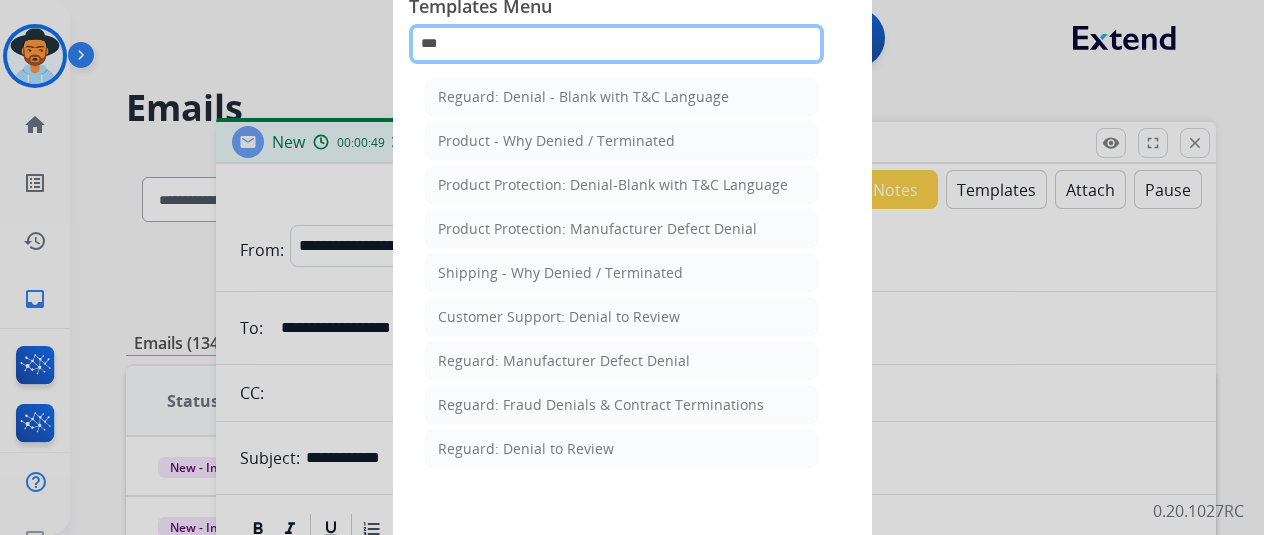 drag, startPoint x: 538, startPoint y: 39, endPoint x: 320, endPoint y: 35, distance: 218.0367 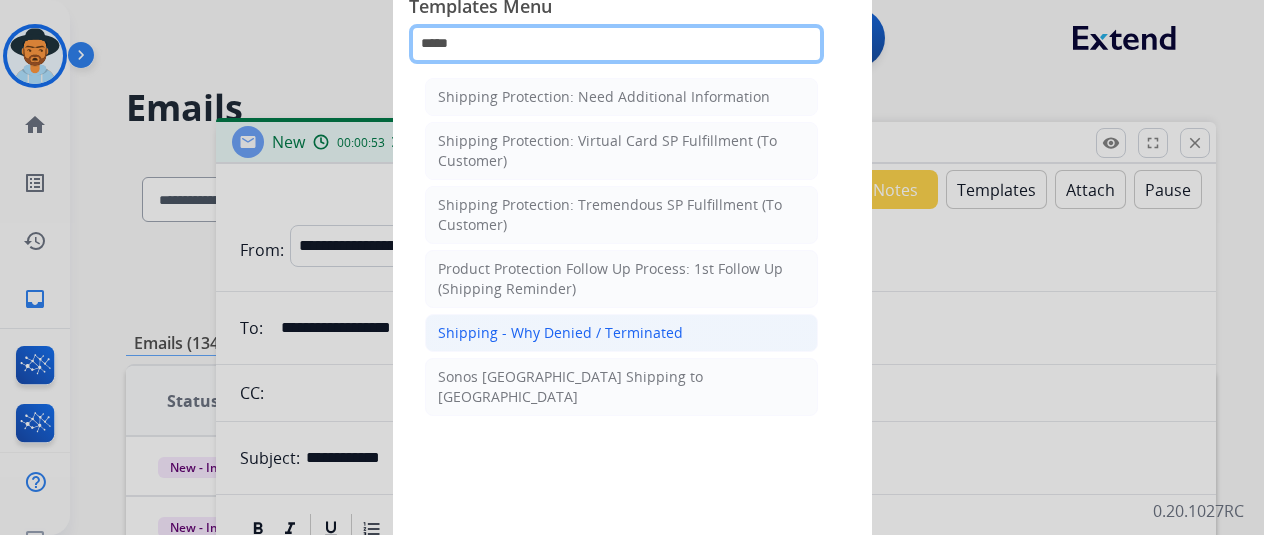 type on "*****" 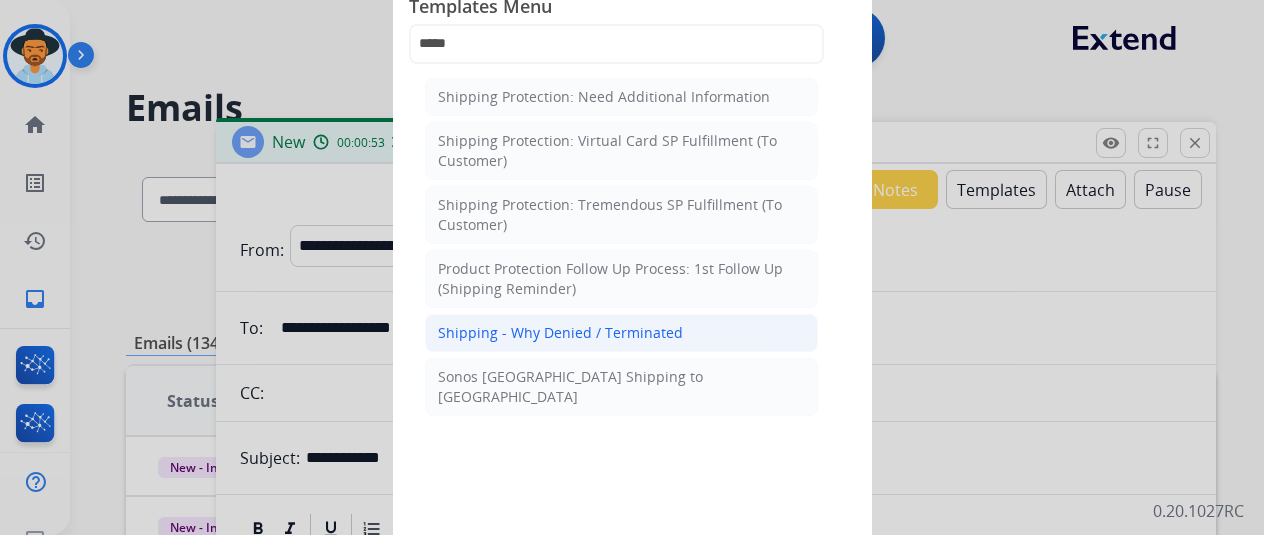 click on "Shipping - Why Denied / Terminated" 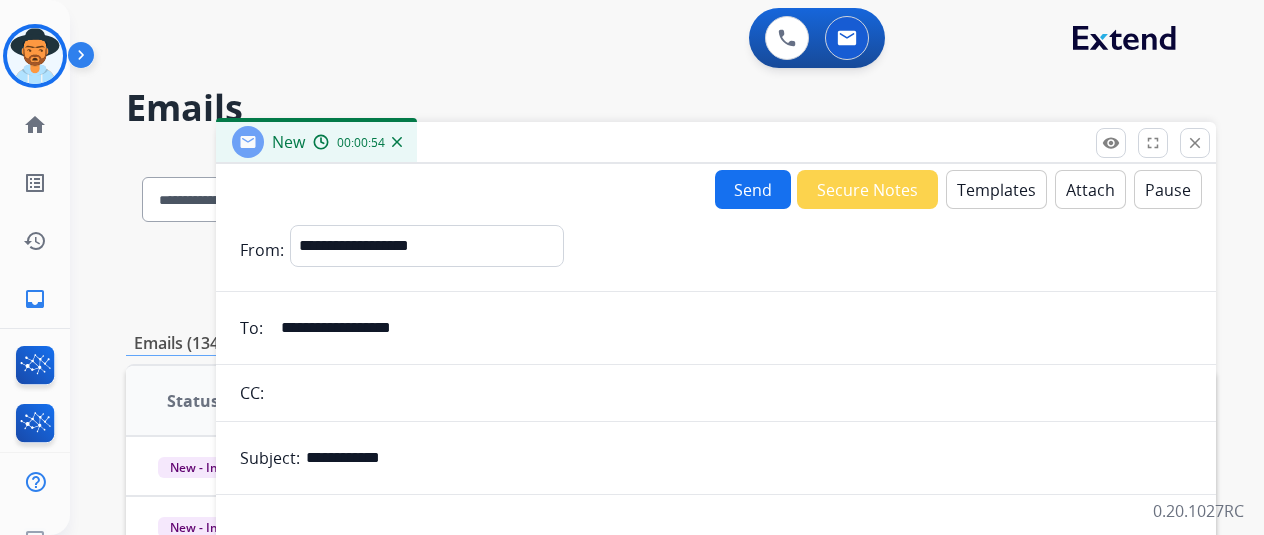 scroll, scrollTop: 343, scrollLeft: 0, axis: vertical 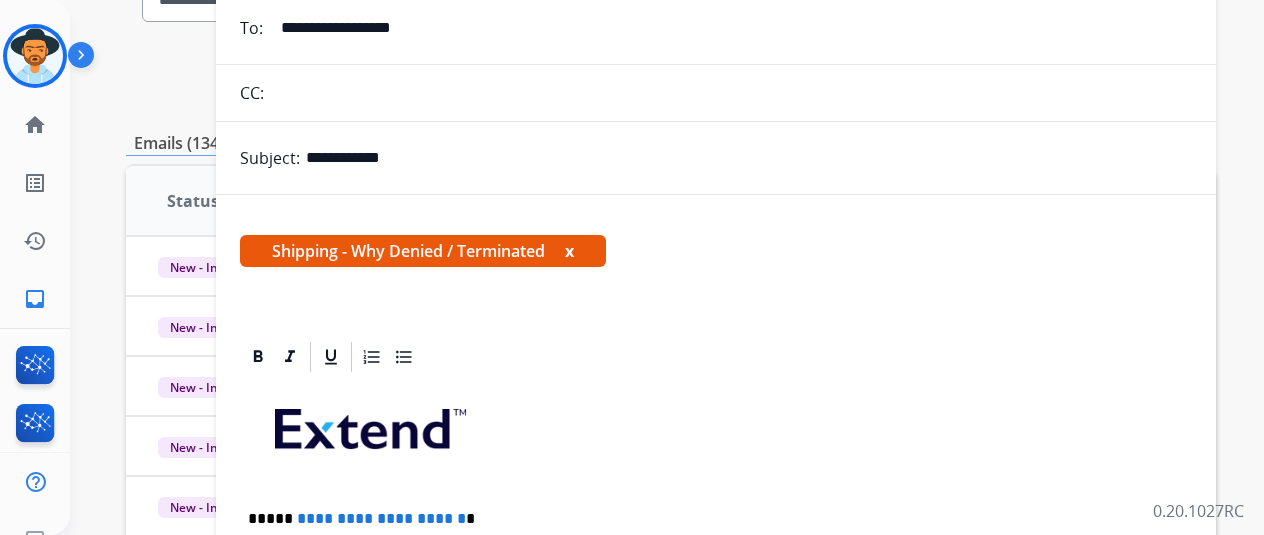 click on "x" at bounding box center [569, 251] 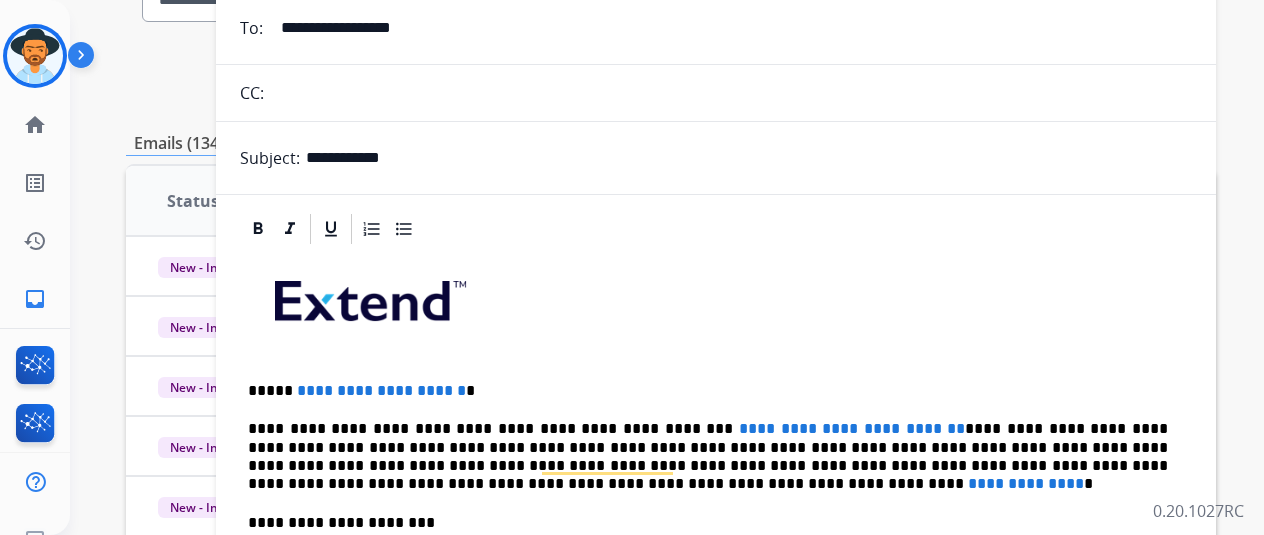 click on "**********" at bounding box center (716, 532) 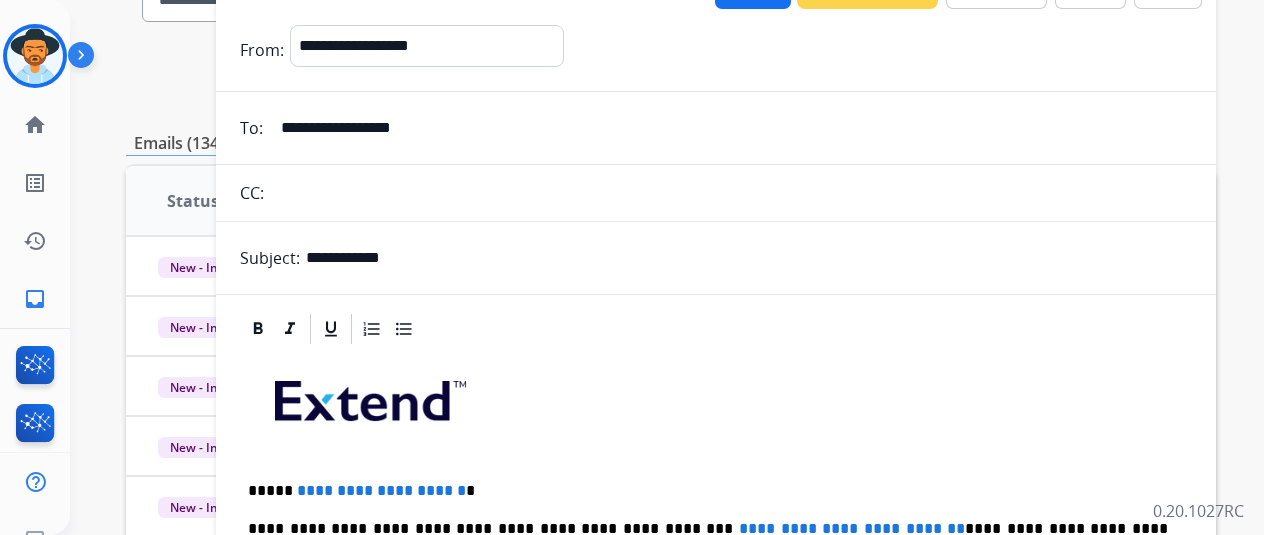 scroll, scrollTop: 0, scrollLeft: 0, axis: both 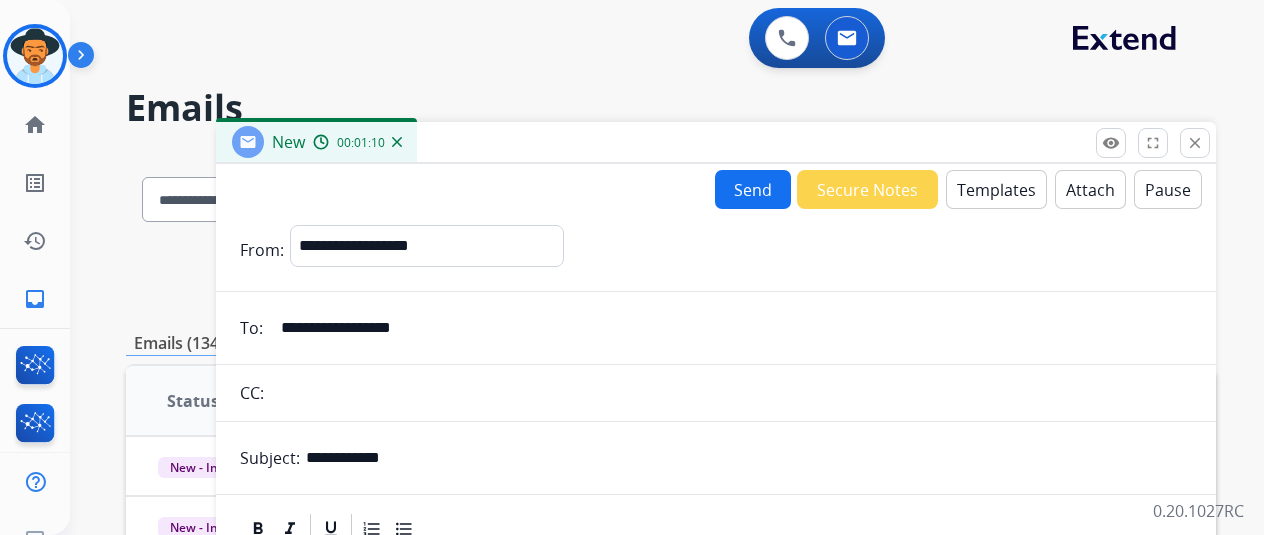 click on "Templates" at bounding box center (996, 189) 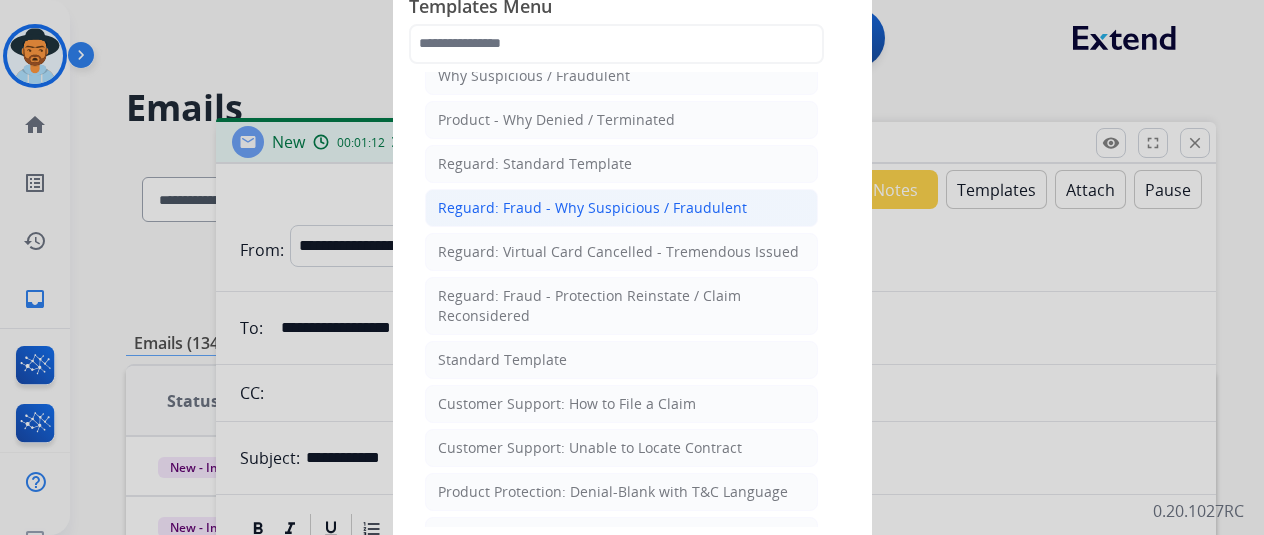 scroll, scrollTop: 300, scrollLeft: 0, axis: vertical 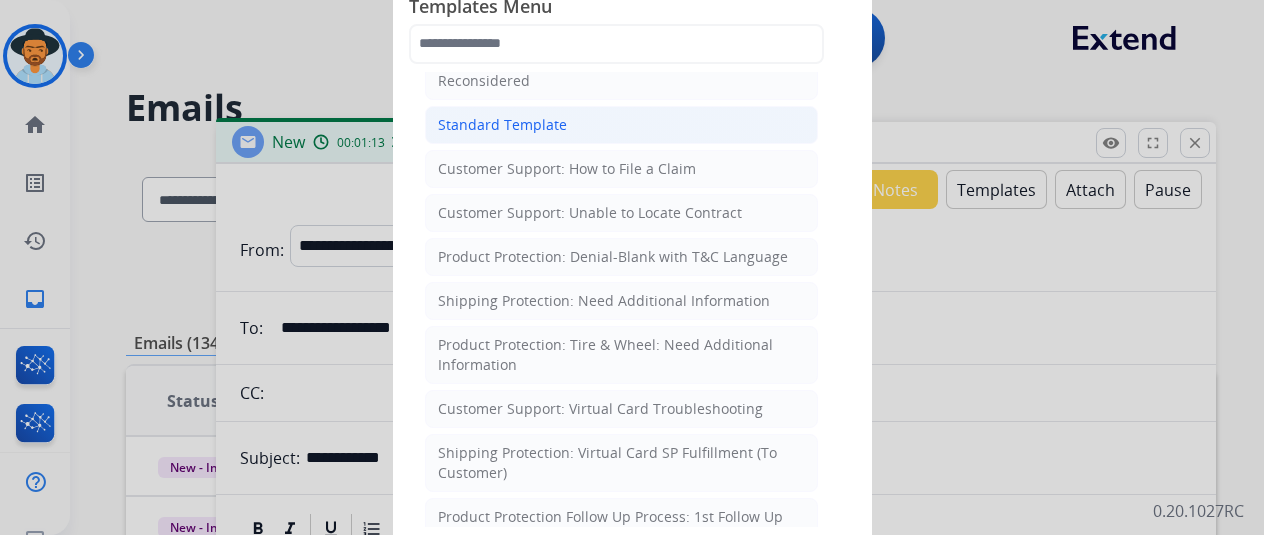 click on "Standard Template" 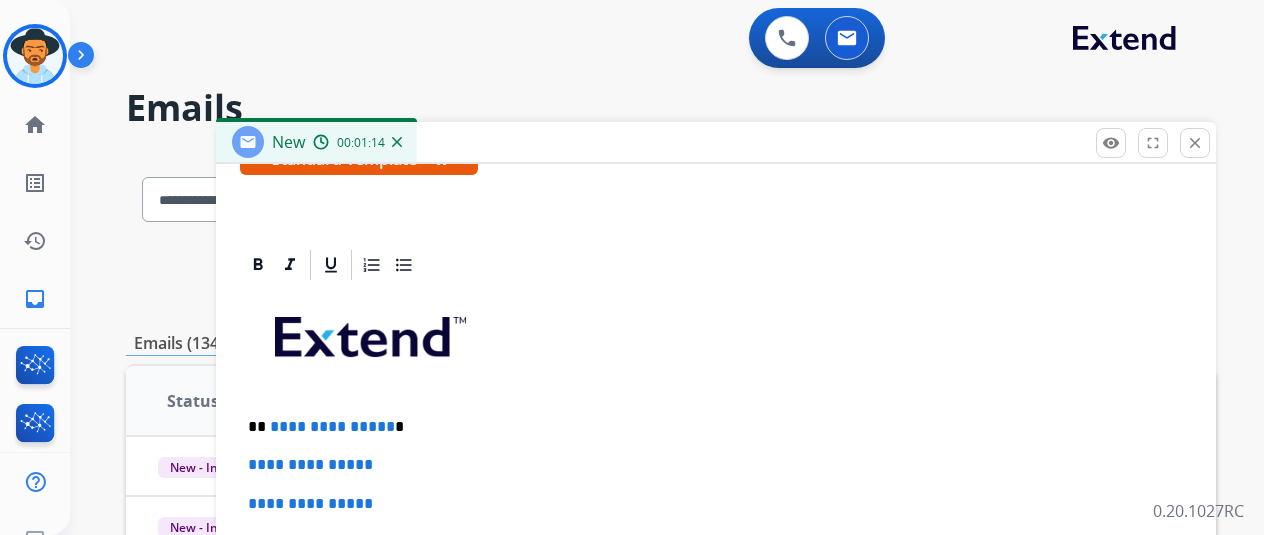 scroll, scrollTop: 460, scrollLeft: 0, axis: vertical 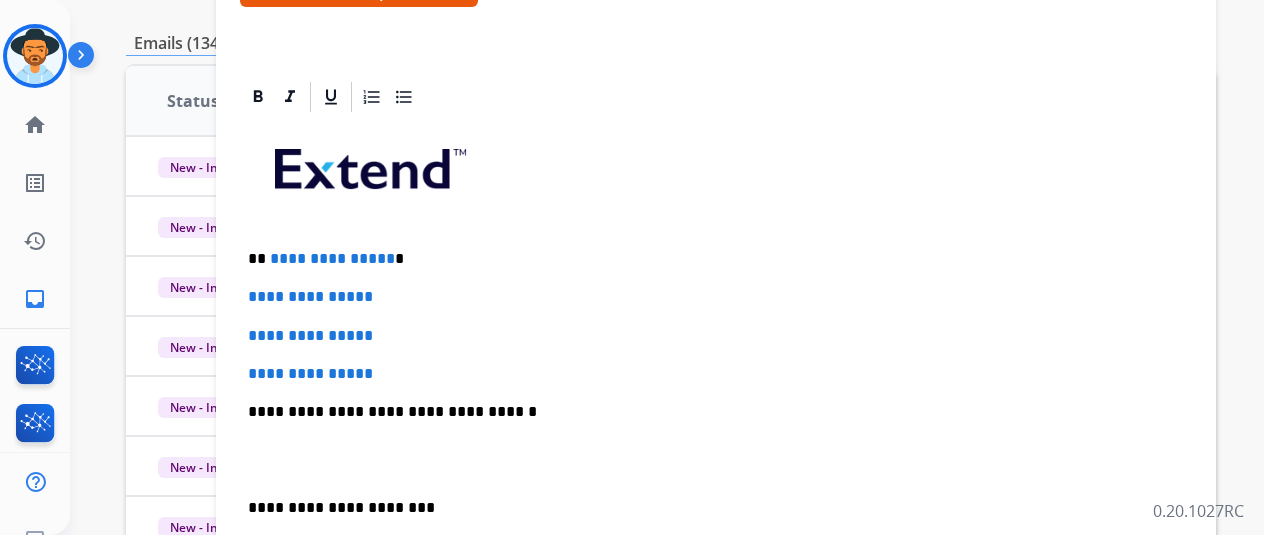 click on "**********" at bounding box center (332, 258) 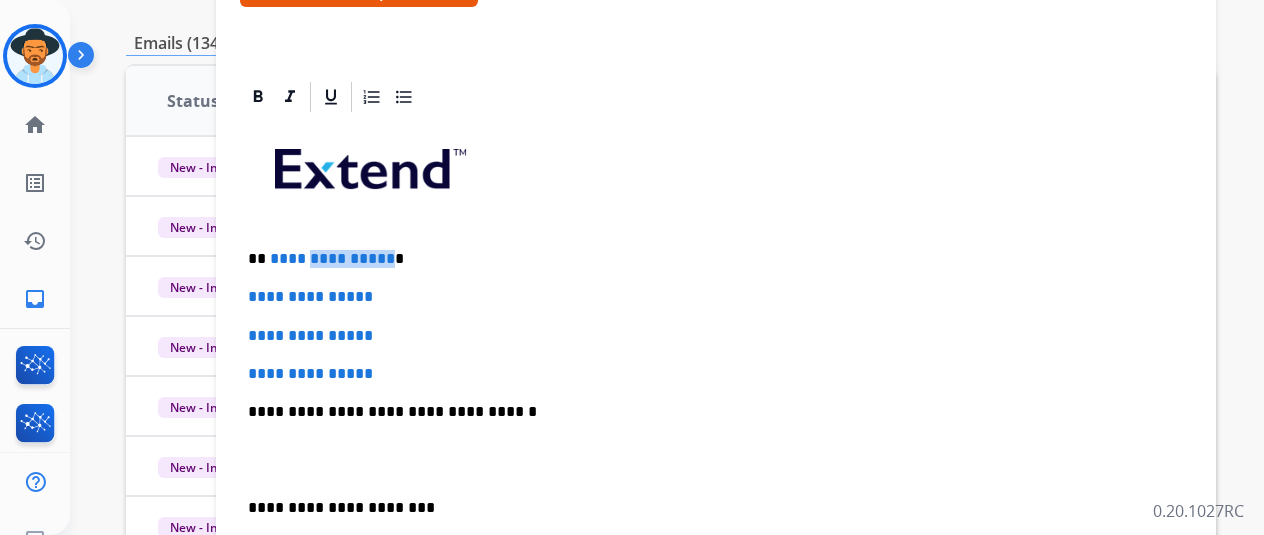 drag, startPoint x: 397, startPoint y: 250, endPoint x: 316, endPoint y: 252, distance: 81.02469 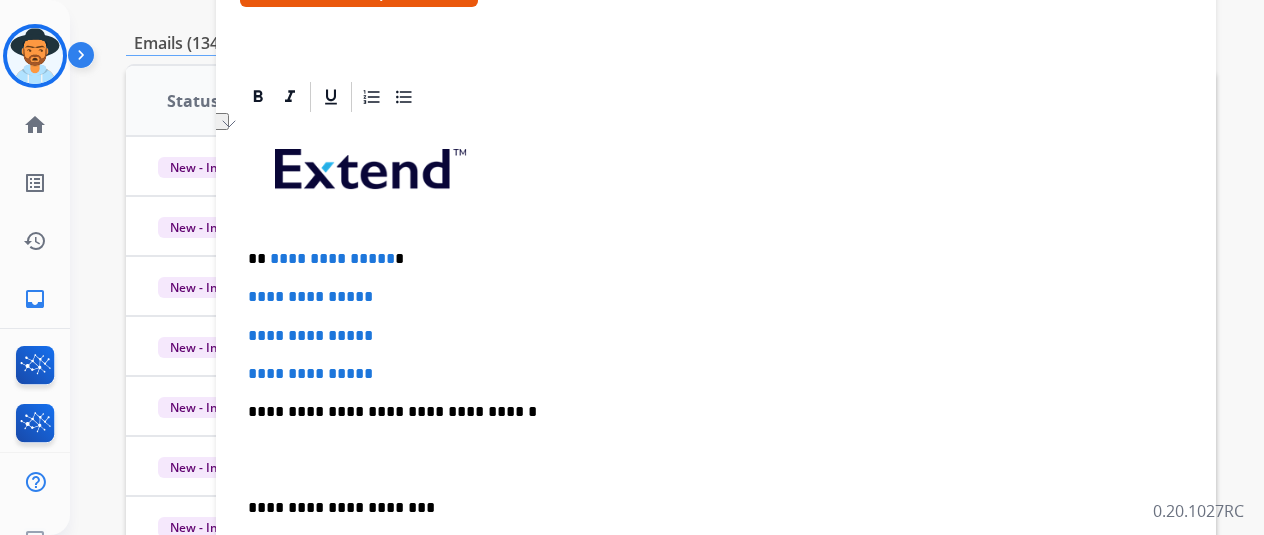 click on "**********" at bounding box center (332, 258) 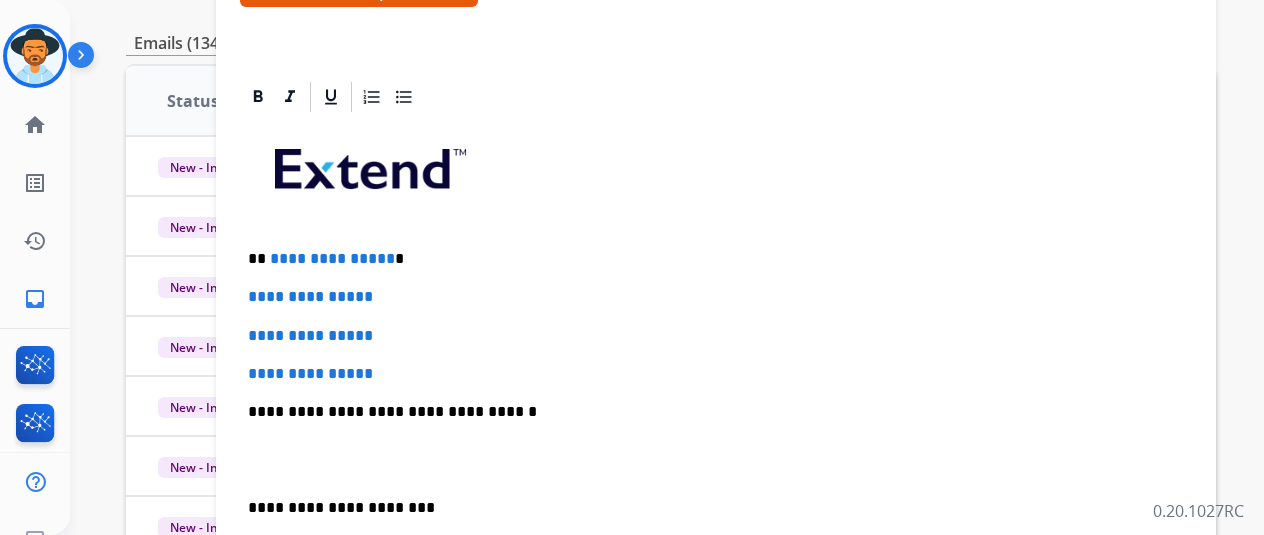 type 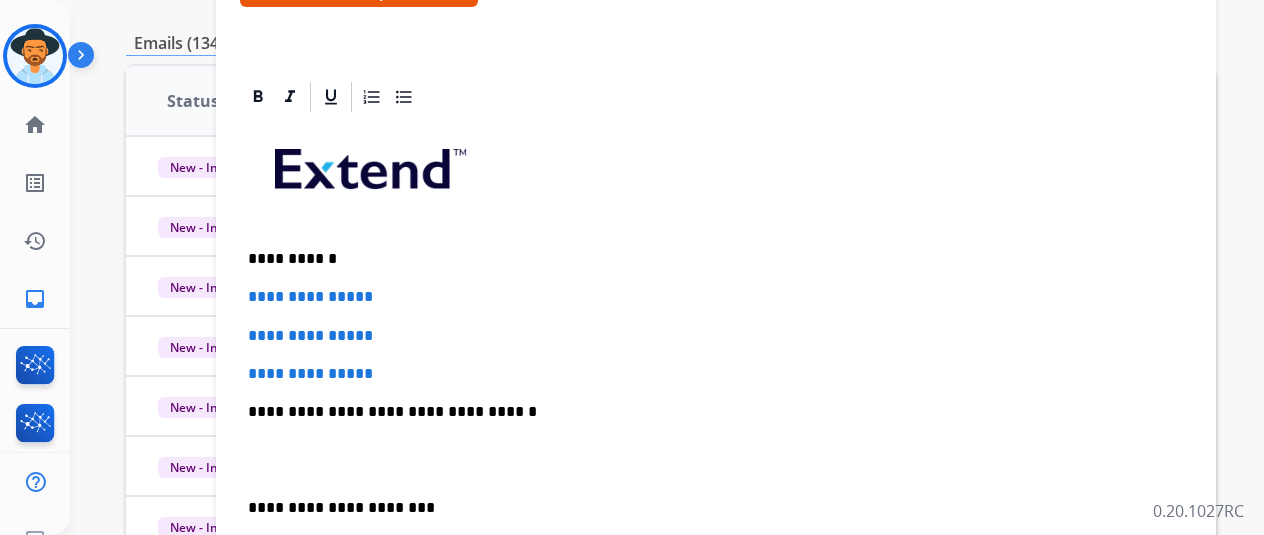 click on "**********" at bounding box center (708, 374) 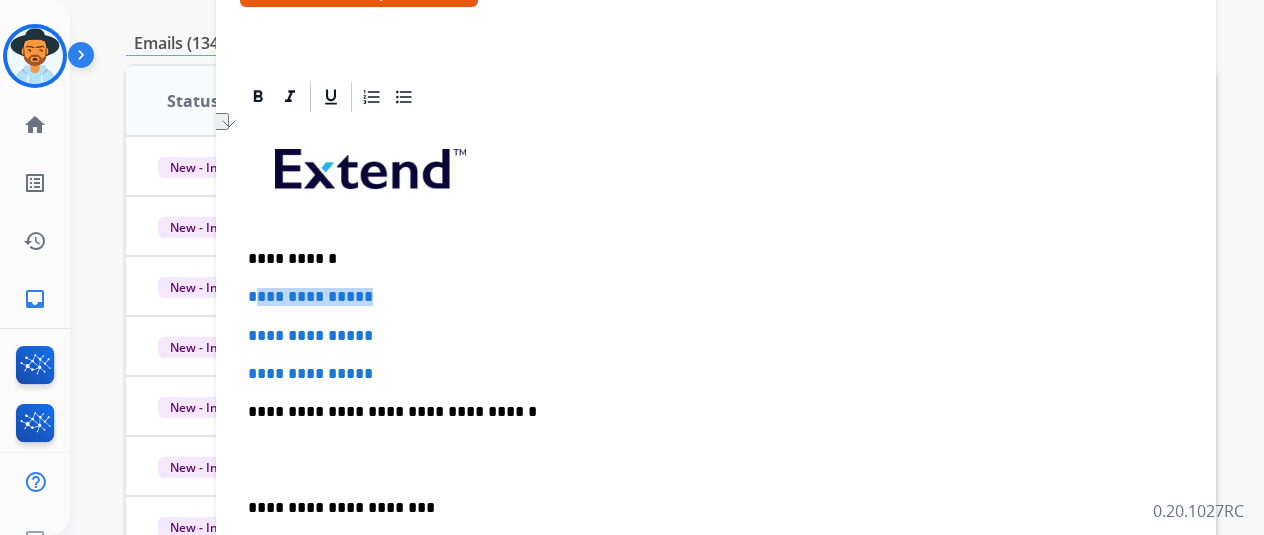 drag, startPoint x: 448, startPoint y: 307, endPoint x: 266, endPoint y: 293, distance: 182.53767 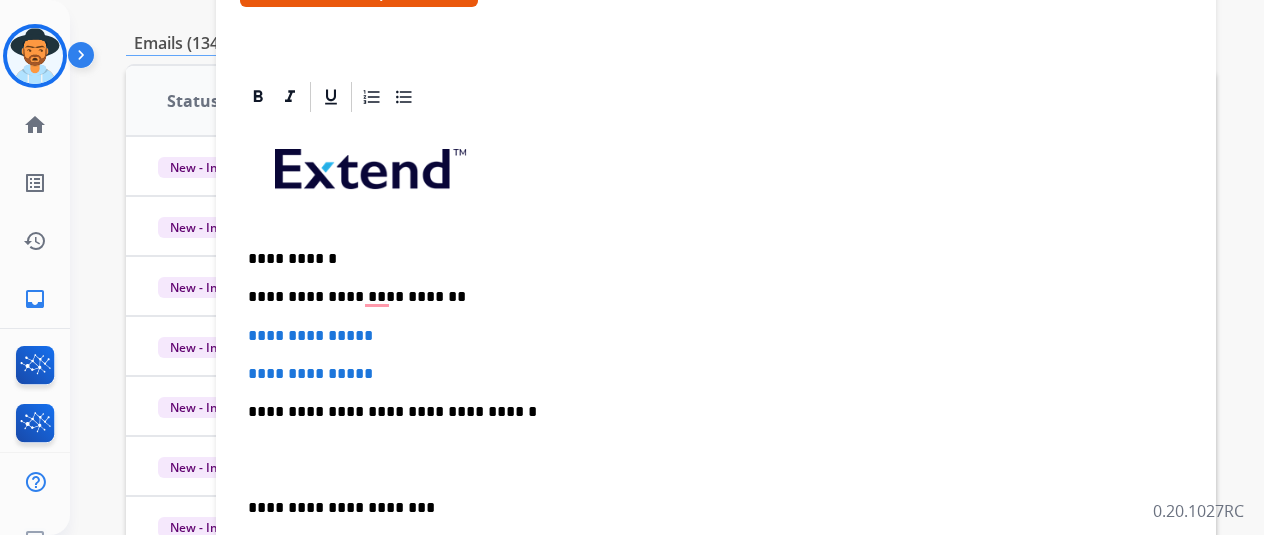 click on "**********" at bounding box center (708, 297) 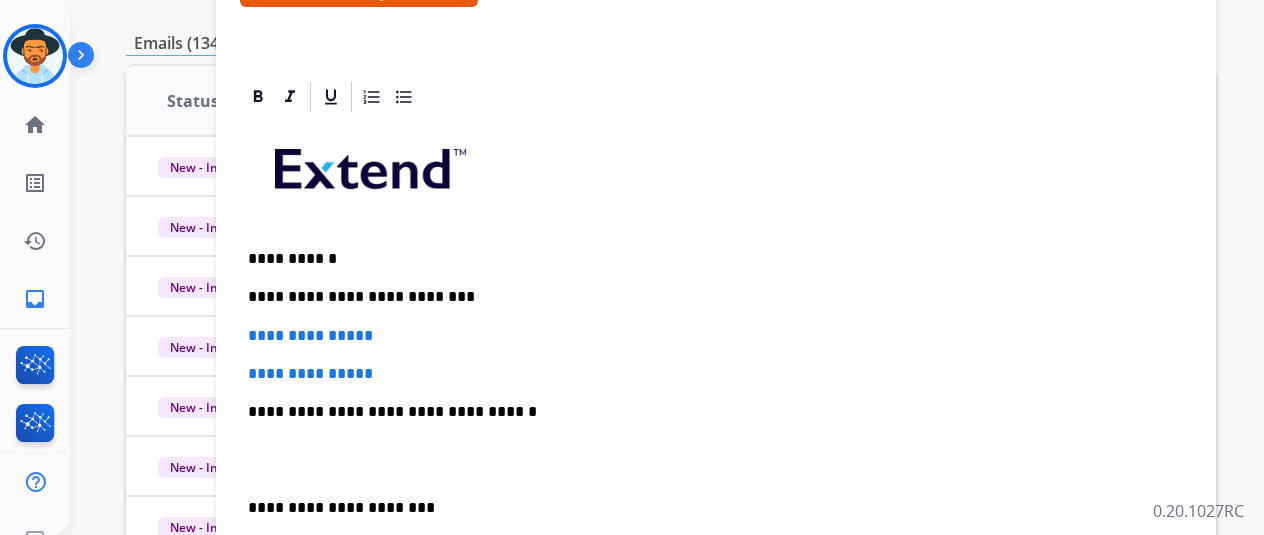 click on "**********" at bounding box center [708, 336] 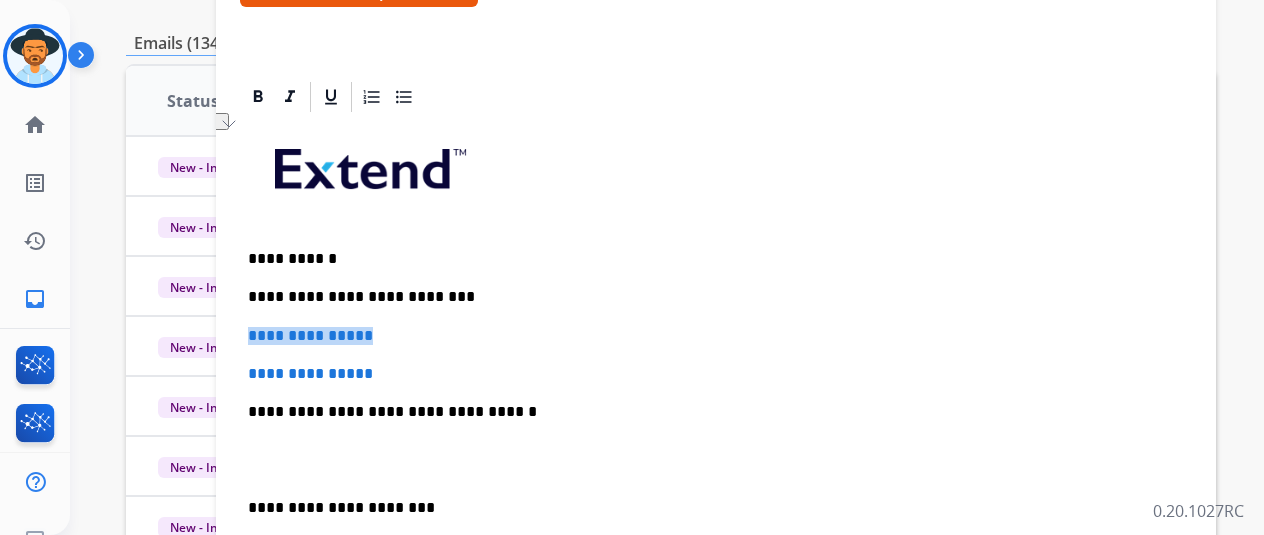drag, startPoint x: 444, startPoint y: 332, endPoint x: 265, endPoint y: 331, distance: 179.00279 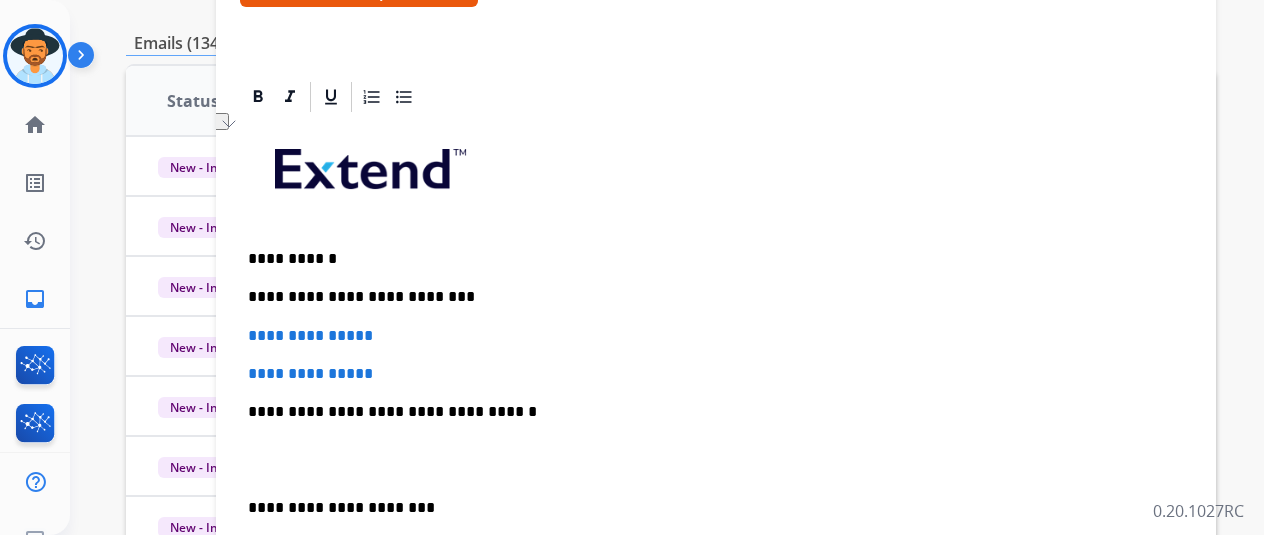 click on "**********" at bounding box center [708, 297] 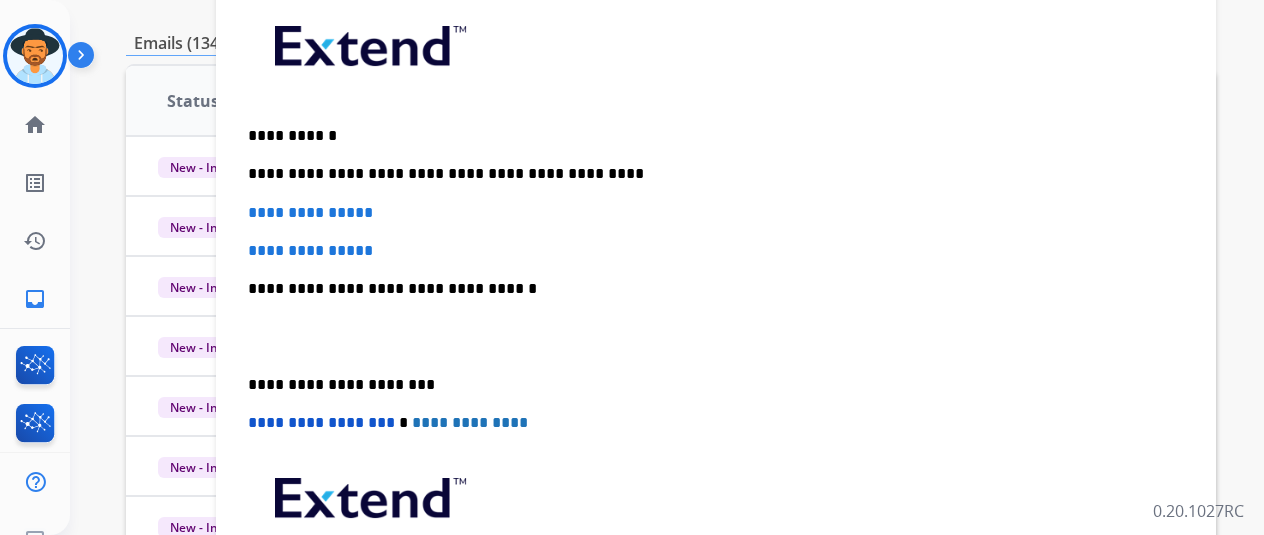 scroll, scrollTop: 260, scrollLeft: 0, axis: vertical 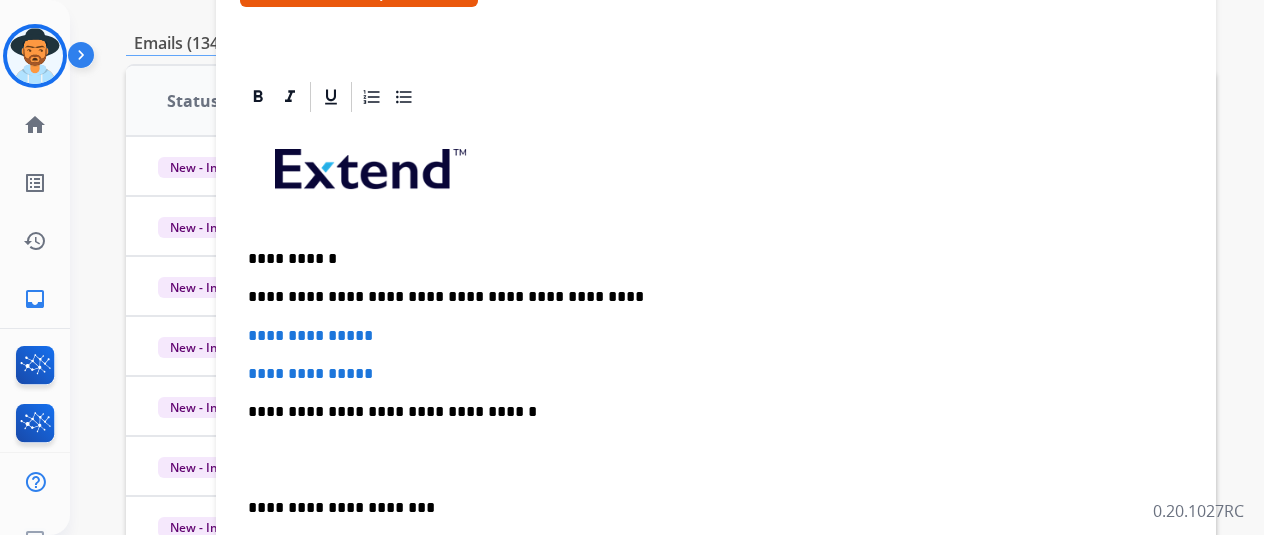 click on "**********" at bounding box center [716, 459] 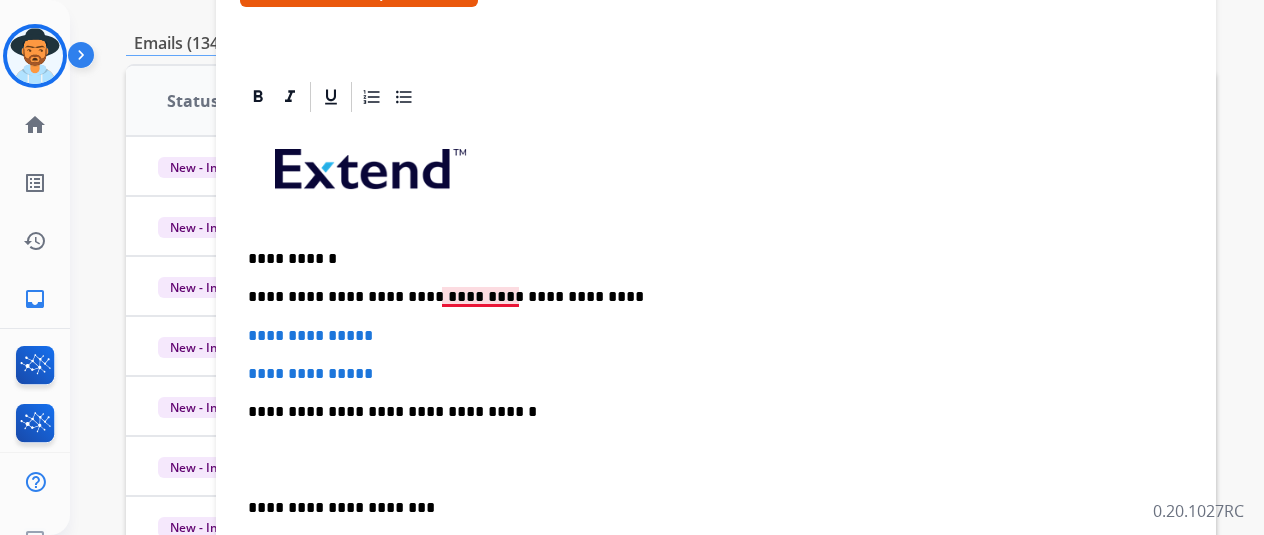 click on "**********" at bounding box center [708, 297] 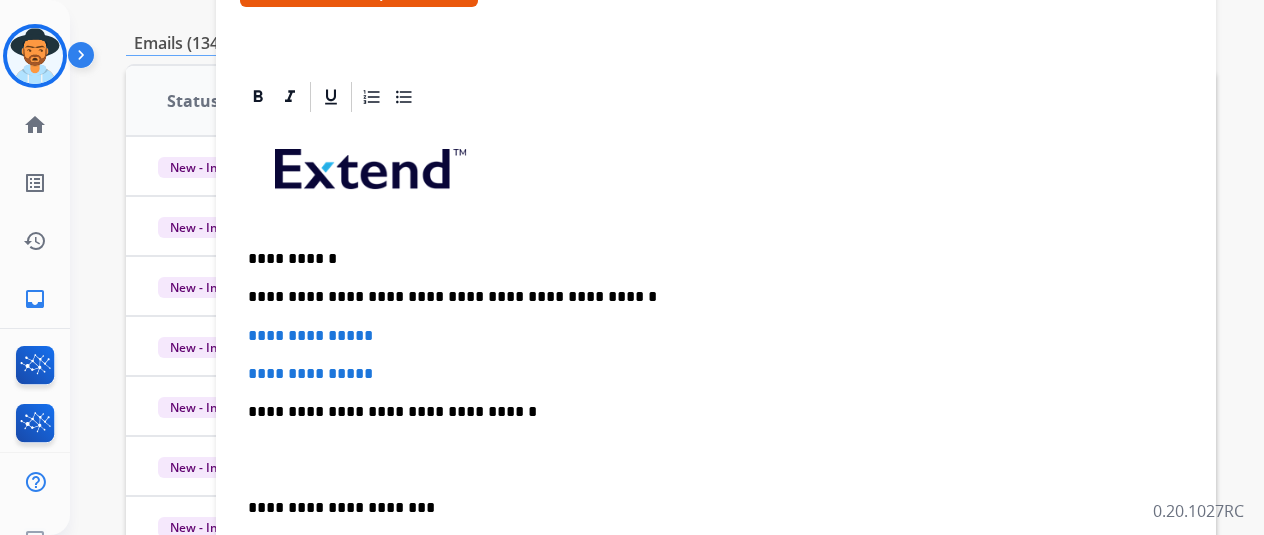 click on "**********" at bounding box center (708, 336) 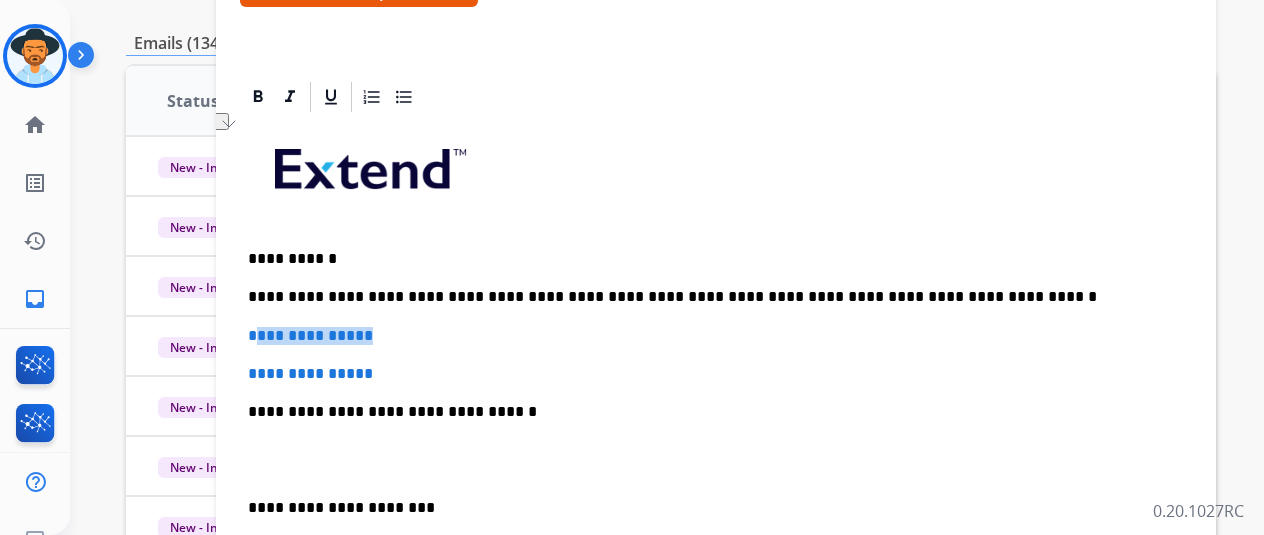 drag, startPoint x: 534, startPoint y: 320, endPoint x: 267, endPoint y: 317, distance: 267.01685 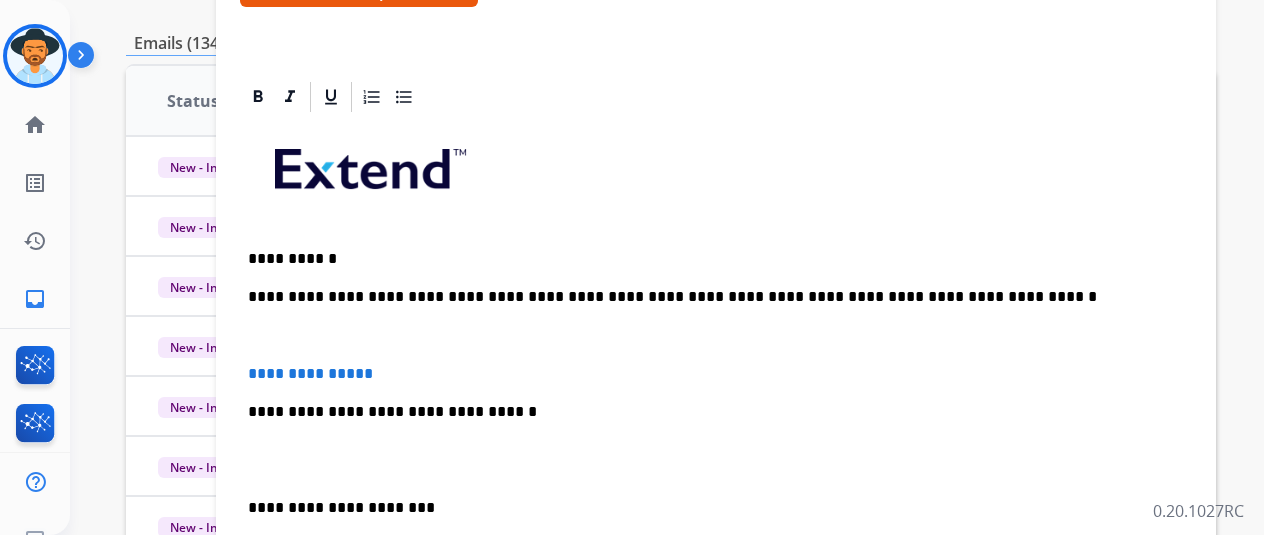 click at bounding box center [716, 336] 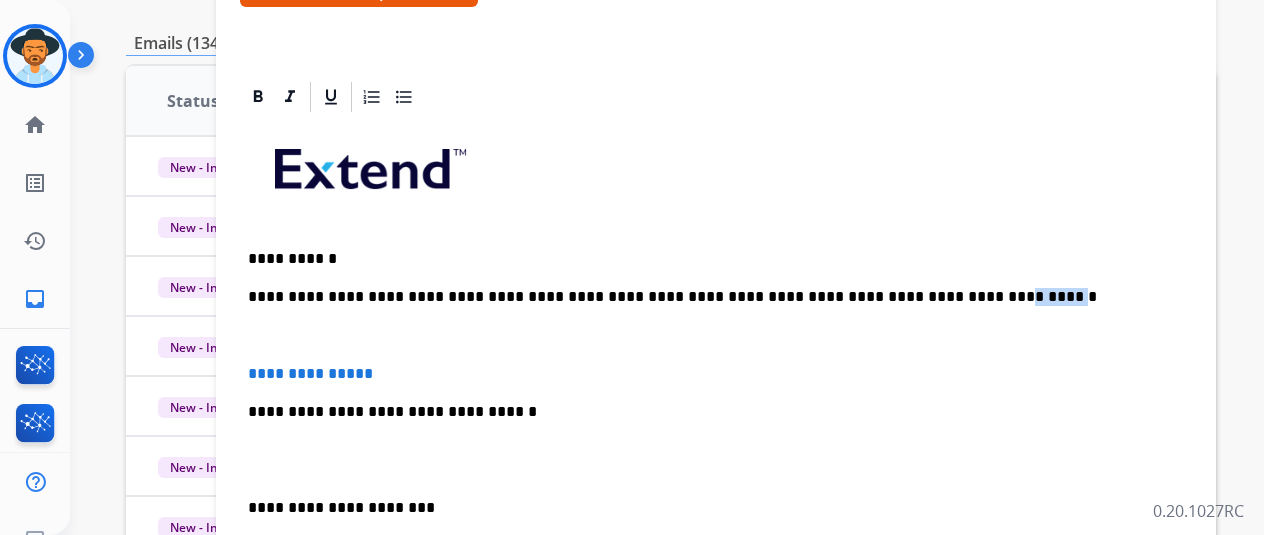 click on "**********" at bounding box center (708, 297) 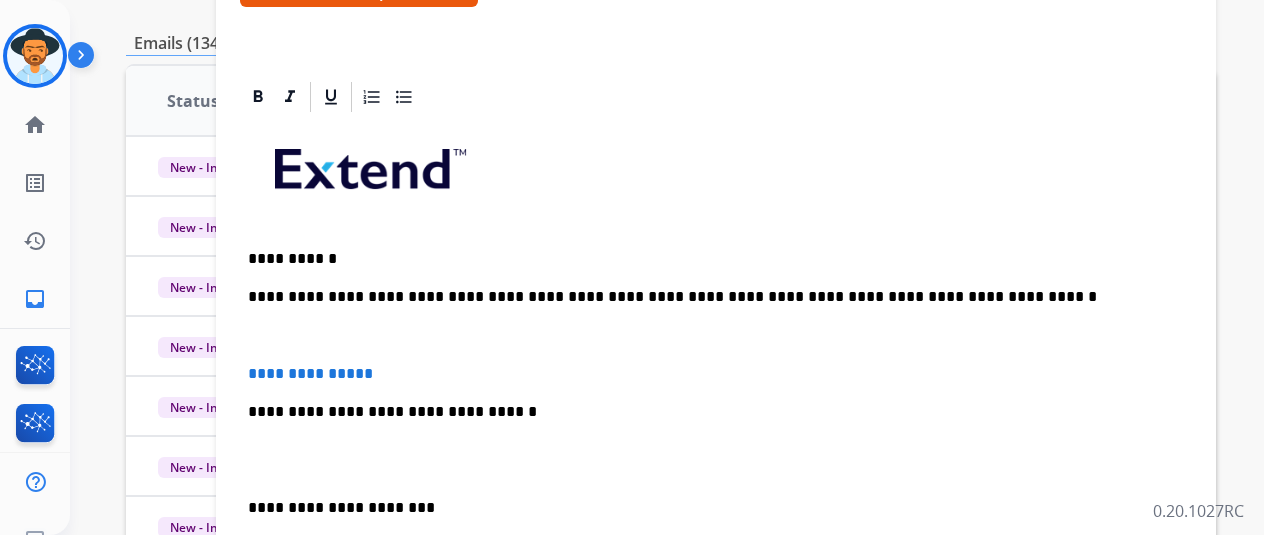 drag, startPoint x: 988, startPoint y: 316, endPoint x: 960, endPoint y: 309, distance: 28.86174 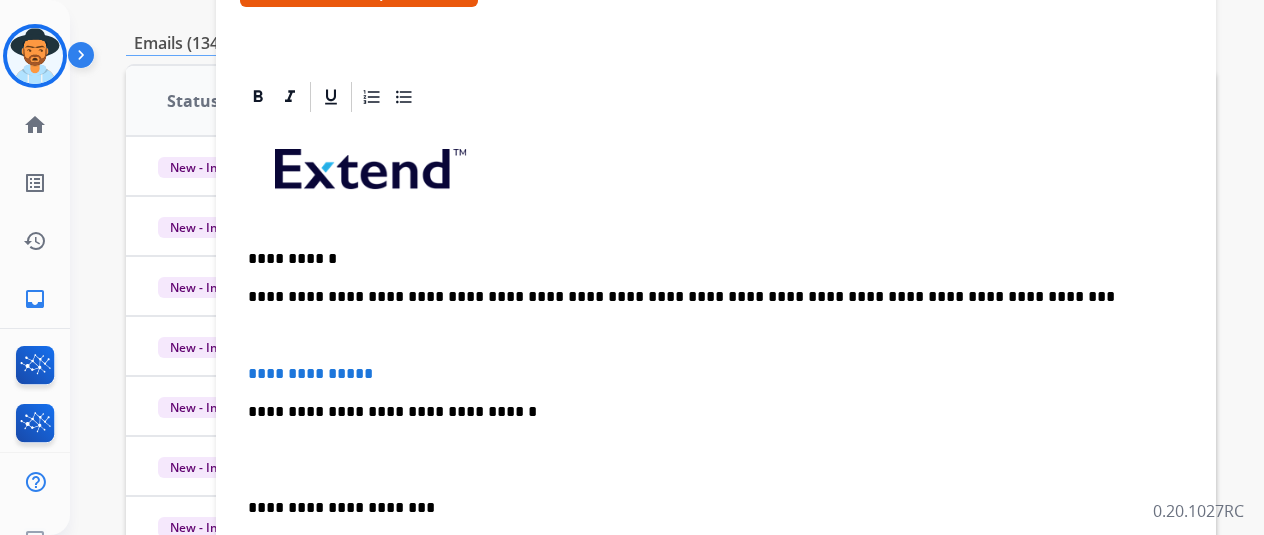 click on "**********" at bounding box center (716, 459) 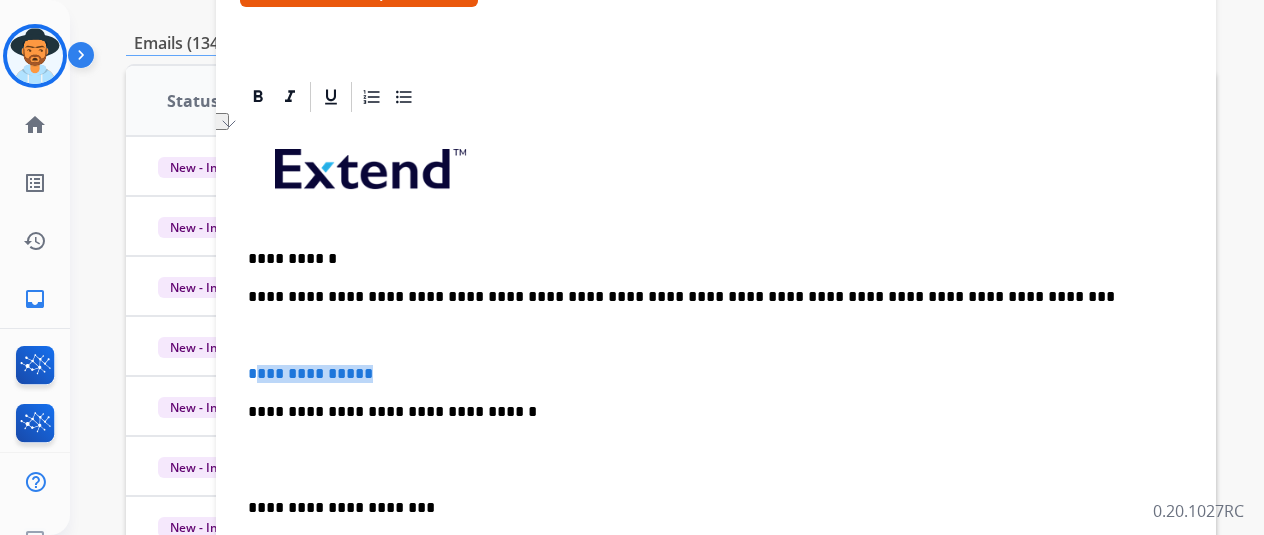 drag, startPoint x: 428, startPoint y: 372, endPoint x: 274, endPoint y: 364, distance: 154.20766 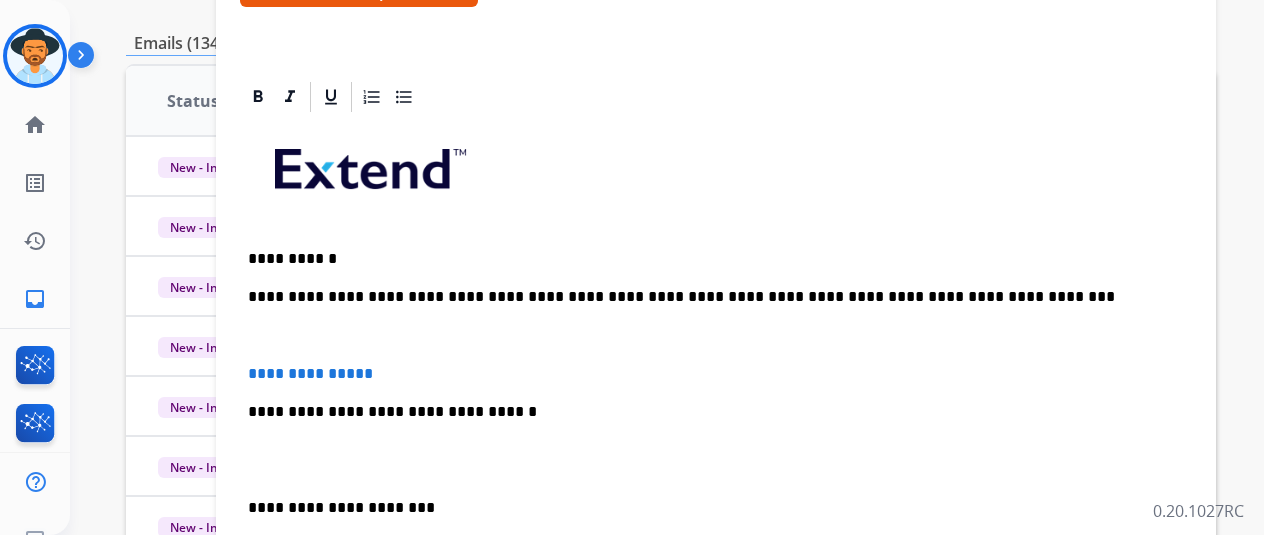 click at bounding box center [716, 336] 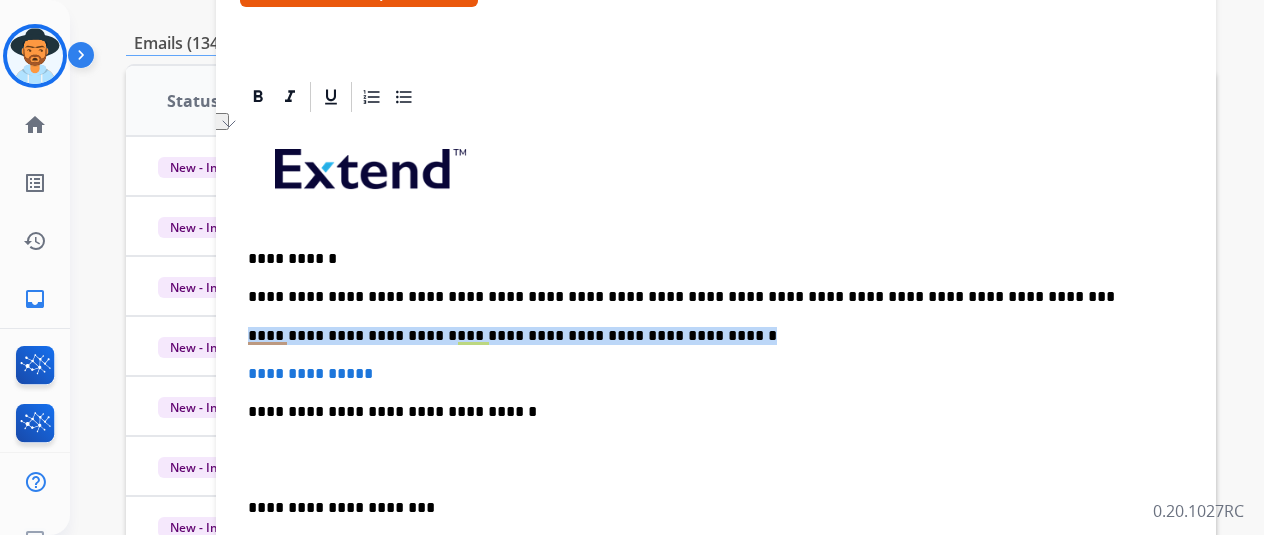 drag, startPoint x: 710, startPoint y: 336, endPoint x: 251, endPoint y: 329, distance: 459.05338 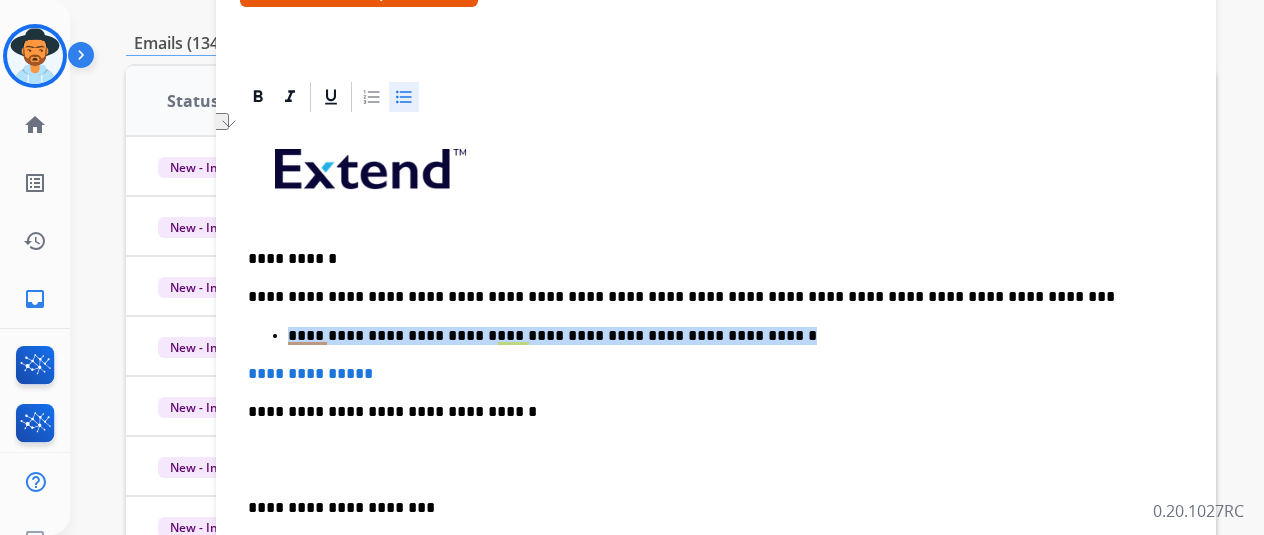 click at bounding box center (404, 97) 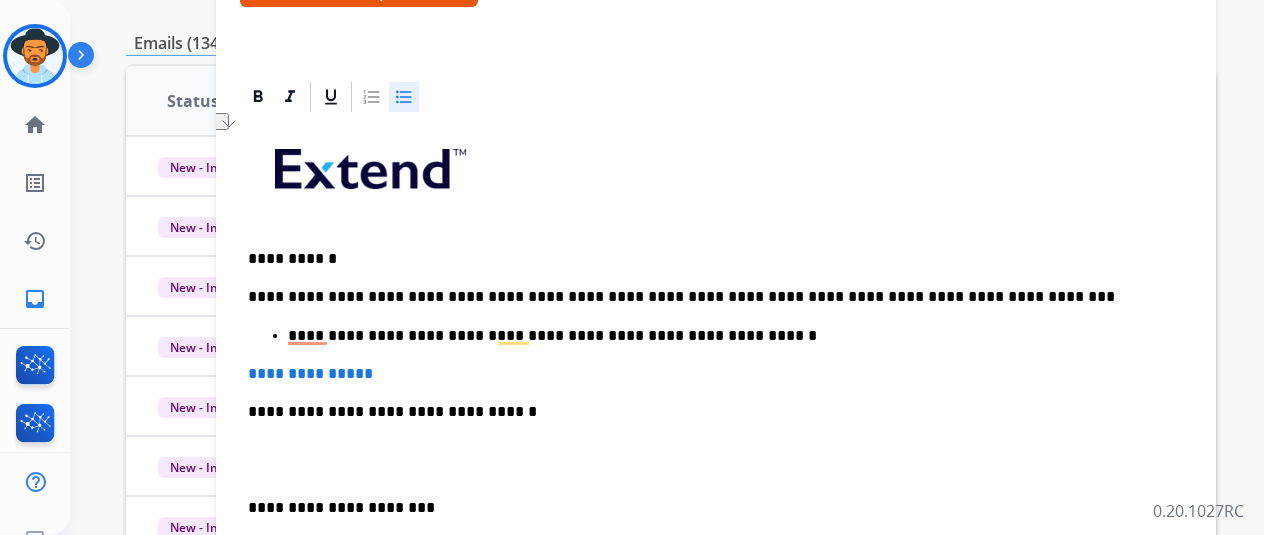 click on "**********" at bounding box center (716, 459) 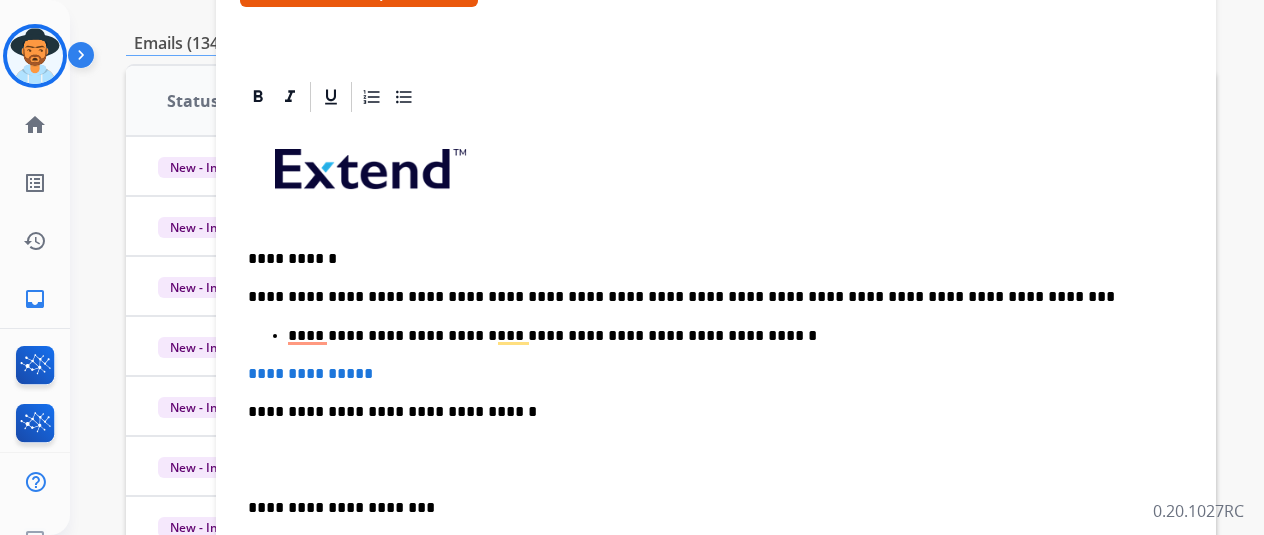 click on "**********" at bounding box center (716, 459) 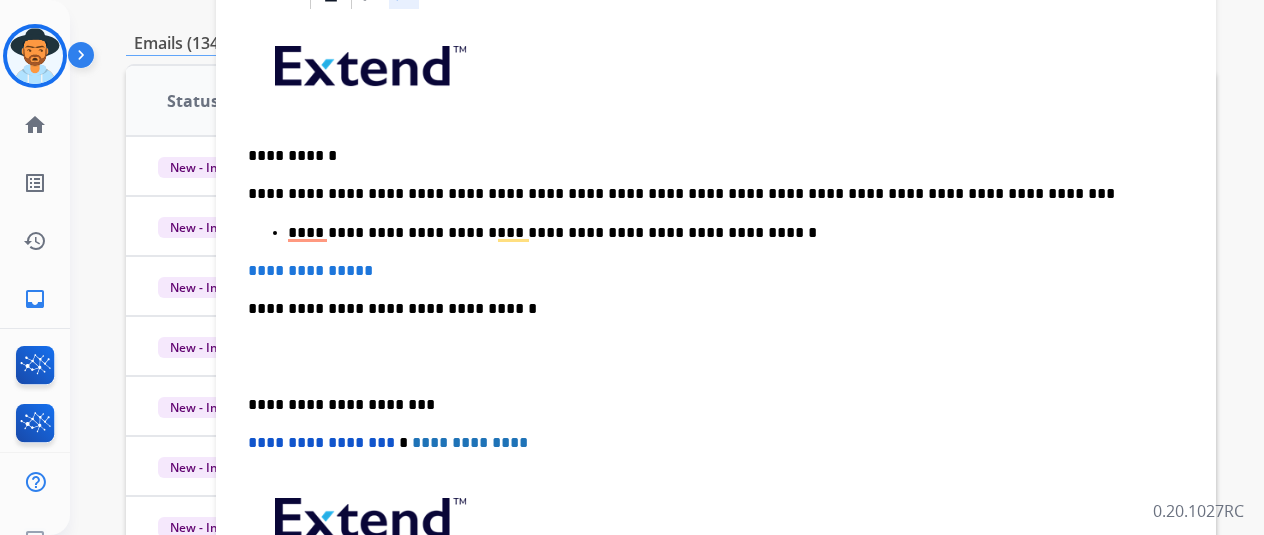 scroll, scrollTop: 260, scrollLeft: 0, axis: vertical 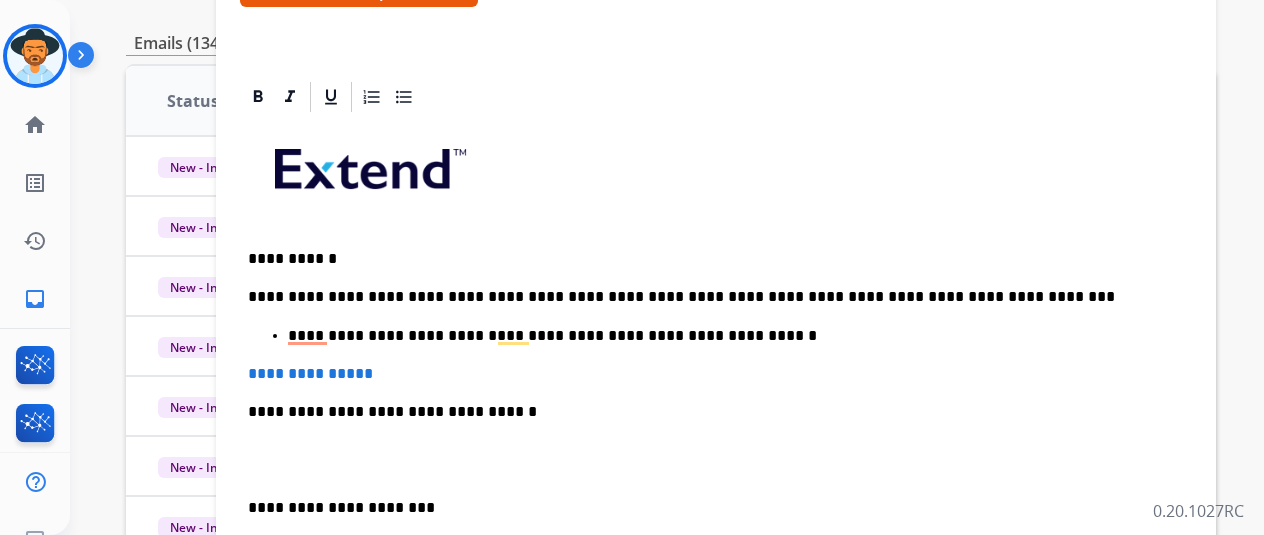 click on "**********" at bounding box center [708, 412] 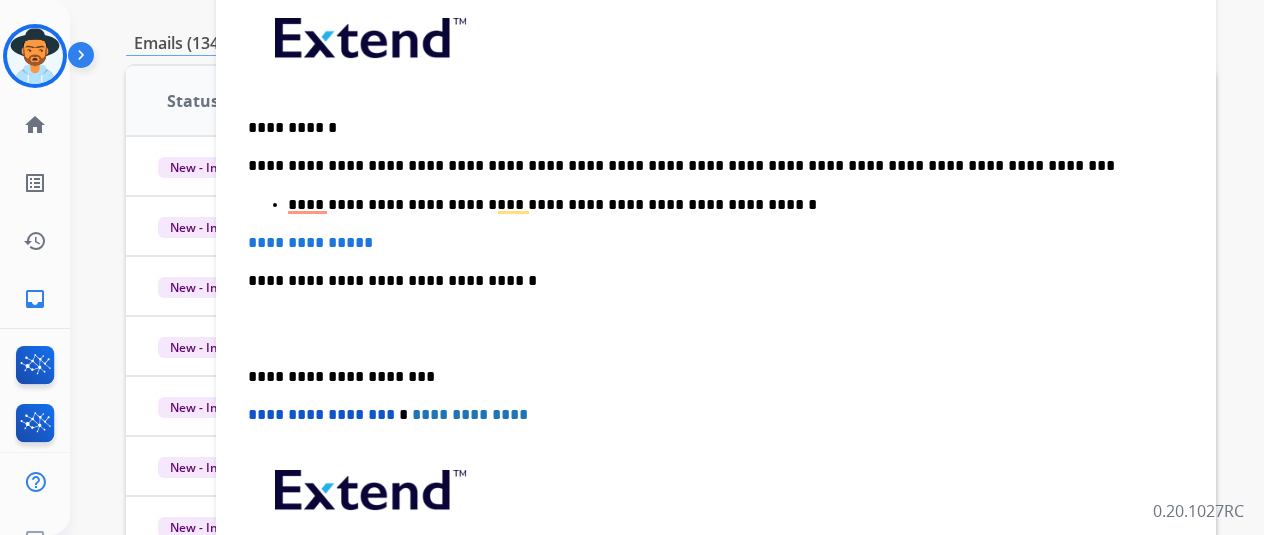 scroll, scrollTop: 360, scrollLeft: 0, axis: vertical 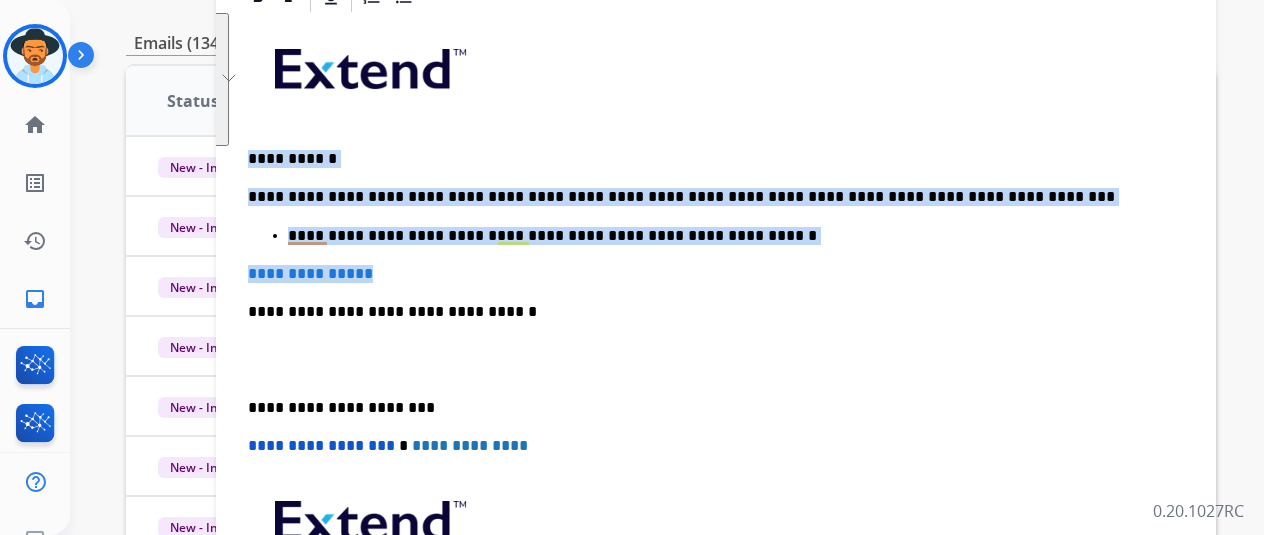 drag, startPoint x: 524, startPoint y: 266, endPoint x: 282, endPoint y: 167, distance: 261.467 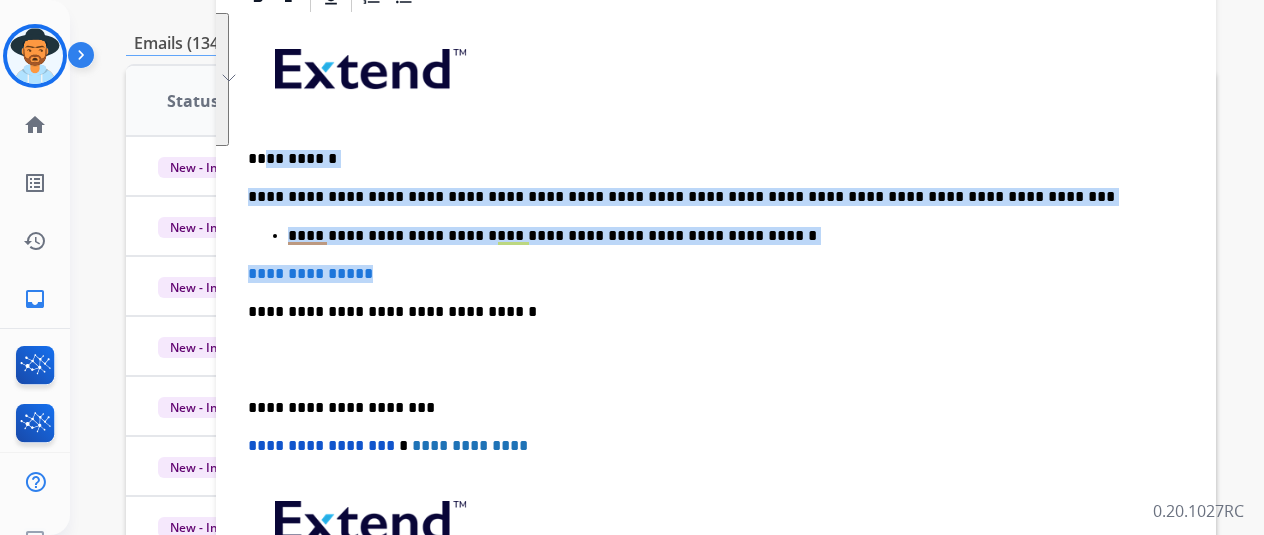 click on "**********" at bounding box center [716, 359] 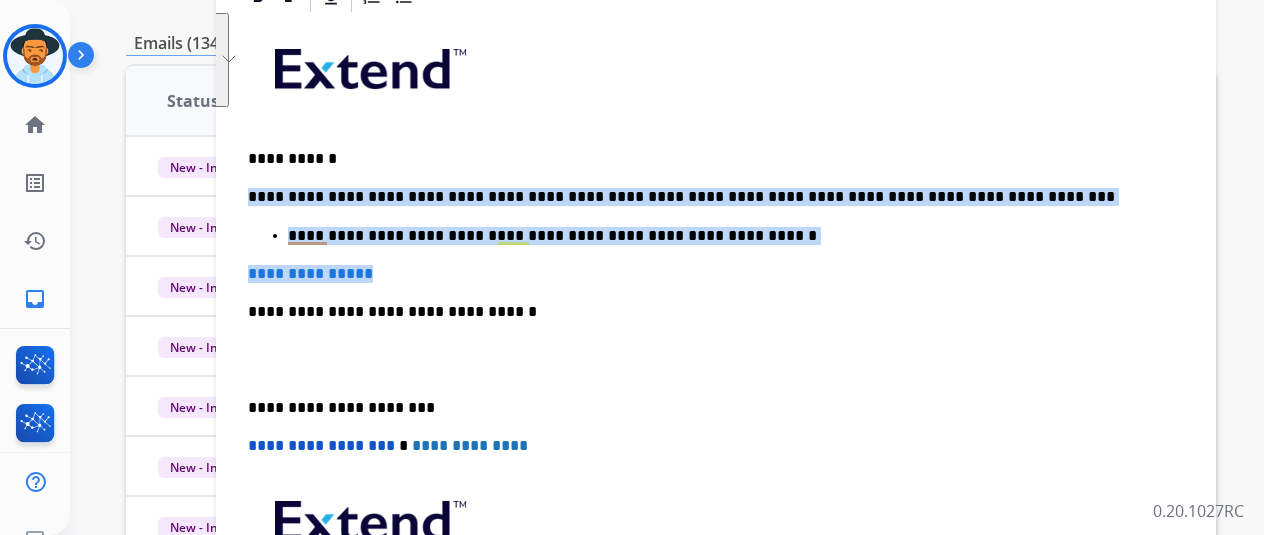 drag, startPoint x: 478, startPoint y: 261, endPoint x: 265, endPoint y: 197, distance: 222.40729 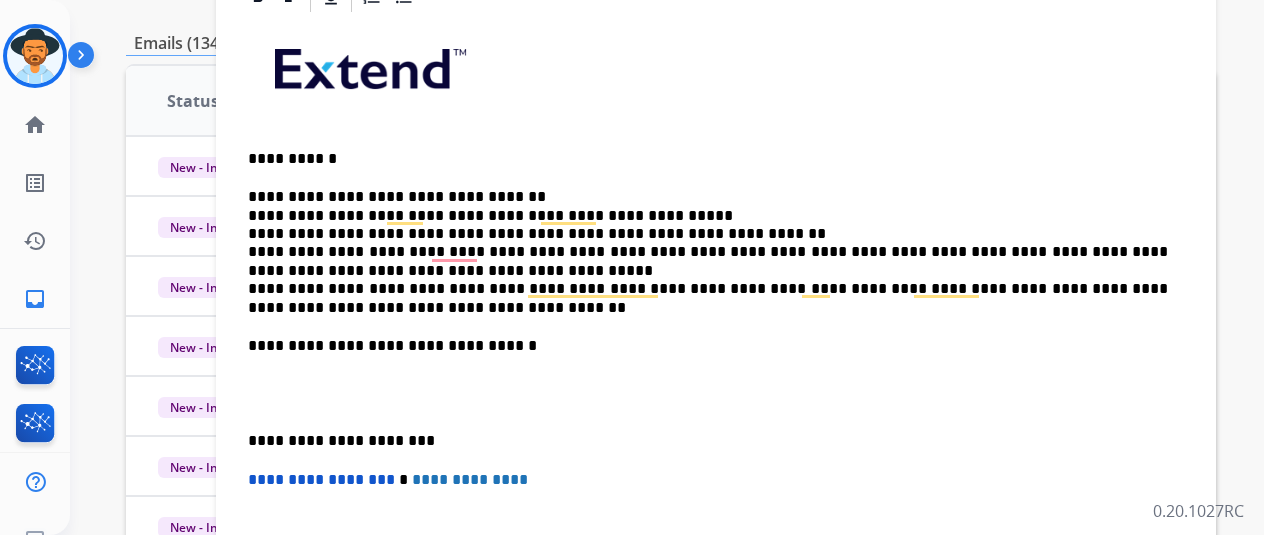 click on "**********" at bounding box center (708, 252) 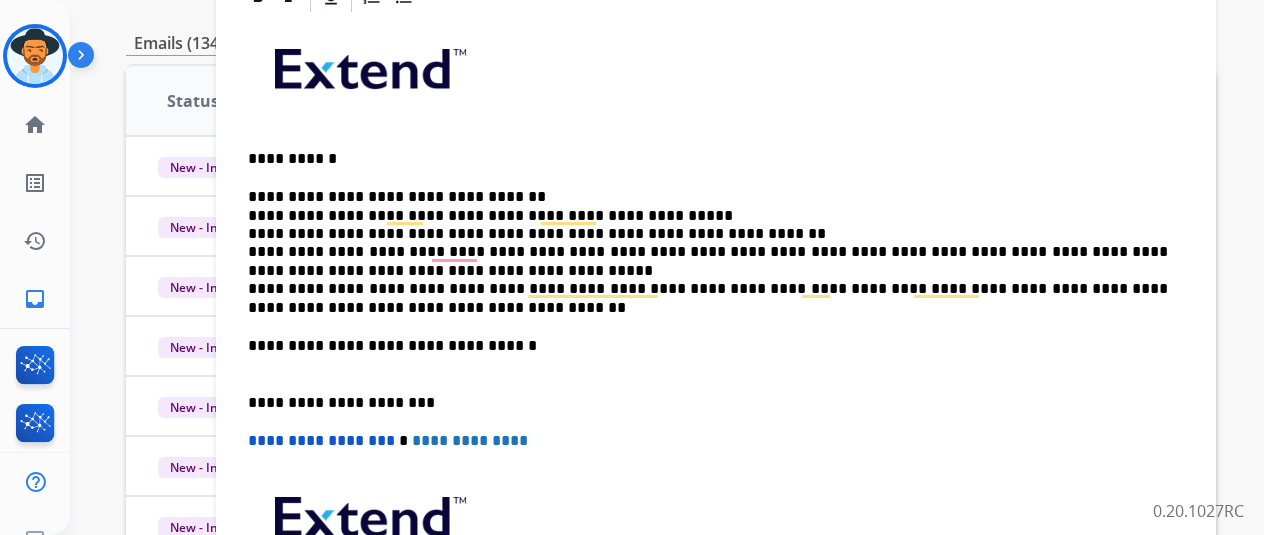 click on "**********" at bounding box center [716, 356] 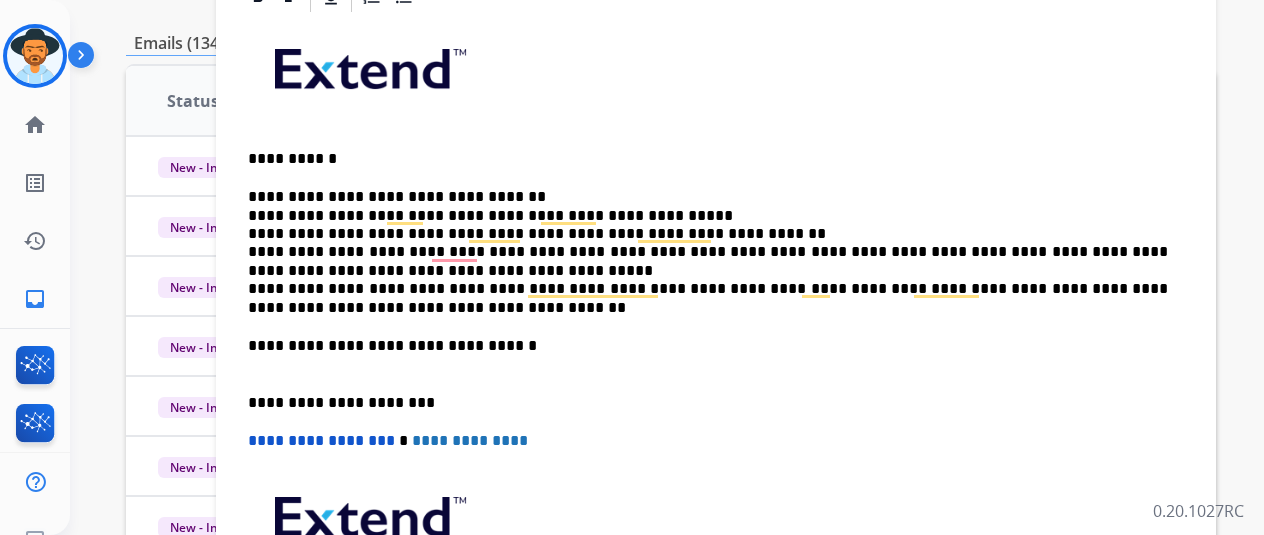 click on "**********" at bounding box center (708, 252) 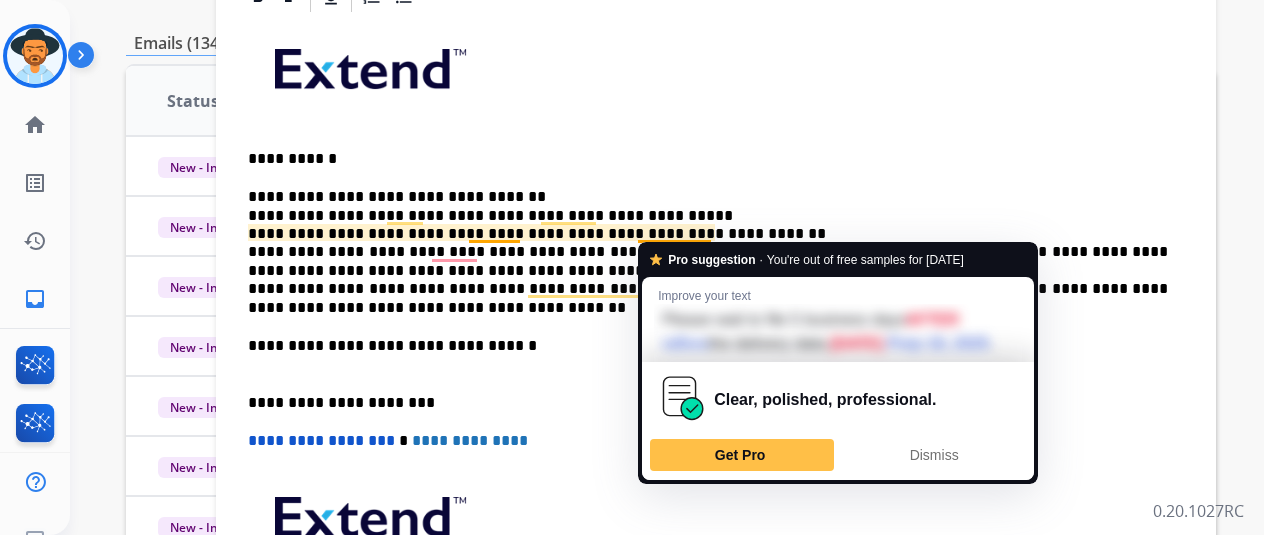 click on "**********" at bounding box center [708, 252] 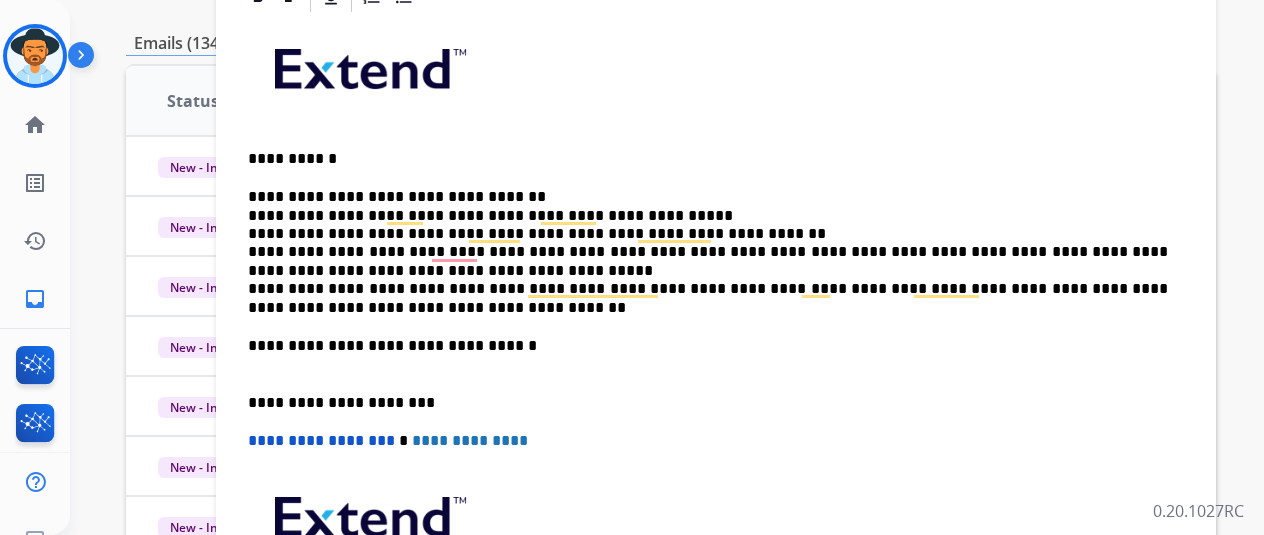 click on "**********" at bounding box center (708, 252) 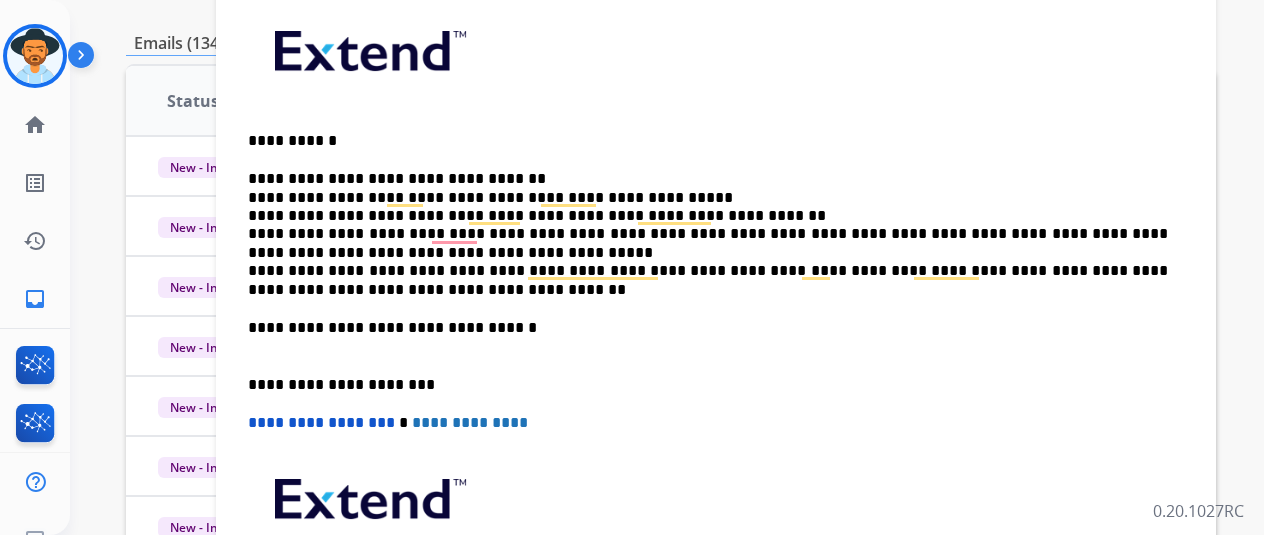 scroll, scrollTop: 455, scrollLeft: 0, axis: vertical 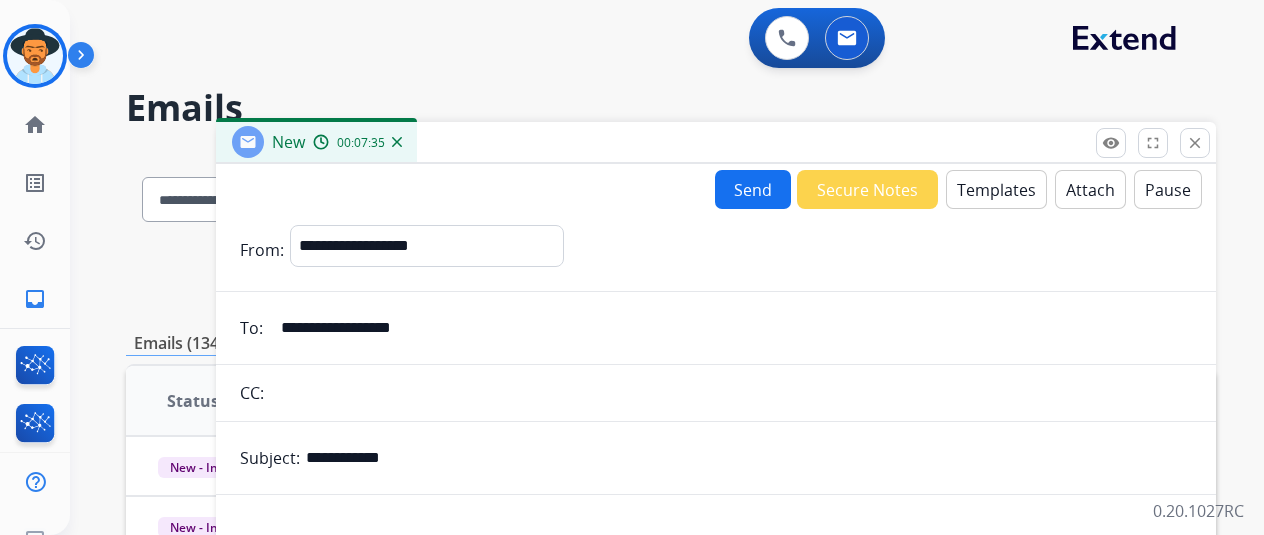 click on "Send" at bounding box center [753, 189] 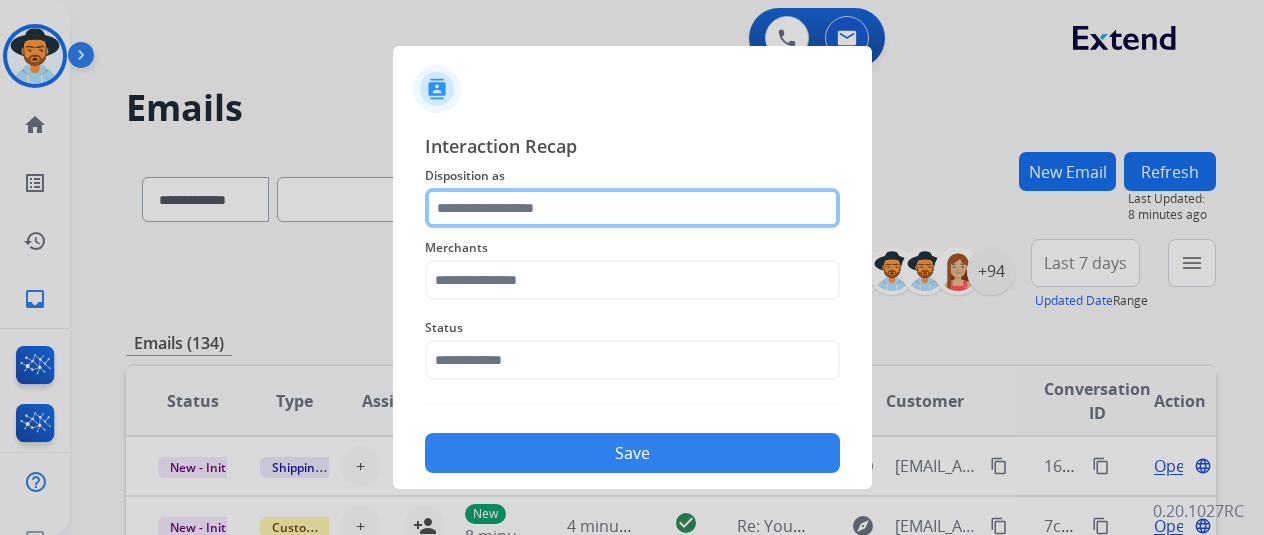 click 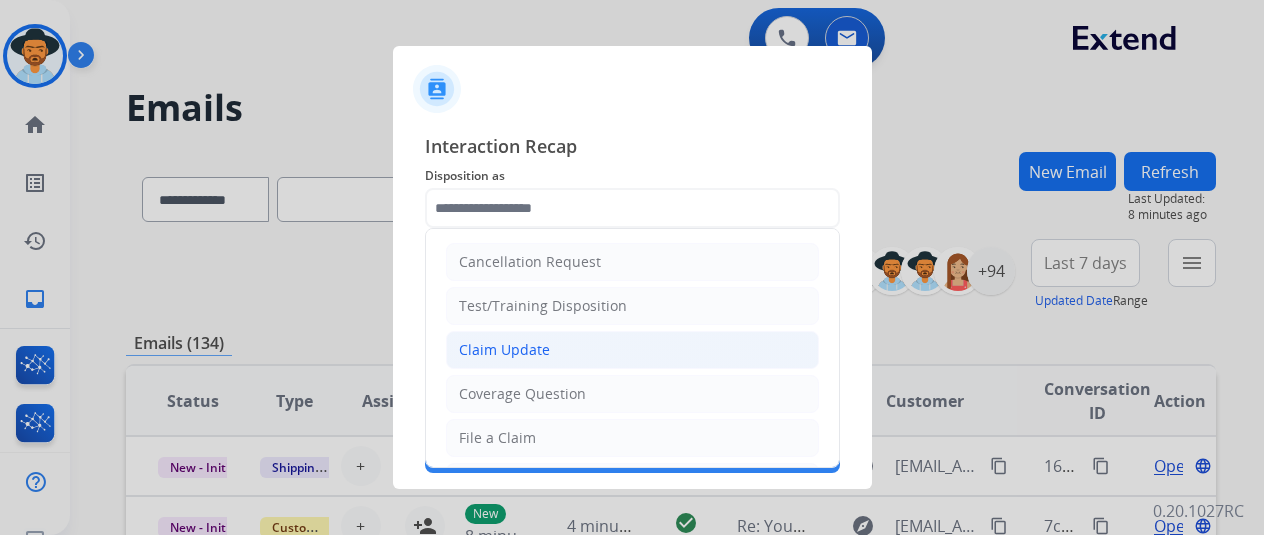 click on "Claim Update" 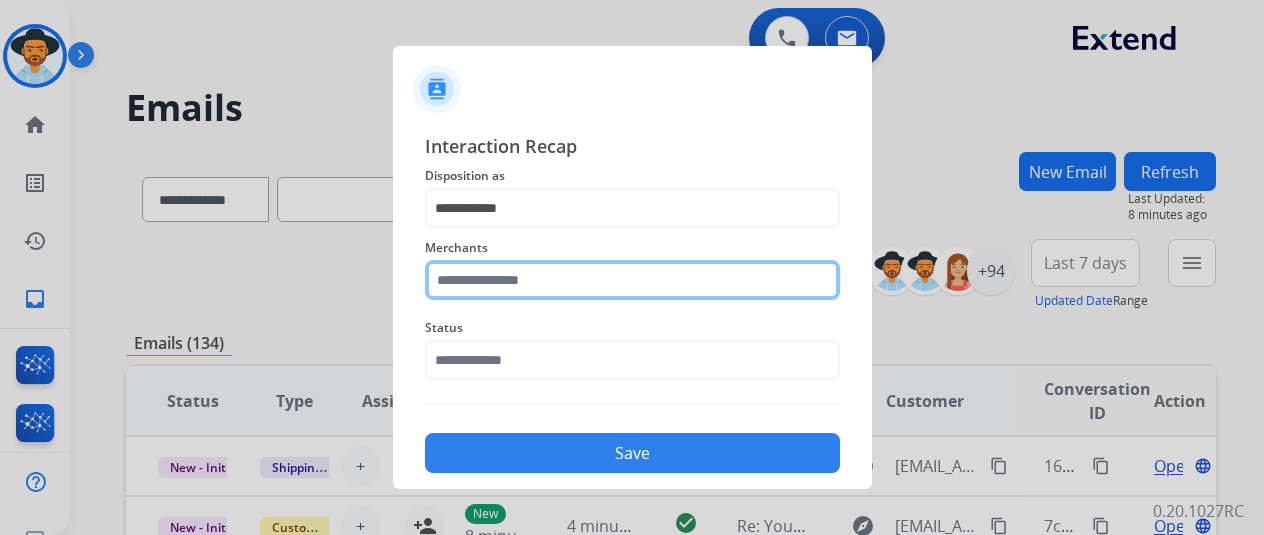 click 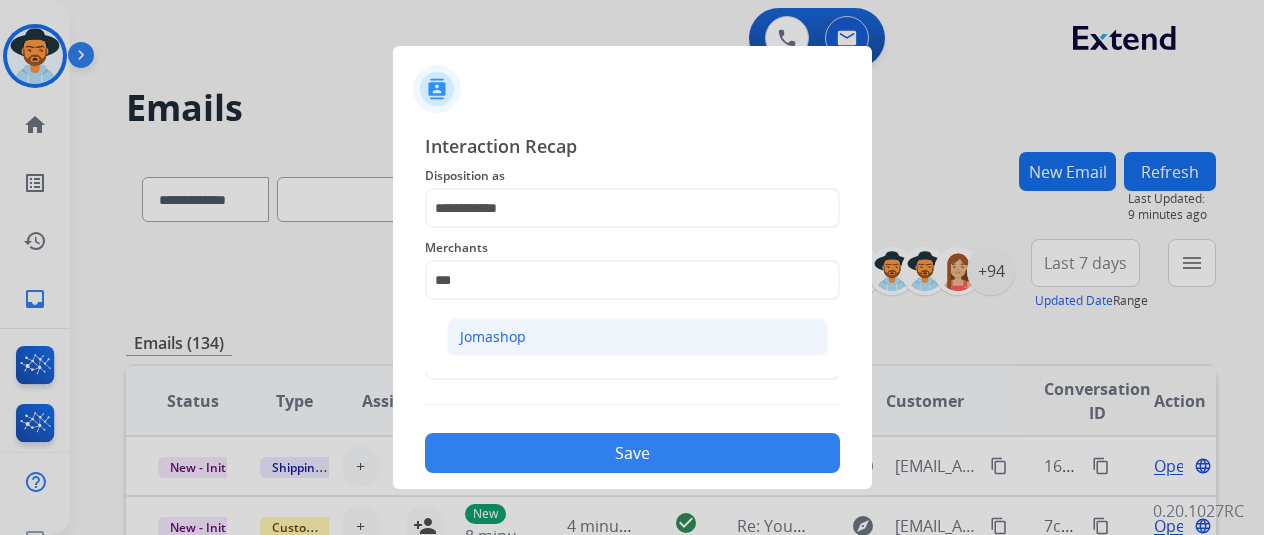 click on "Jomashop" 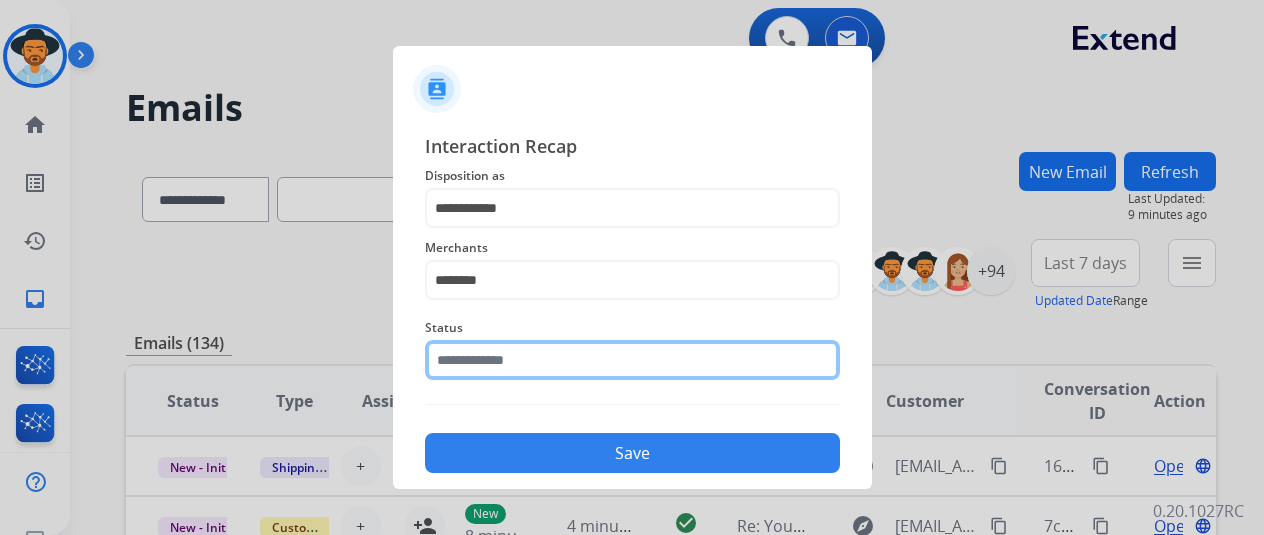click 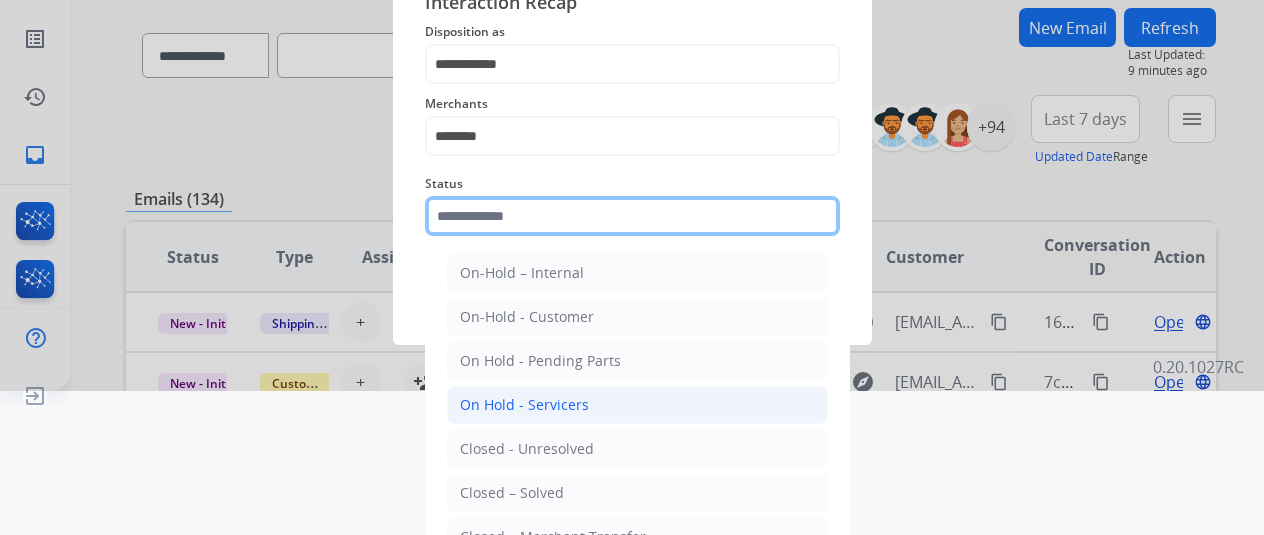scroll, scrollTop: 152, scrollLeft: 0, axis: vertical 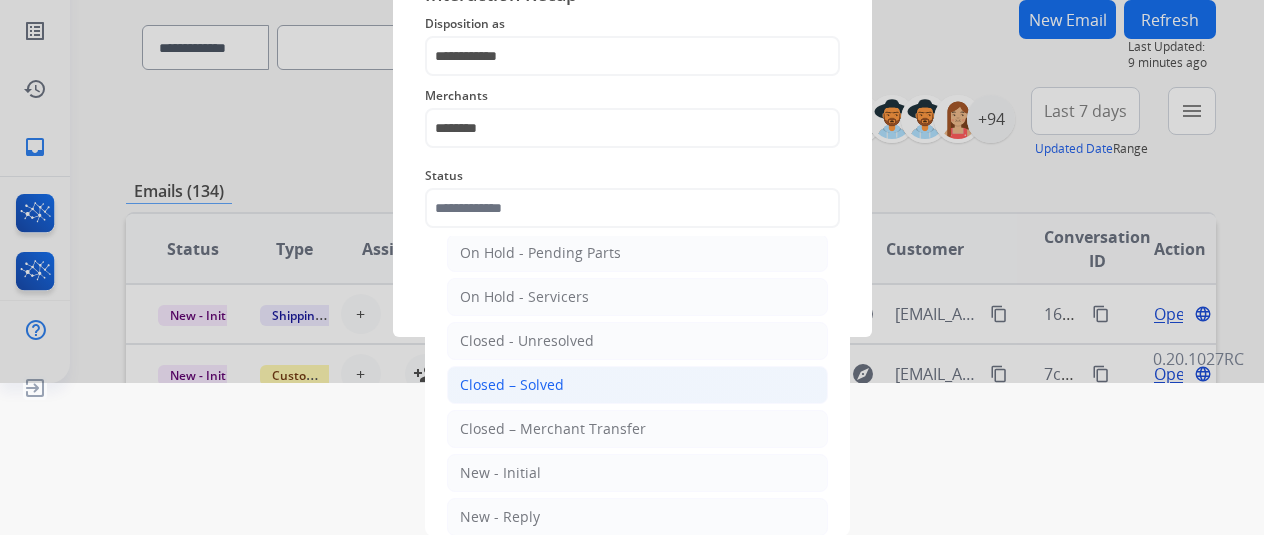 click on "Closed – Solved" 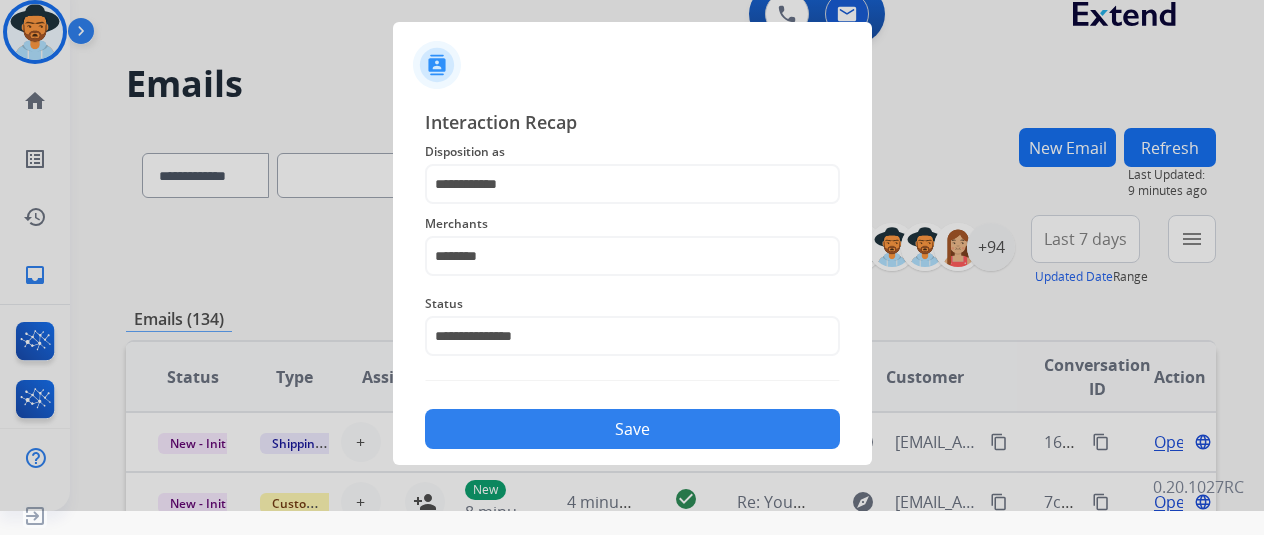 scroll, scrollTop: 24, scrollLeft: 0, axis: vertical 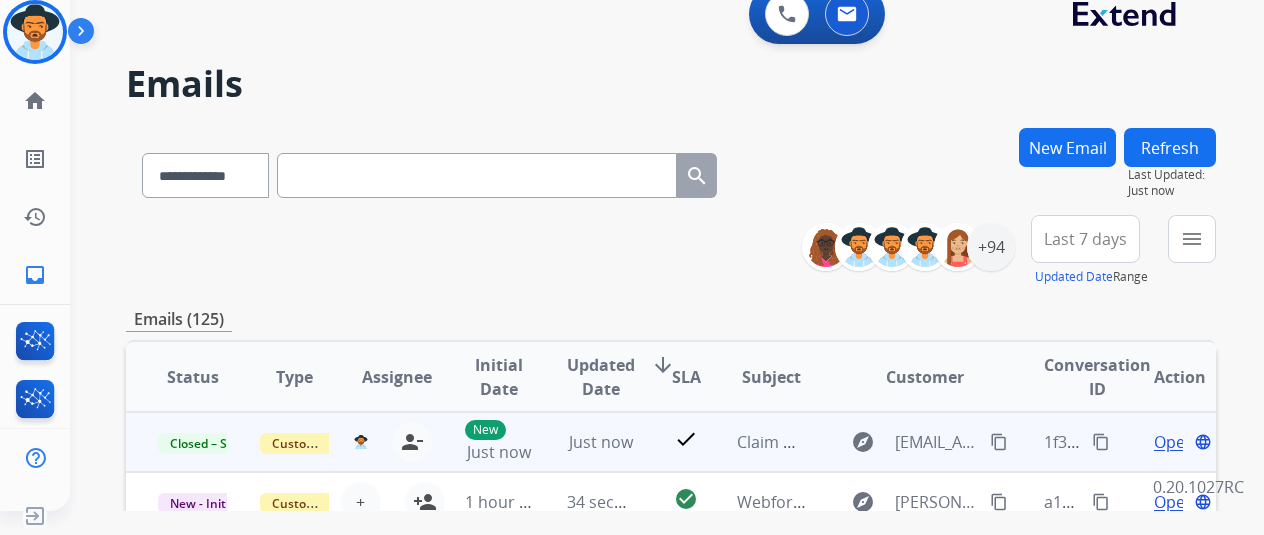 click on "content_copy" at bounding box center (1101, 442) 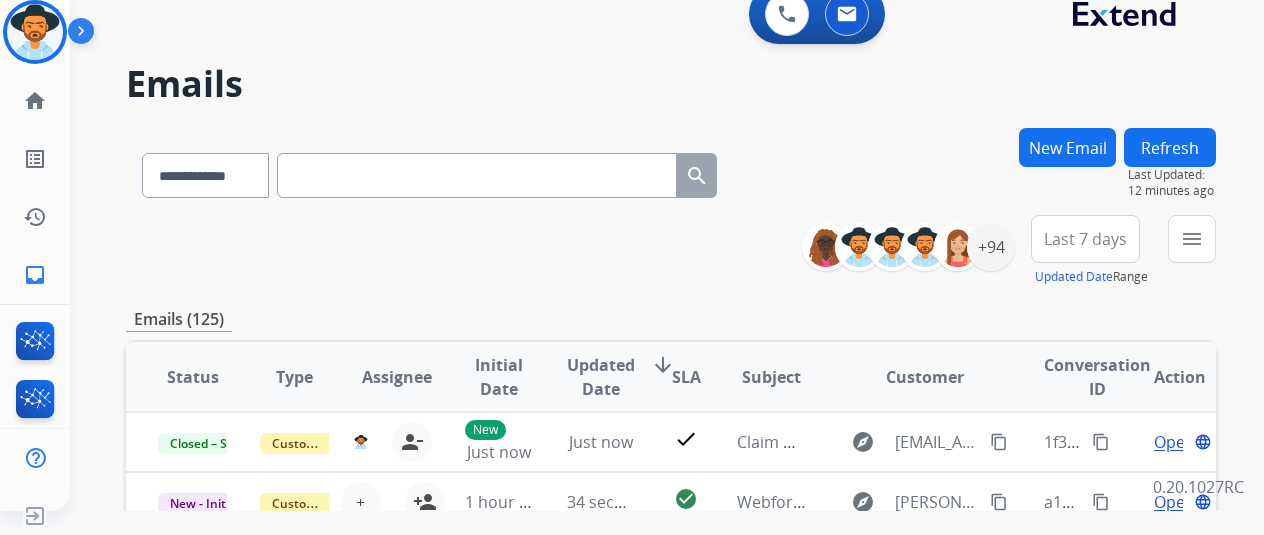 click on "**********" at bounding box center (916, 247) 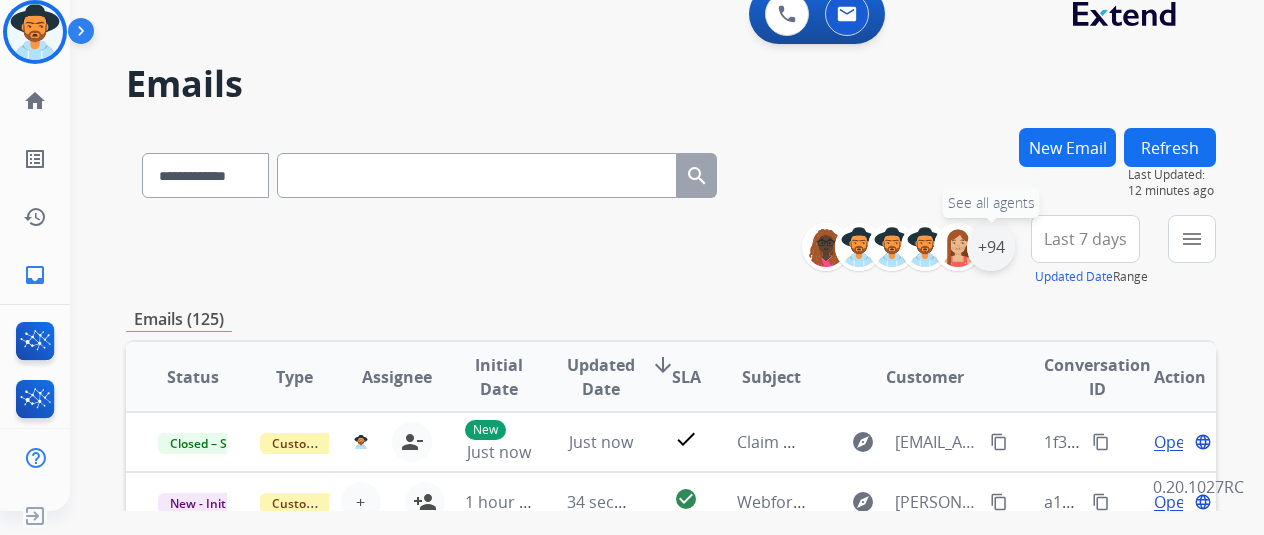 click on "+94" at bounding box center [991, 247] 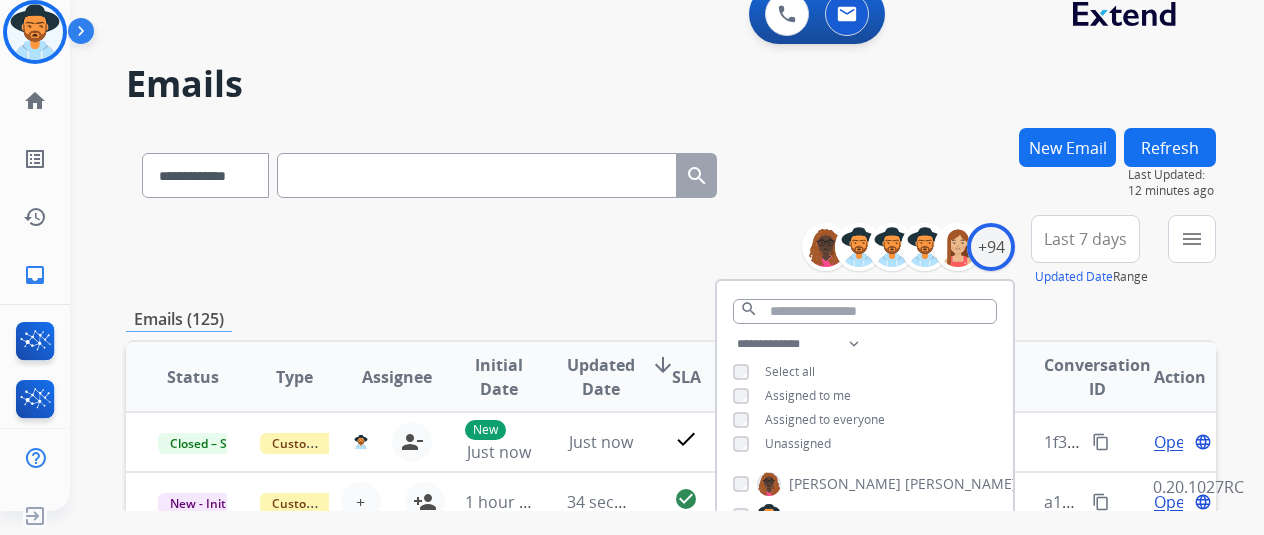 scroll, scrollTop: 200, scrollLeft: 0, axis: vertical 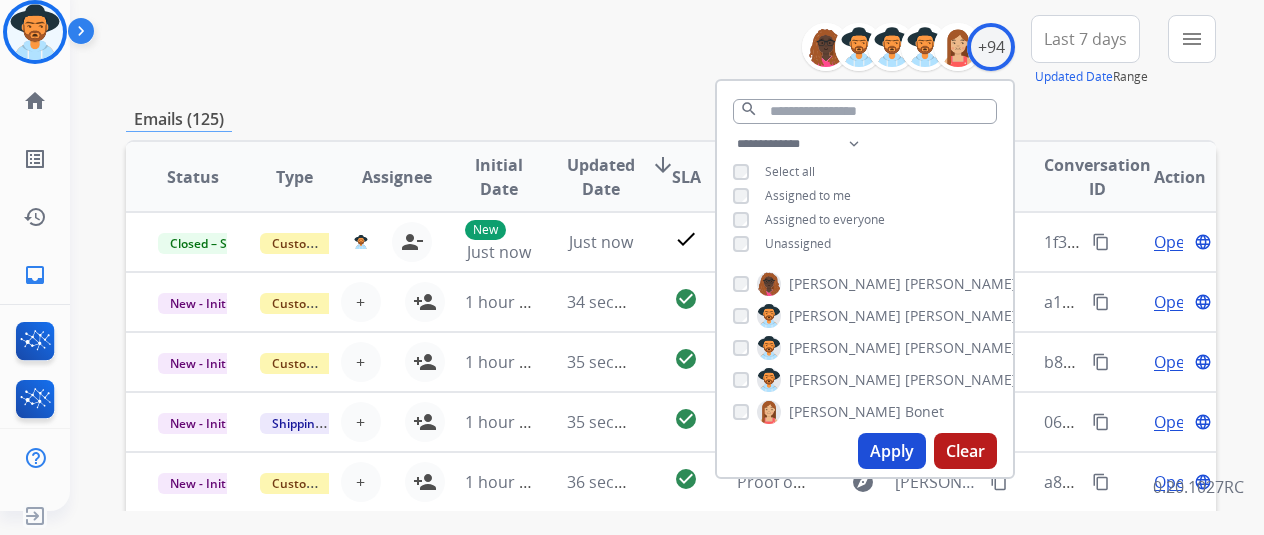 click on "**********" at bounding box center (671, 421) 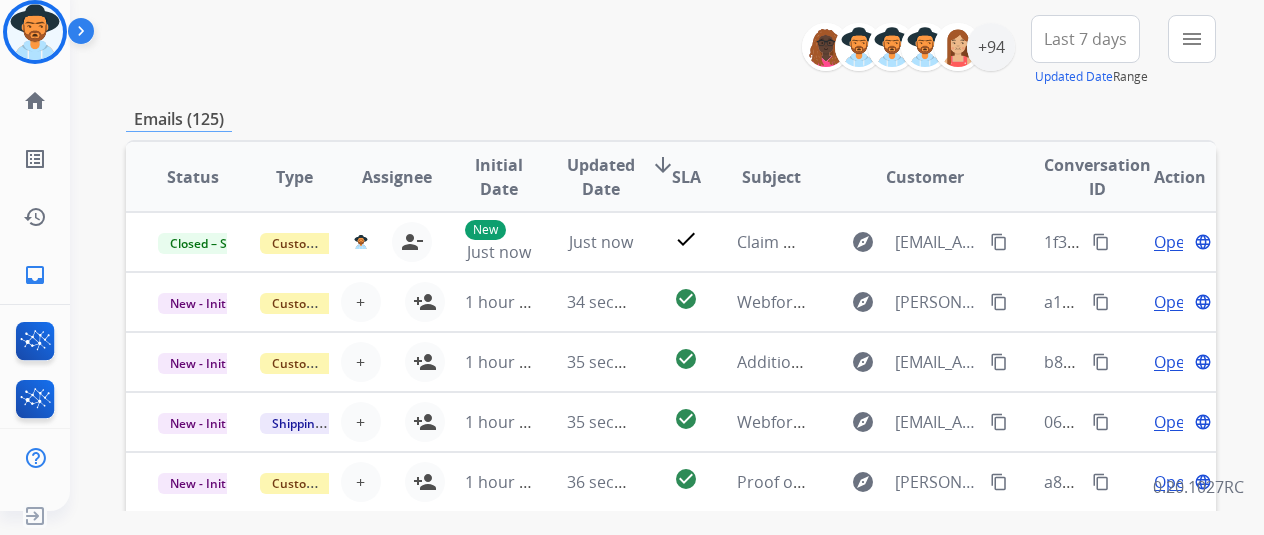 click on "**********" at bounding box center [671, 51] 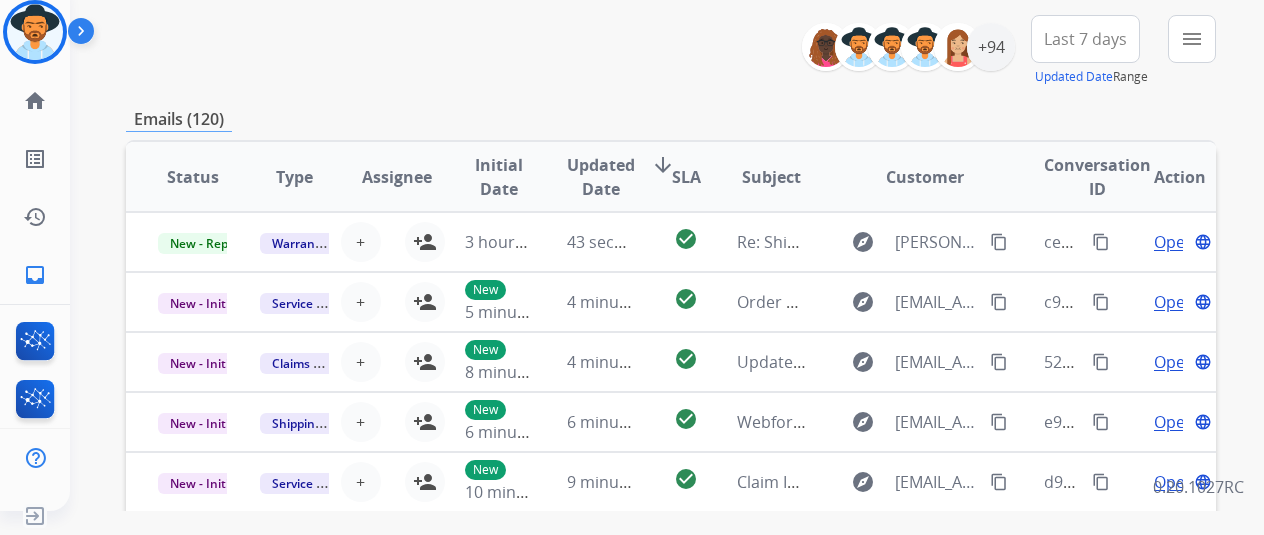 click 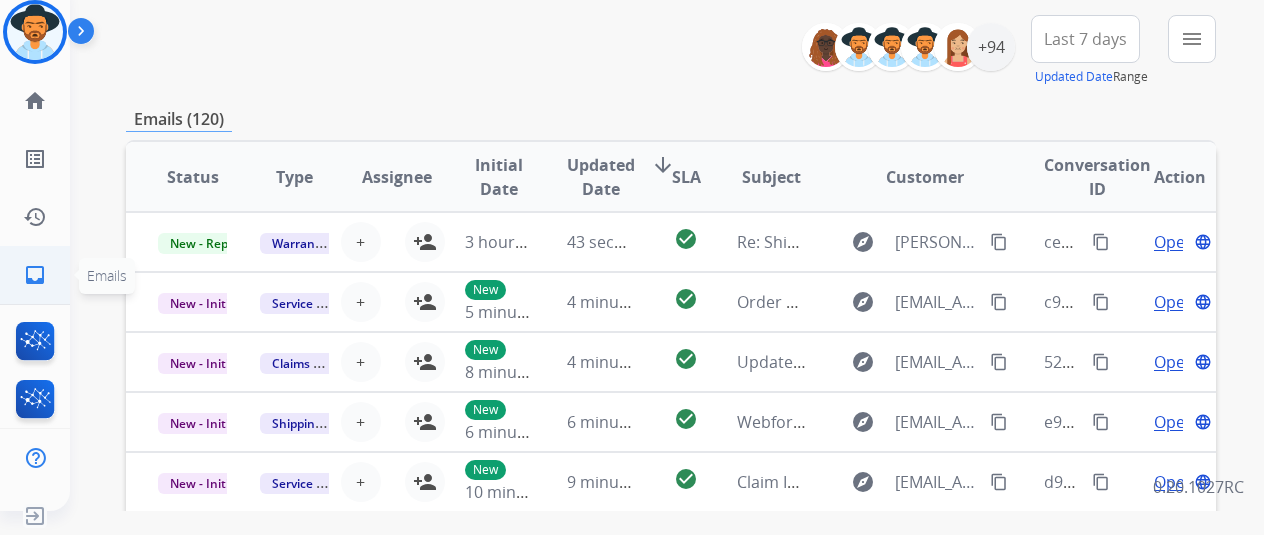 click on "inbox" 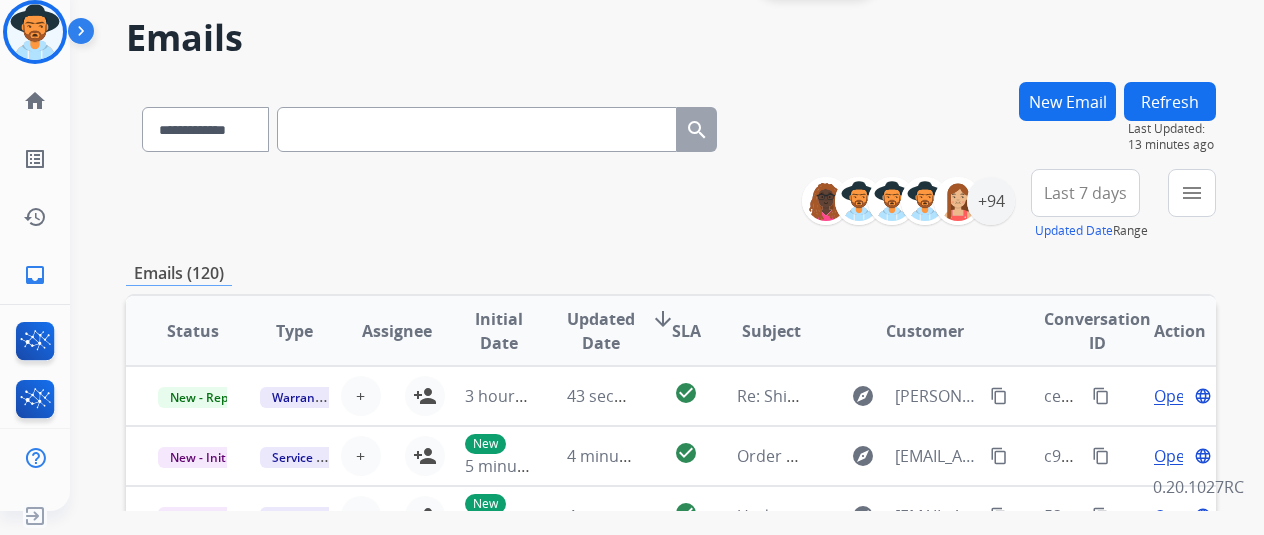 scroll, scrollTop: 0, scrollLeft: 0, axis: both 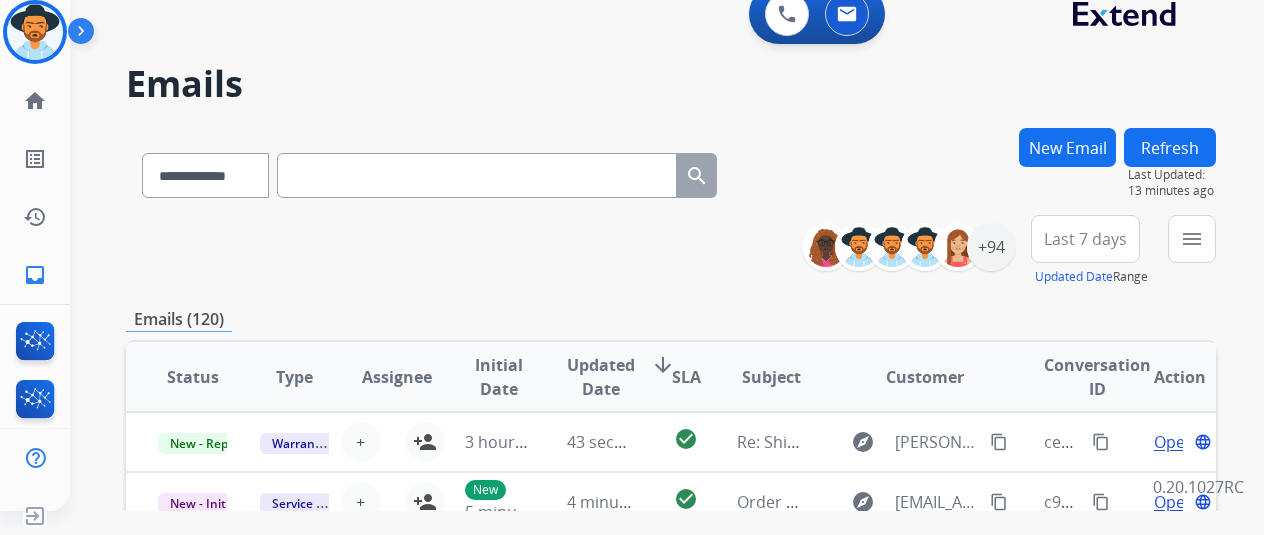 click at bounding box center (477, 175) 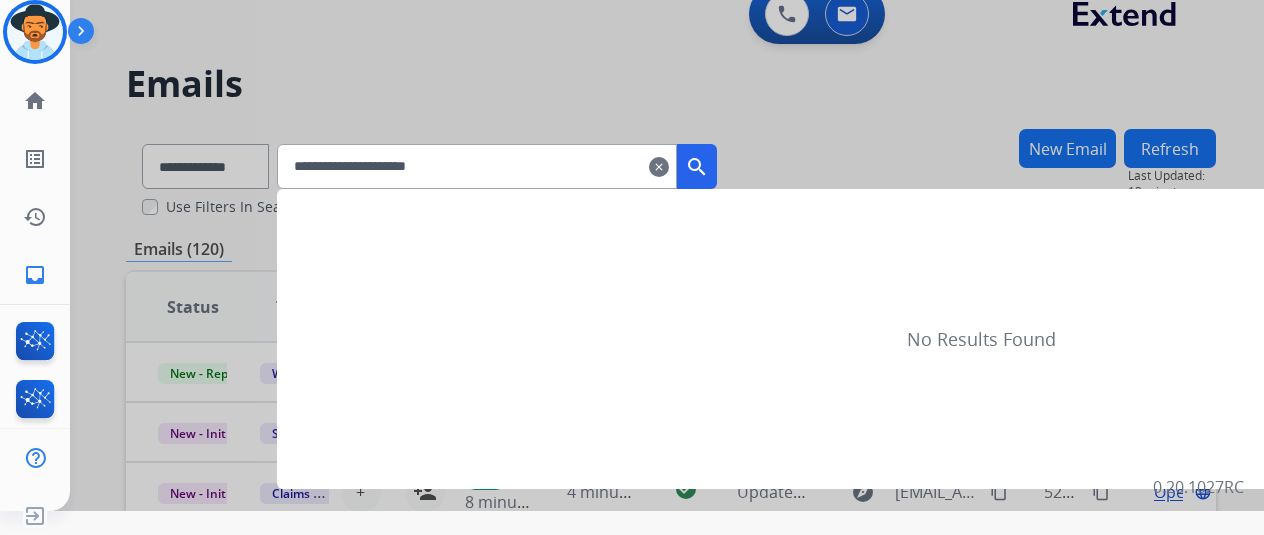 type on "**********" 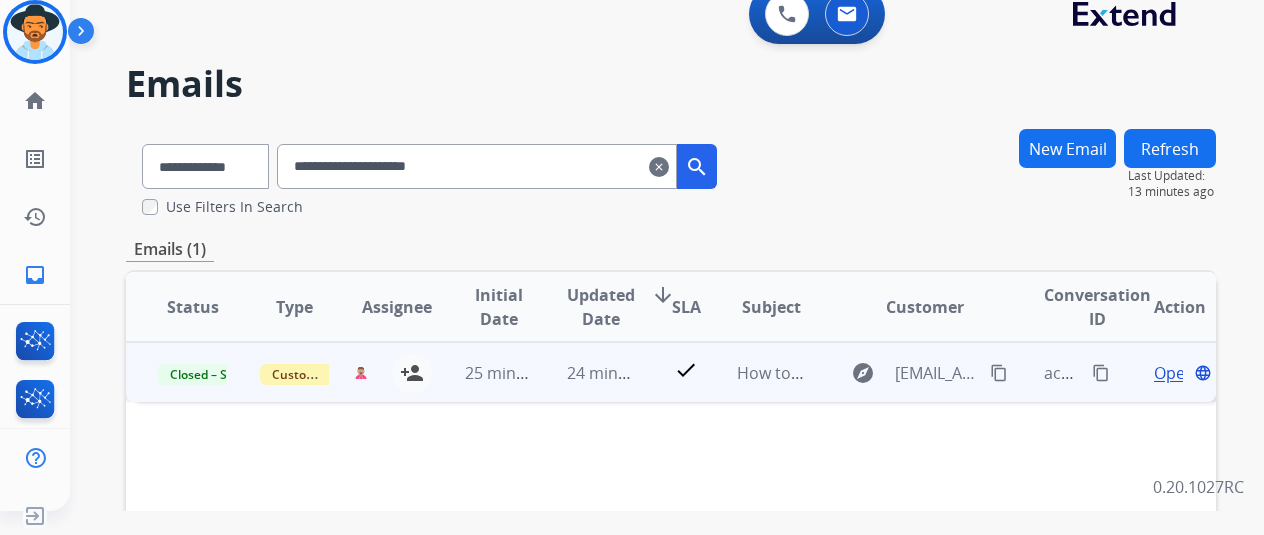 click on "Open" at bounding box center (1174, 373) 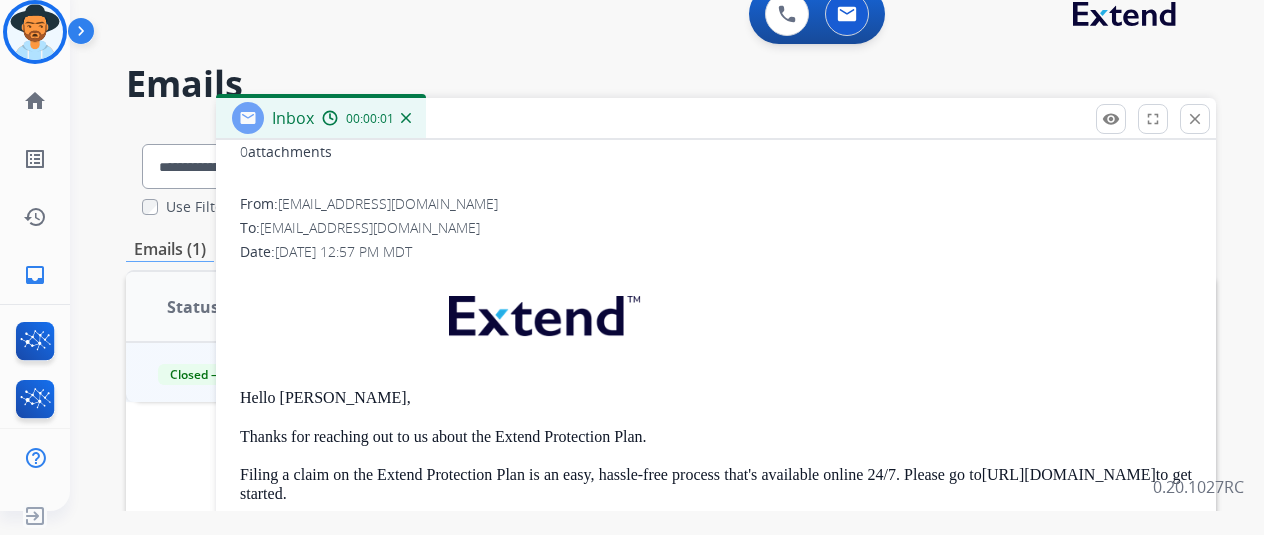 scroll, scrollTop: 267, scrollLeft: 0, axis: vertical 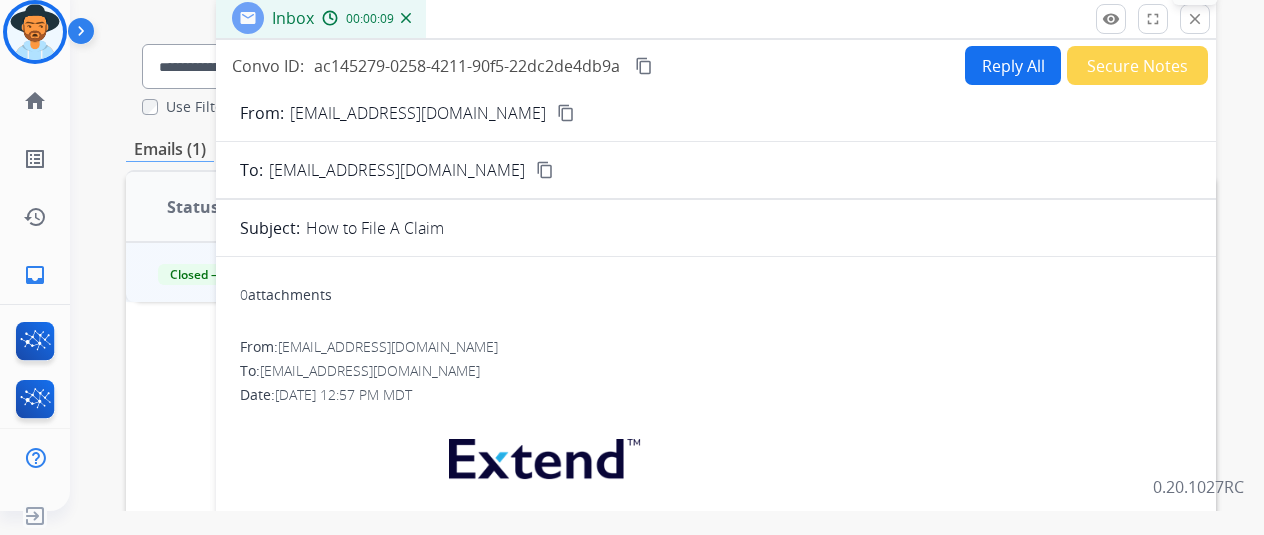 click on "close" at bounding box center [1195, 19] 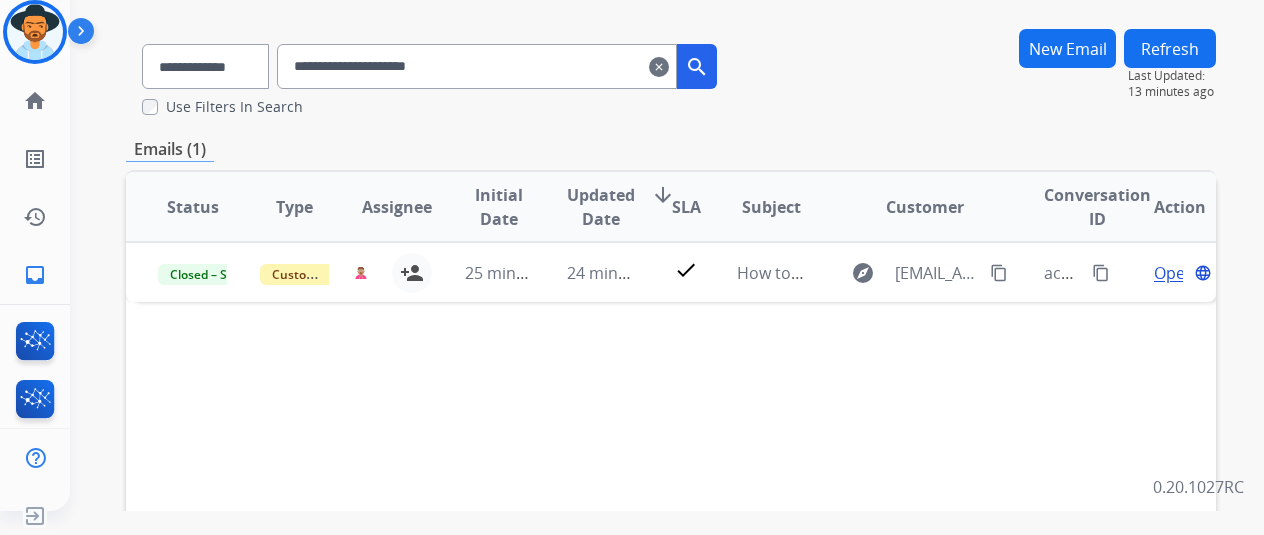 scroll, scrollTop: 0, scrollLeft: 0, axis: both 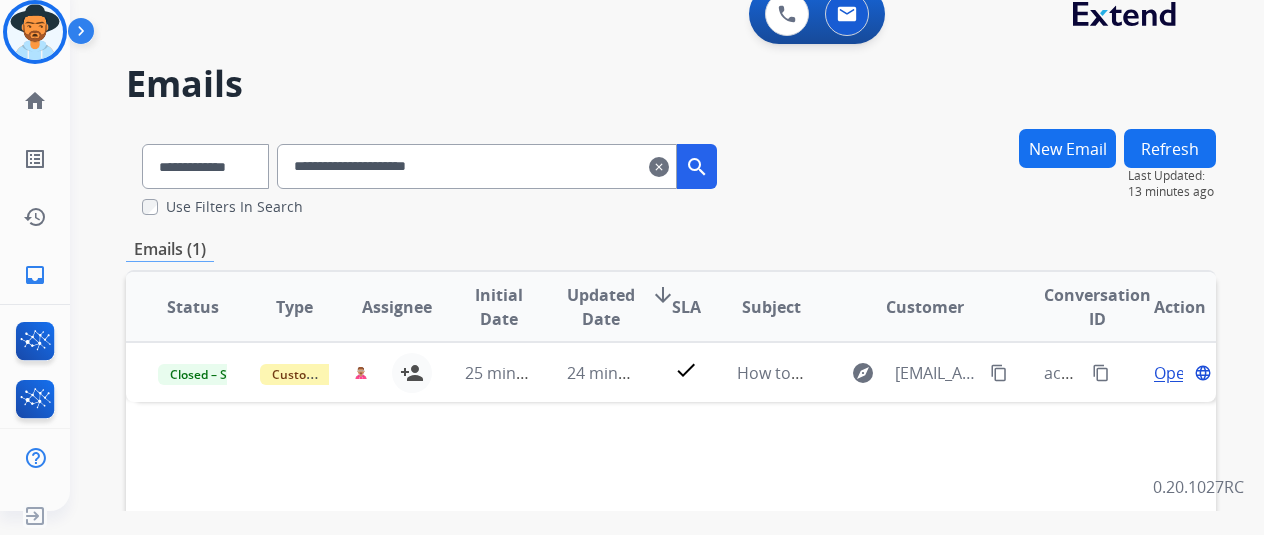 drag, startPoint x: 1028, startPoint y: 129, endPoint x: 1068, endPoint y: 159, distance: 50 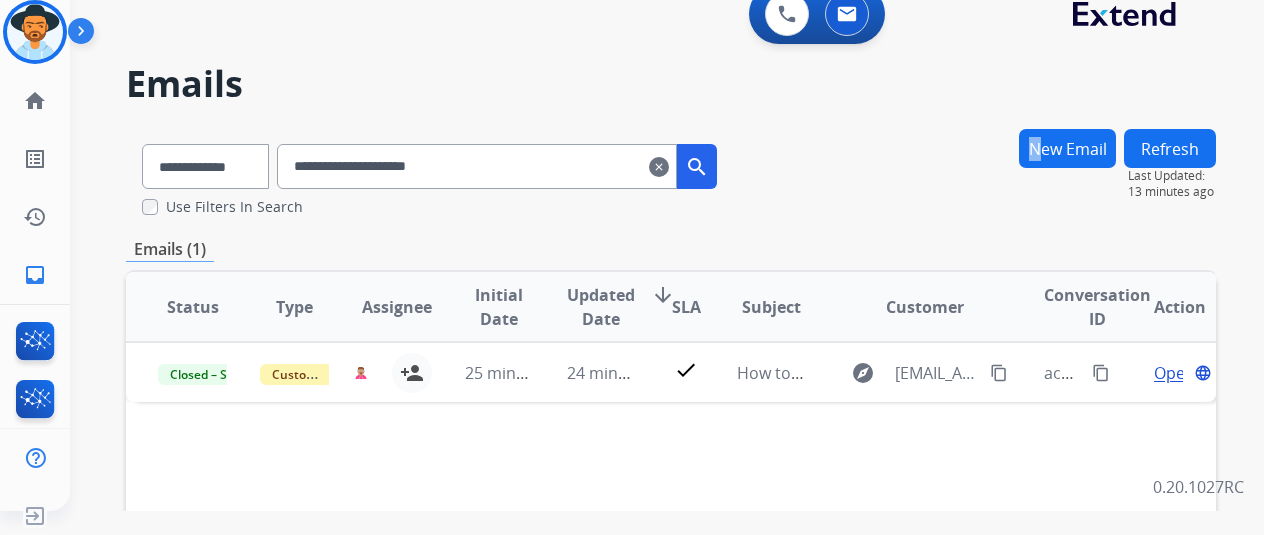 click on "New Email" at bounding box center [1067, 148] 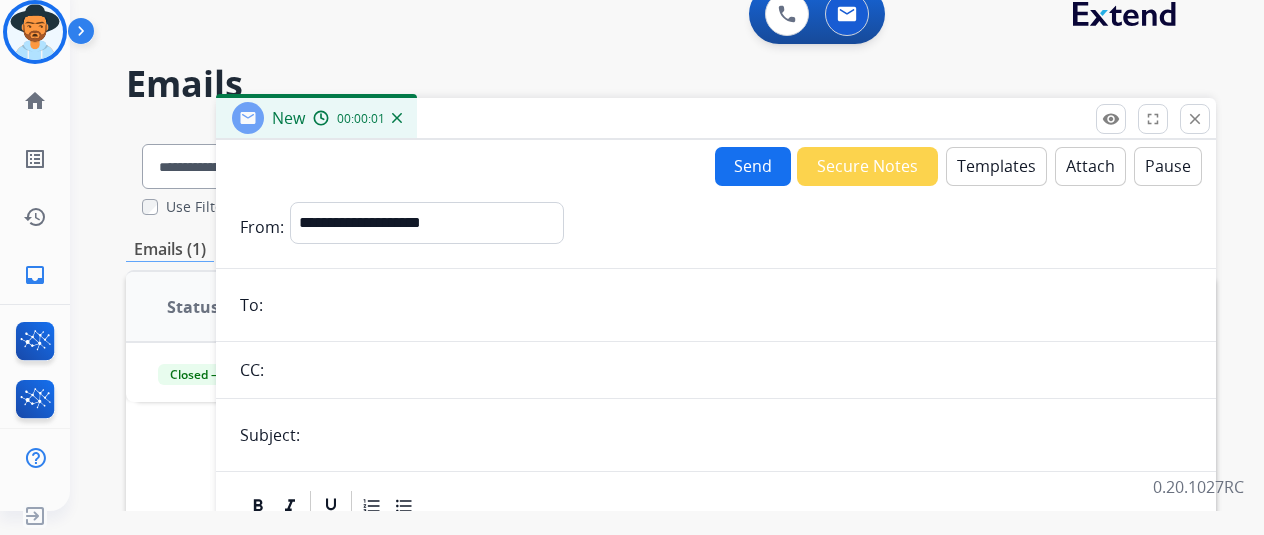click on "**********" at bounding box center [716, 504] 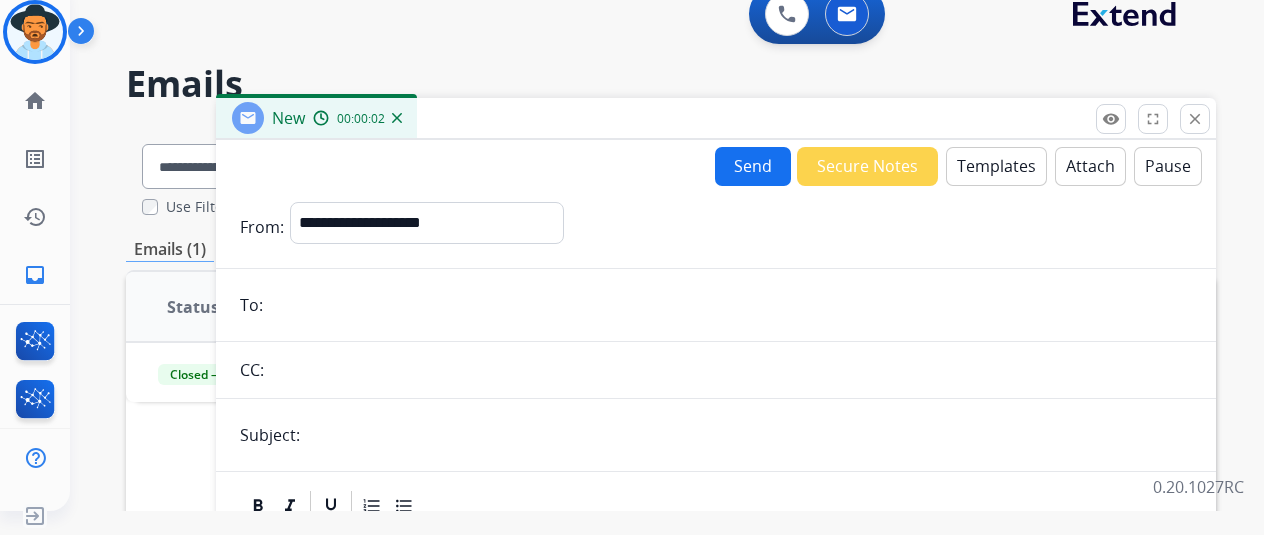 click at bounding box center (730, 305) 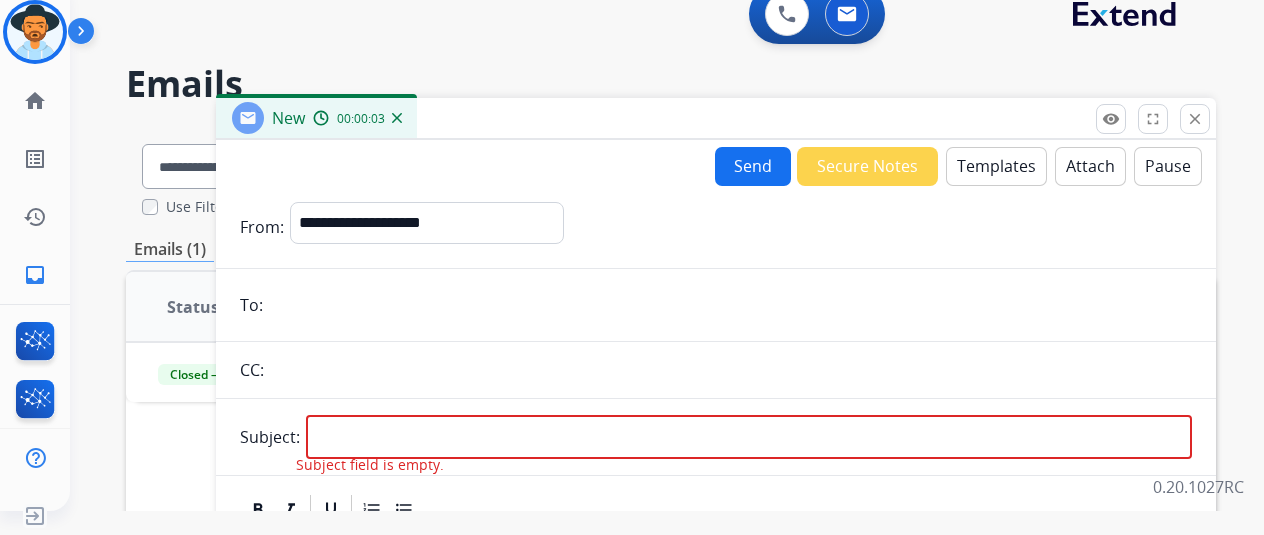 click at bounding box center [730, 305] 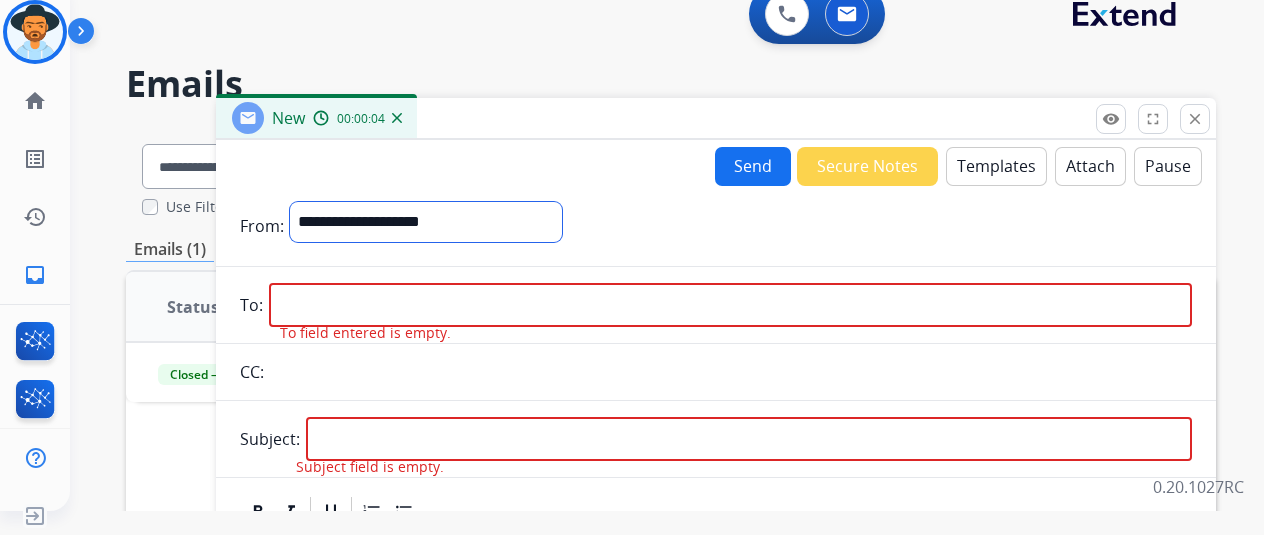 click on "**********" at bounding box center [426, 222] 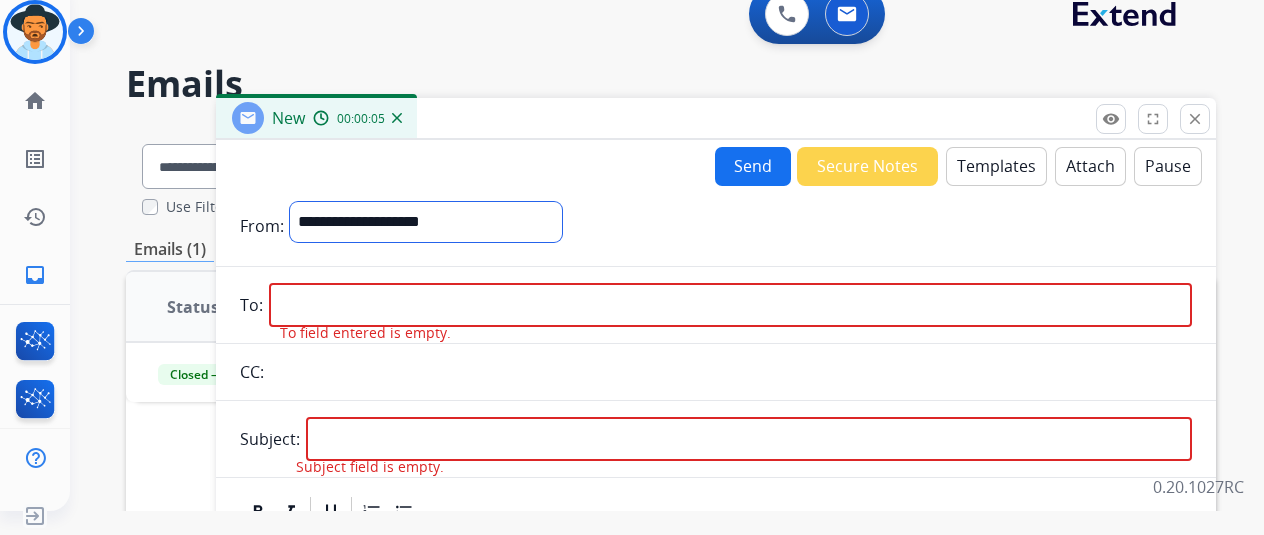 select on "**********" 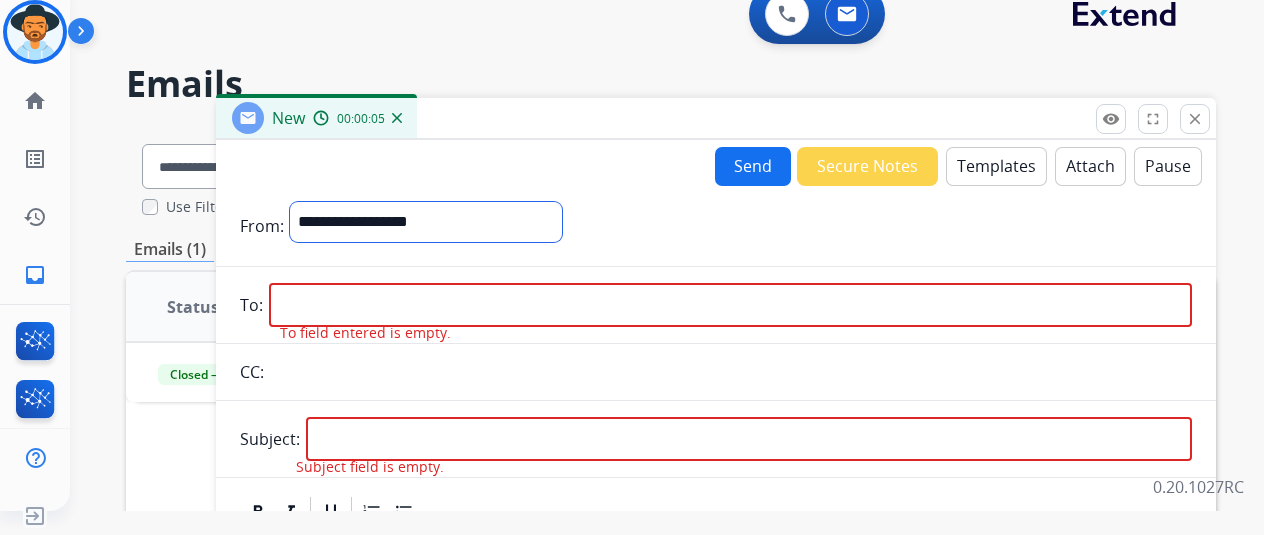 click on "**********" at bounding box center [426, 222] 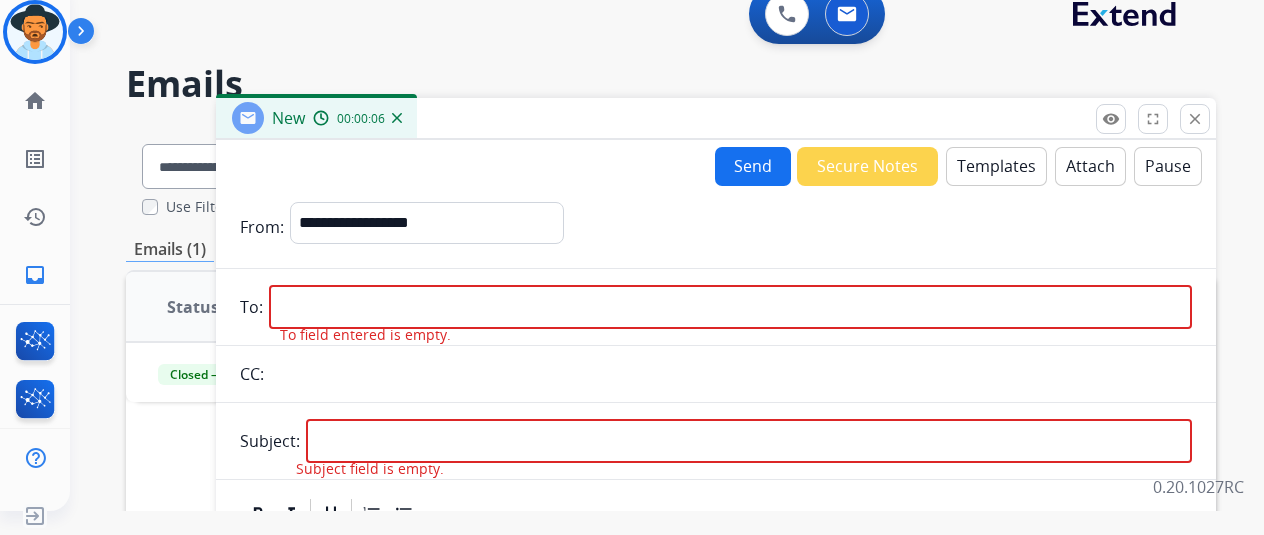 click at bounding box center [730, 307] 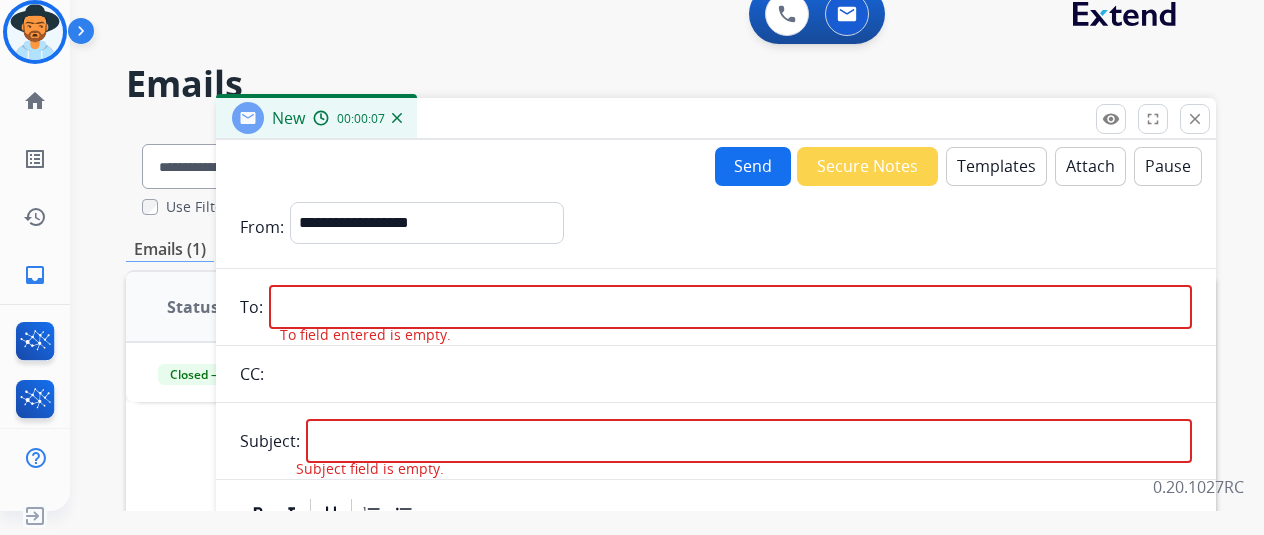 click at bounding box center (730, 307) 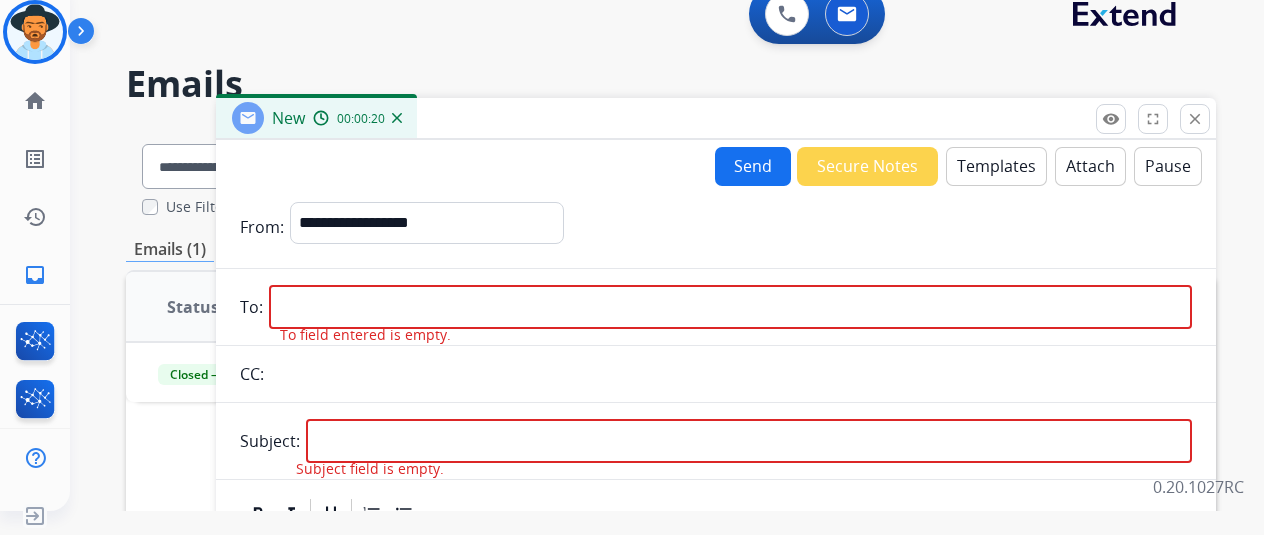 click at bounding box center [730, 307] 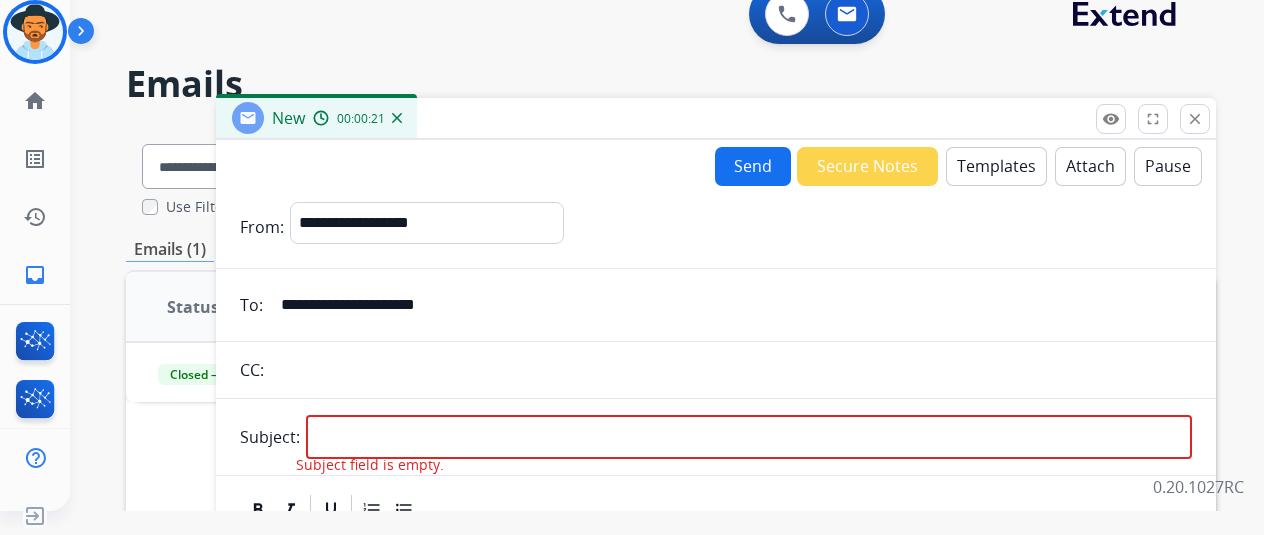 type on "**********" 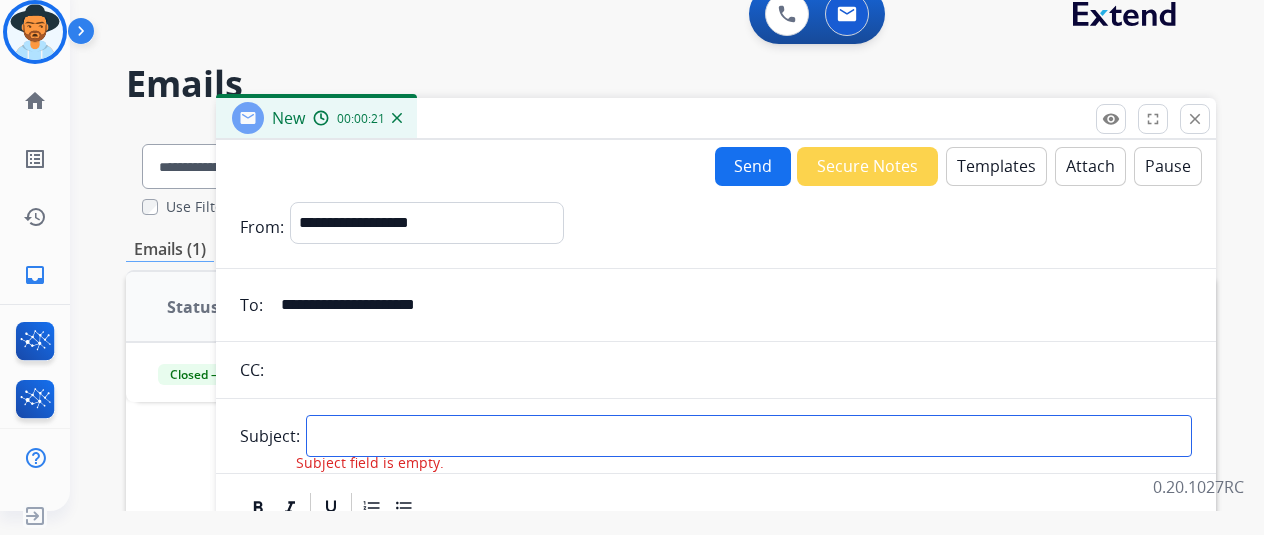 click at bounding box center [749, 436] 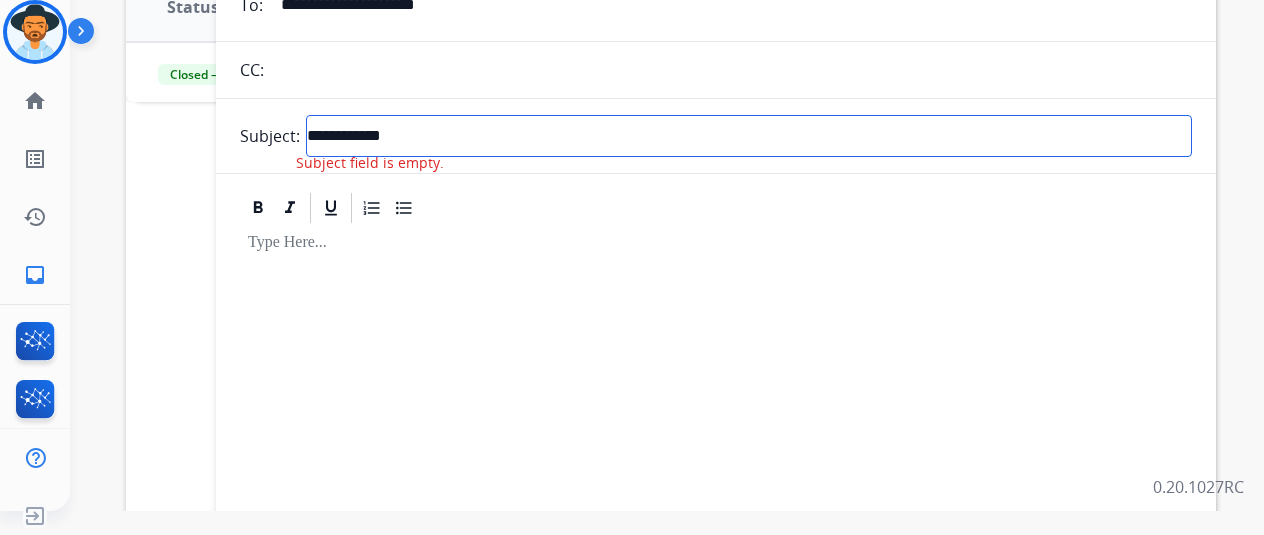 type on "**********" 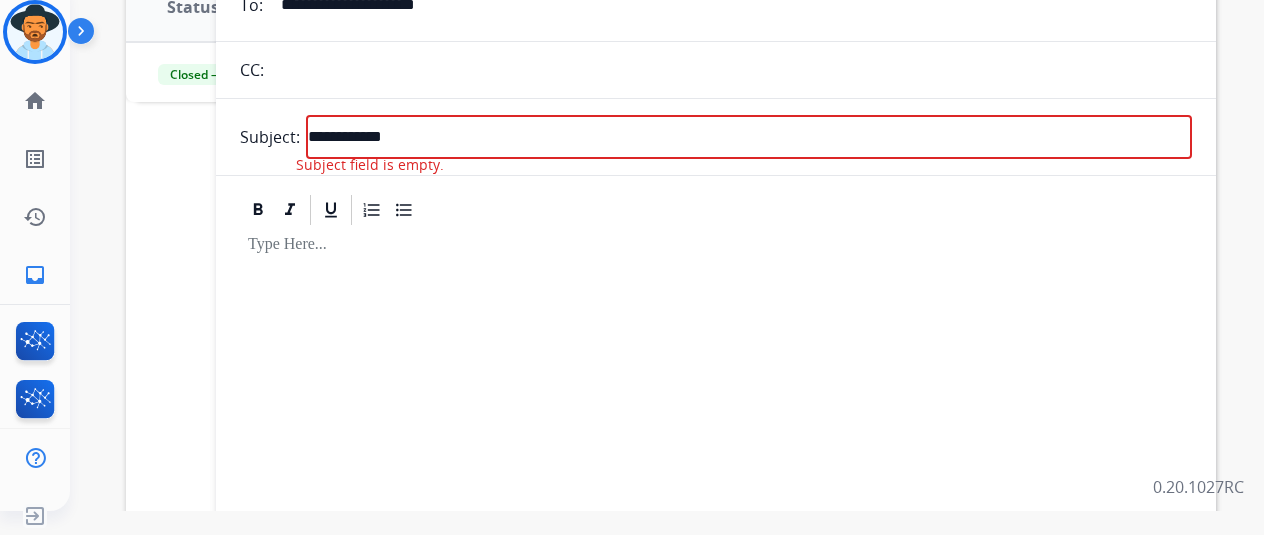 click at bounding box center (716, 369) 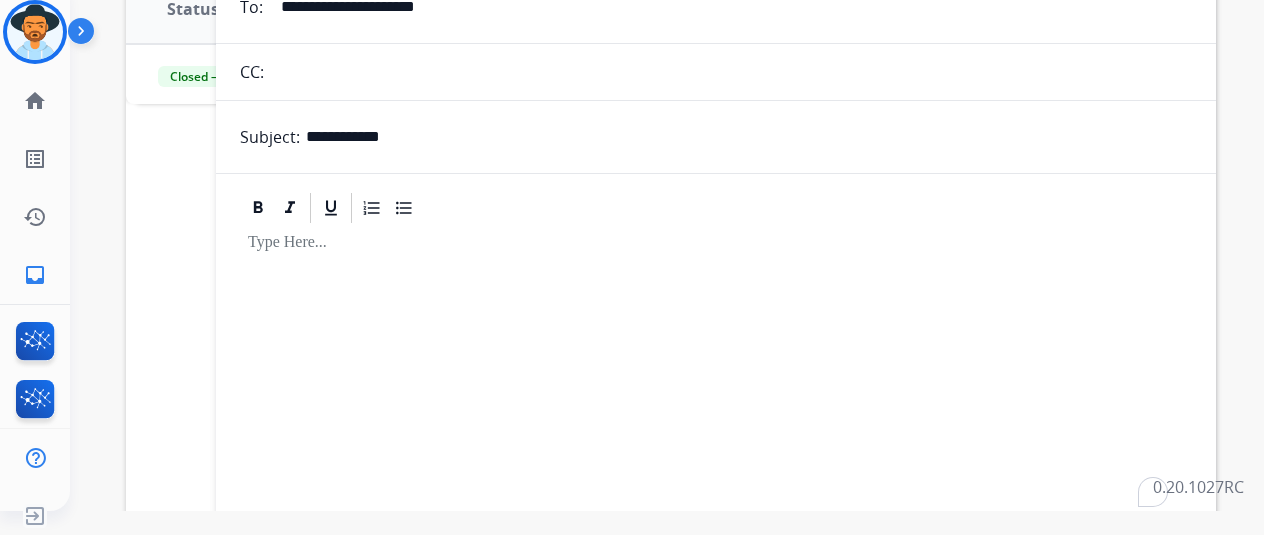 scroll, scrollTop: 0, scrollLeft: 0, axis: both 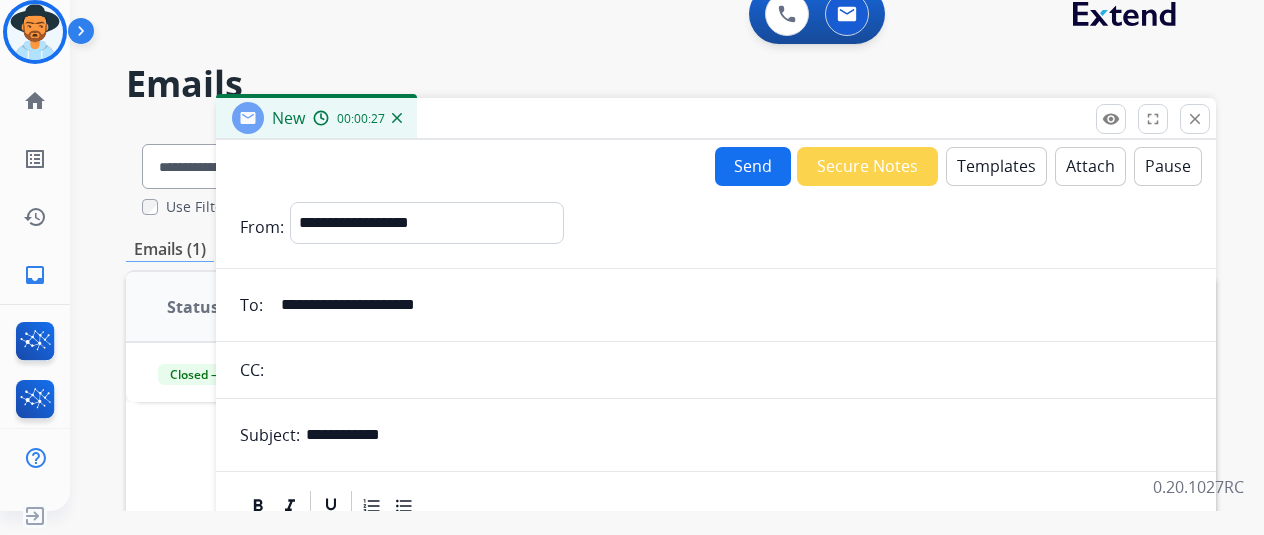 click on "Templates" at bounding box center [996, 166] 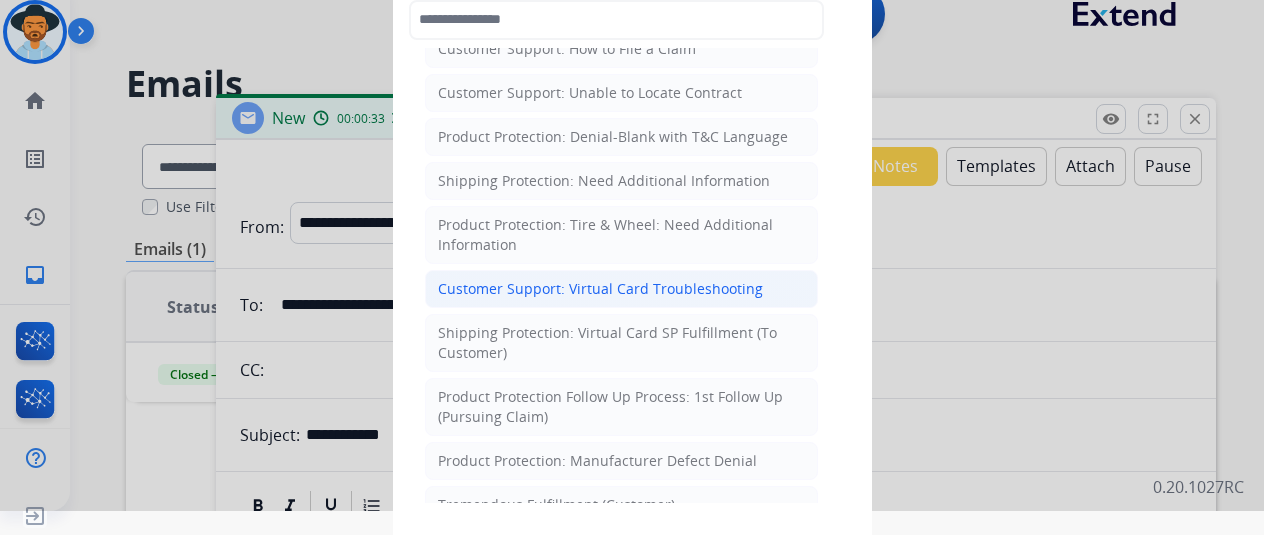 scroll, scrollTop: 400, scrollLeft: 0, axis: vertical 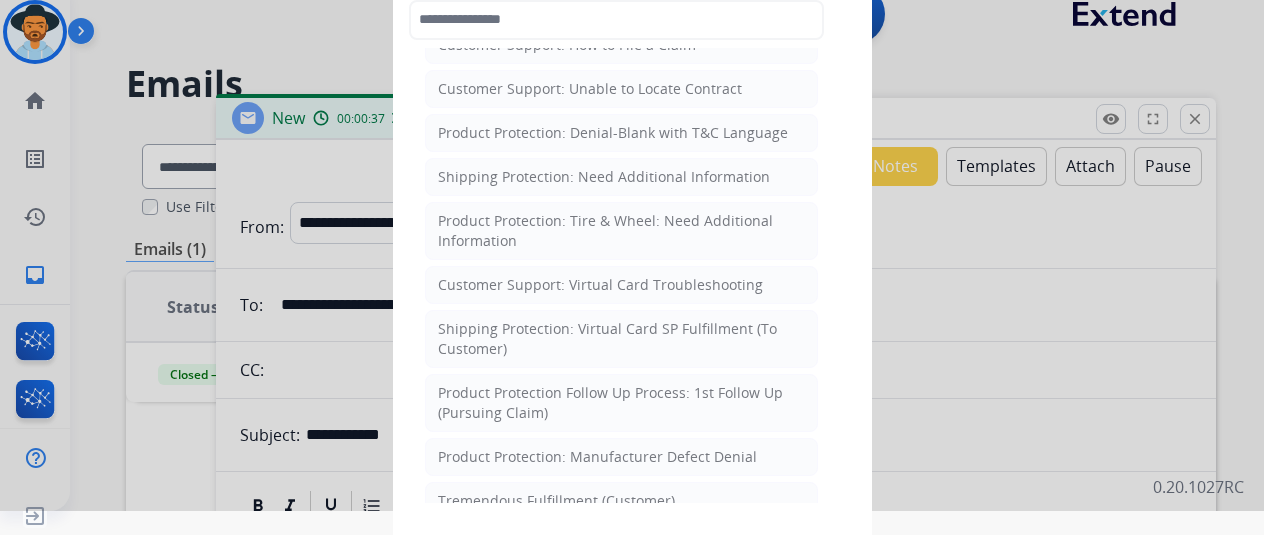 click on "Templates Menu  Reguard: Denial - Blank with T&C Language   Why Suspicious / Fraudulent   Product - Why Denied / Terminated   Reguard: Standard Template   Reguard: Fraud - Why Suspicious / Fraudulent   Reguard: Virtual Card Cancelled - Tremendous Issued   Reguard: Fraud - Protection Reinstate / Claim Reconsidered   Standard Template    Customer Support: How to File a Claim    Customer Support: Unable to Locate Contract    Product Protection: Denial-Blank with T&C Language    Shipping Protection: Need Additional Information    Product Protection: Tire & Wheel: Need Additional Information    Customer Support: Virtual Card Troubleshooting    Shipping Protection: Virtual Card SP Fulfillment (To Customer)   Product Protection Follow Up Process: 1st Follow Up (Pursuing Claim)    Product Protection: Manufacturer Defect Denial    Tremendous Fulfillment (Customer)   Product Protection: On the Spot Stain Cleaning Kit    Product Protection:Wheel Photo Request   Canada Contract Cancels and Refunds (English)" 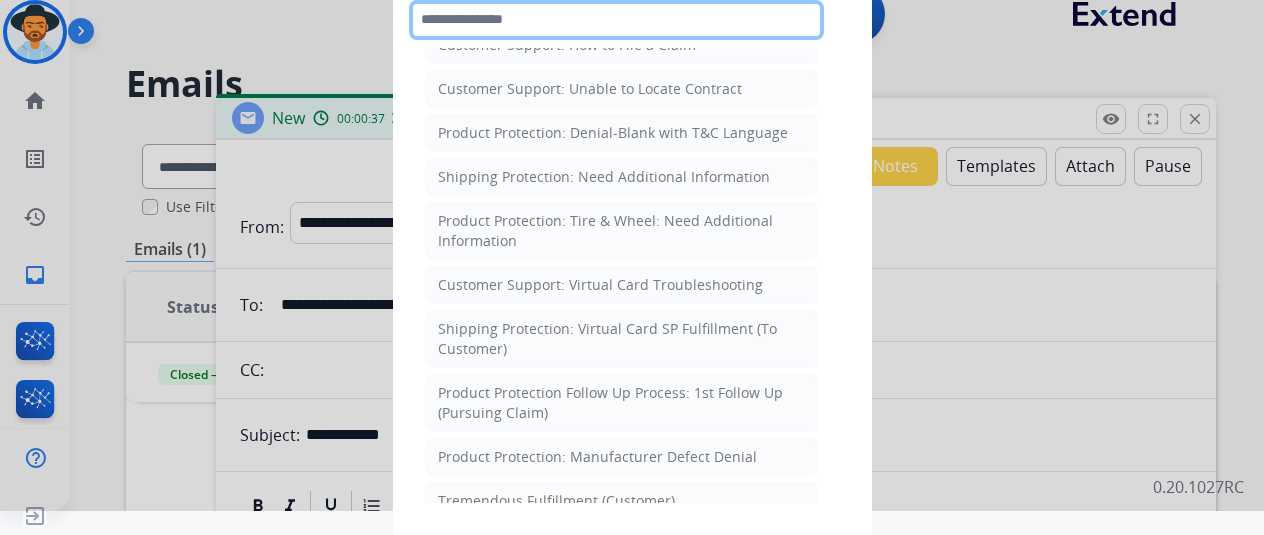 click 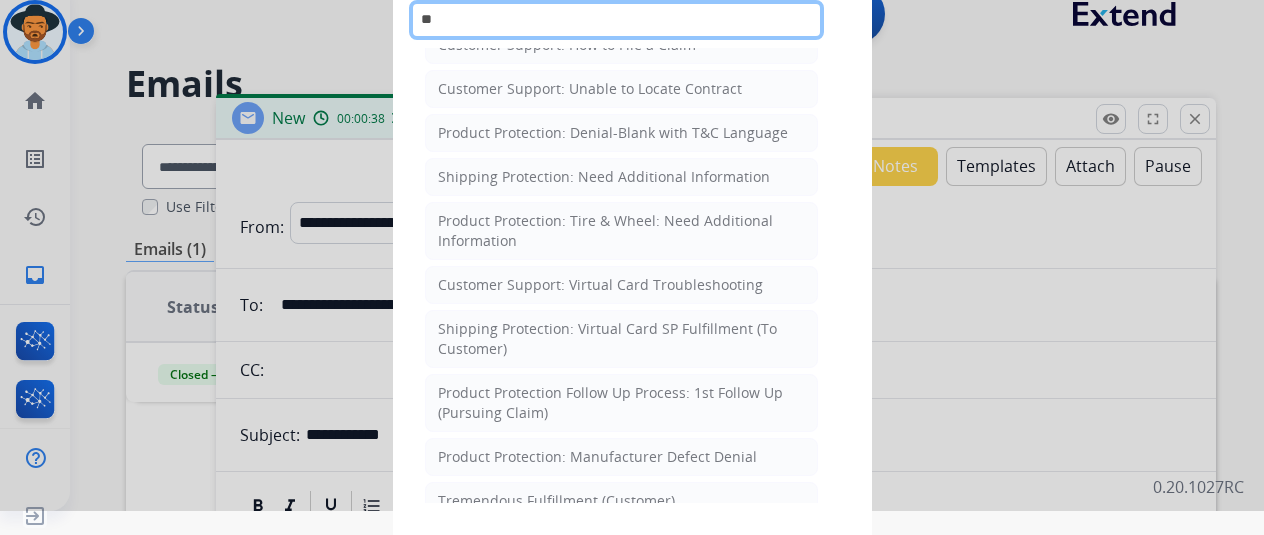 scroll, scrollTop: 0, scrollLeft: 0, axis: both 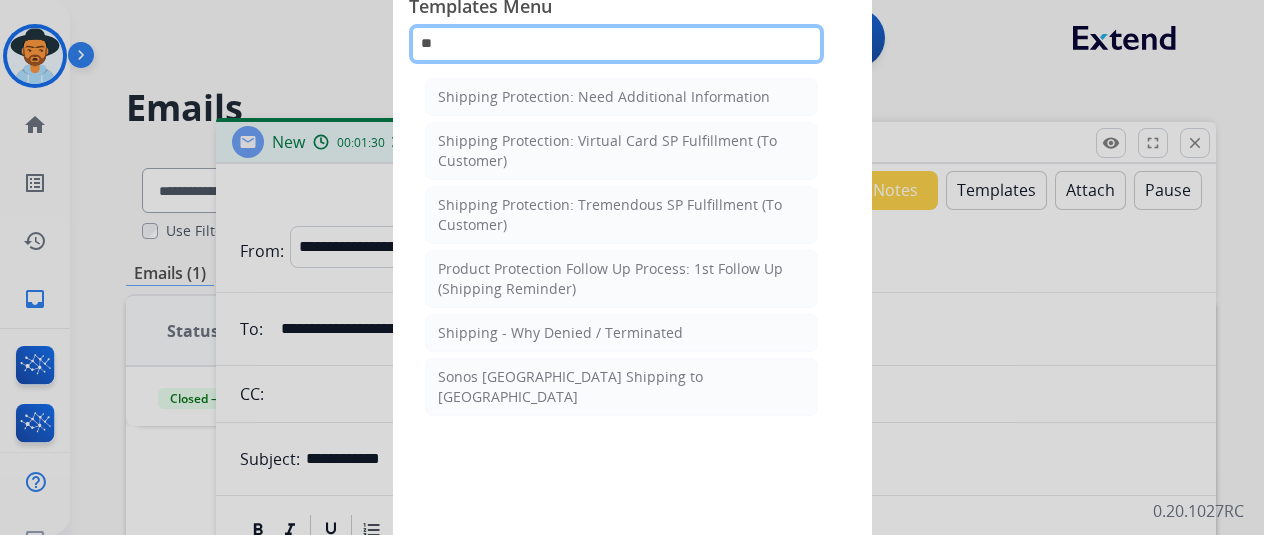 type on "*" 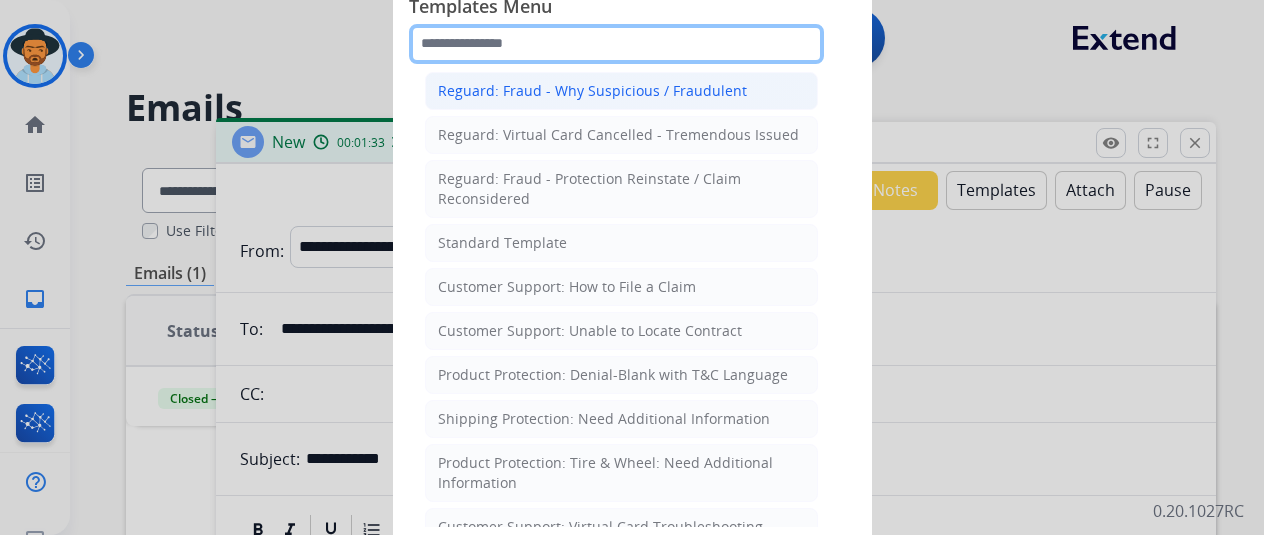 scroll, scrollTop: 200, scrollLeft: 0, axis: vertical 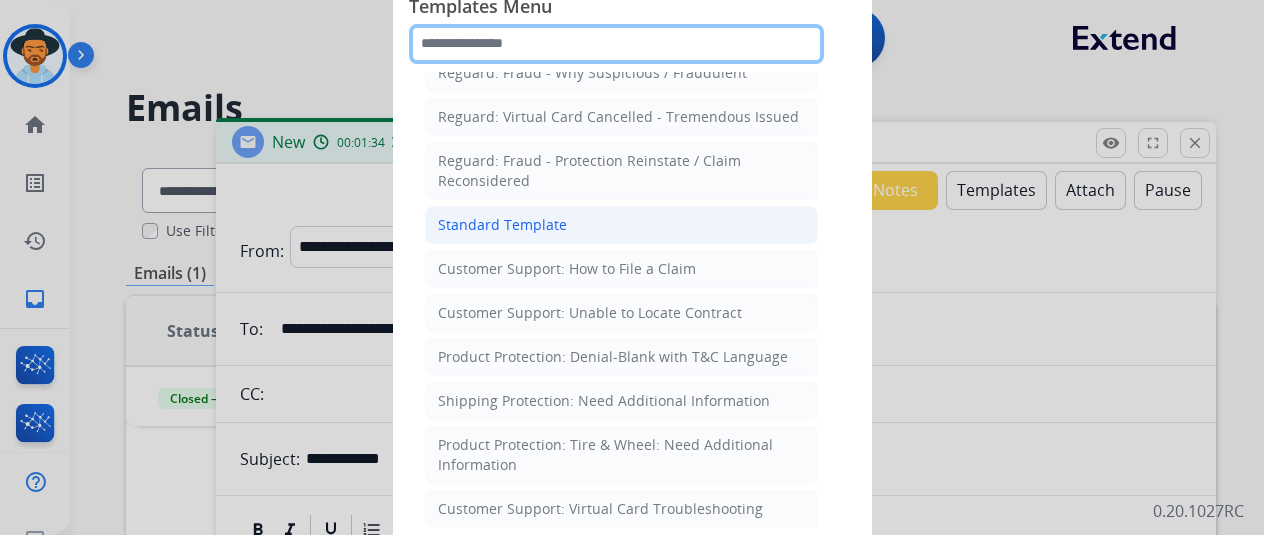 type 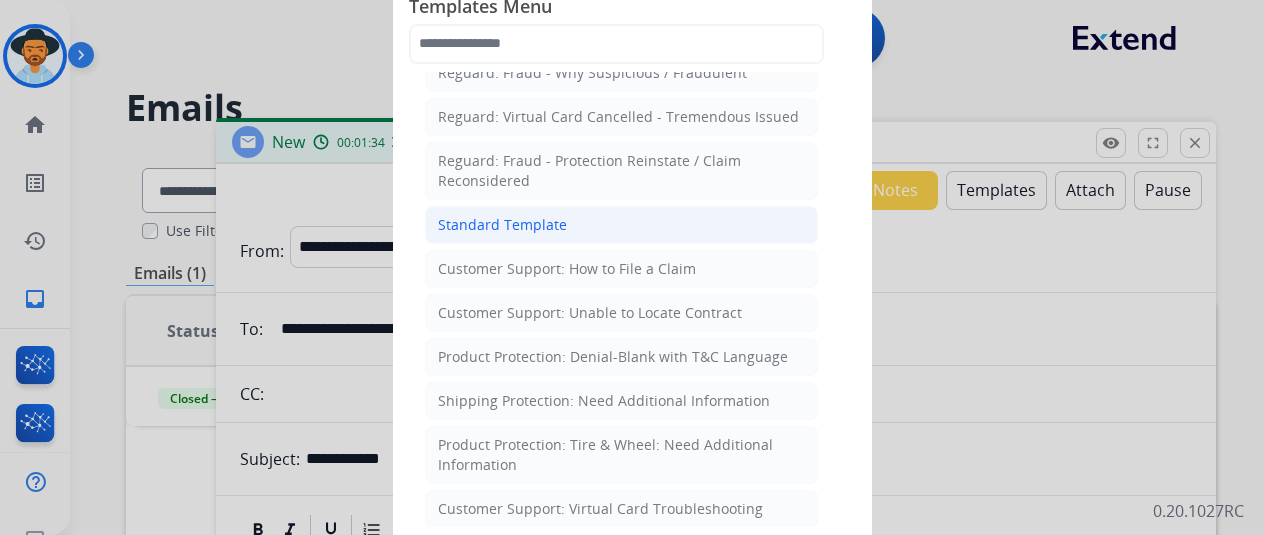 click on "Standard Template" 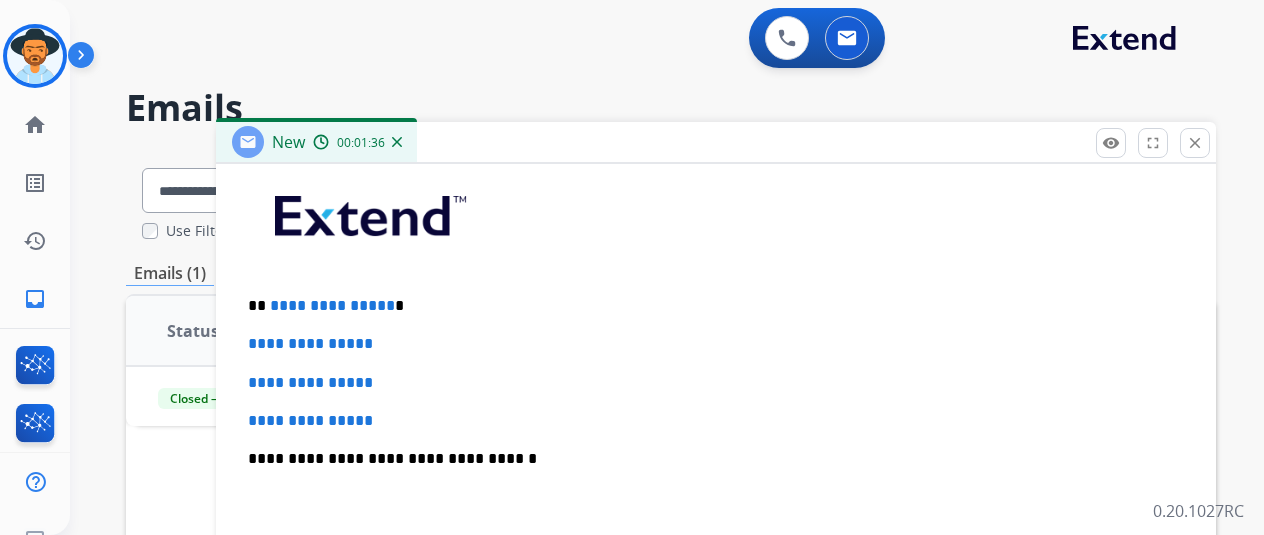 scroll, scrollTop: 516, scrollLeft: 0, axis: vertical 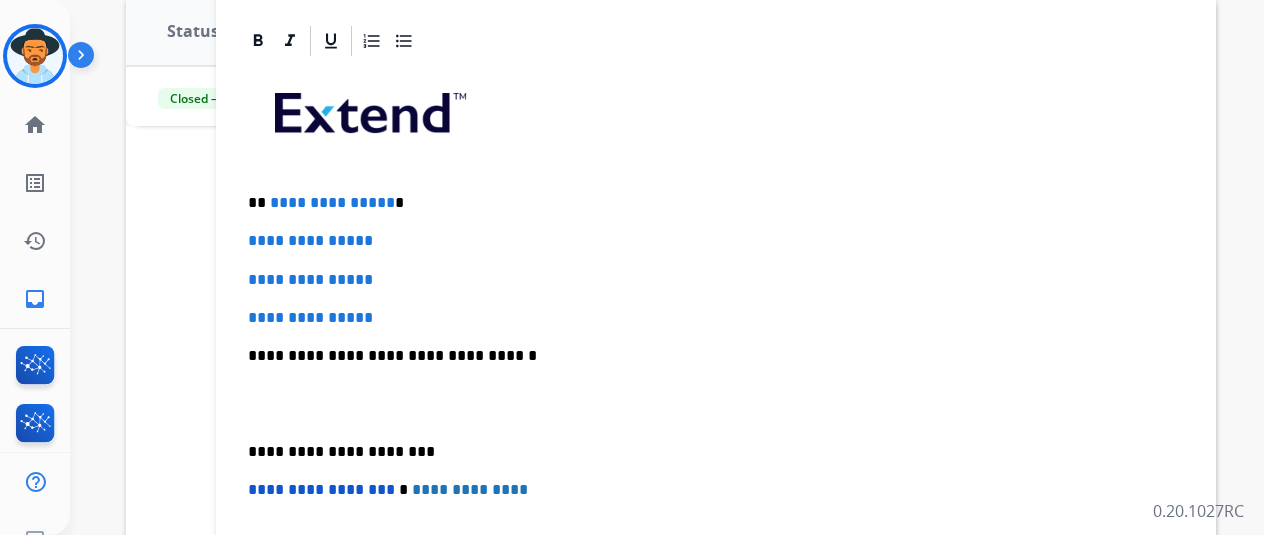 click on "**********" at bounding box center [708, 203] 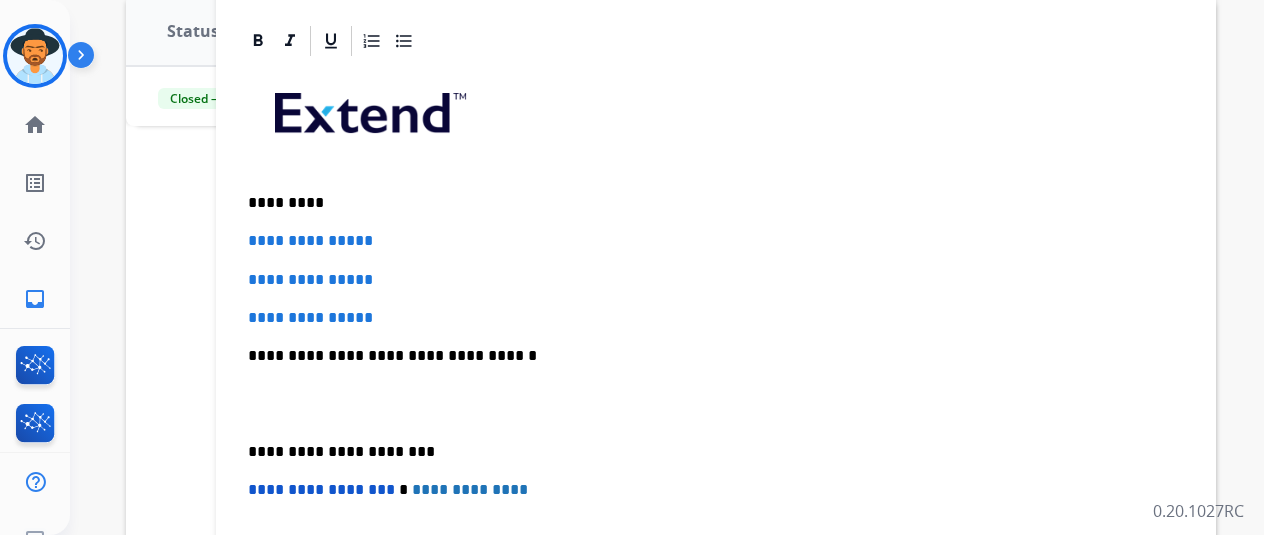 click on "**********" at bounding box center (716, 403) 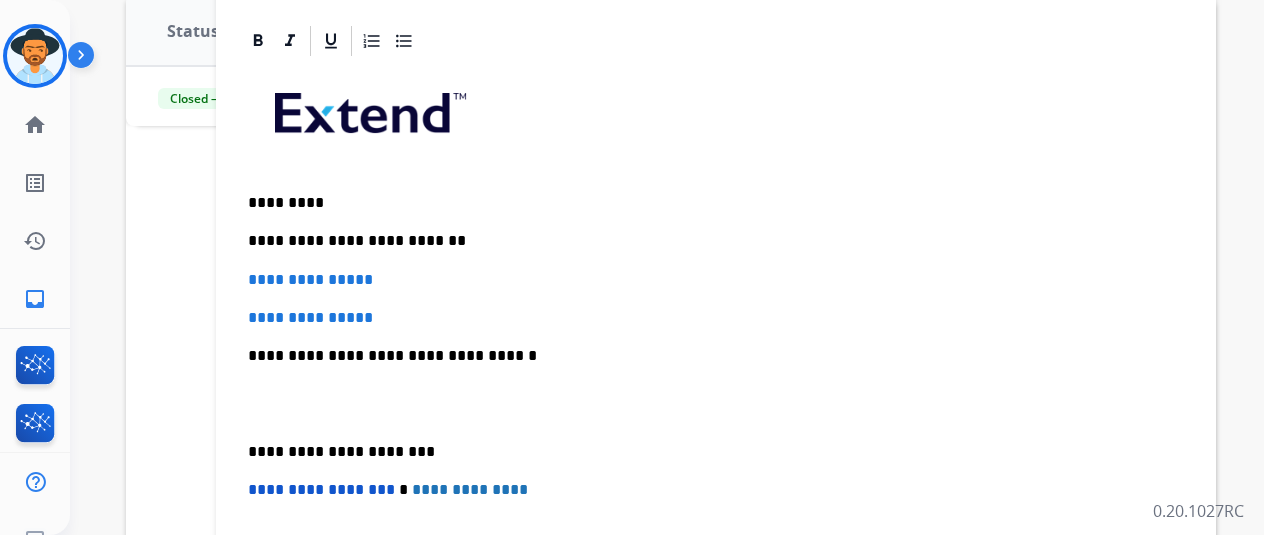 click on "**********" at bounding box center [716, 280] 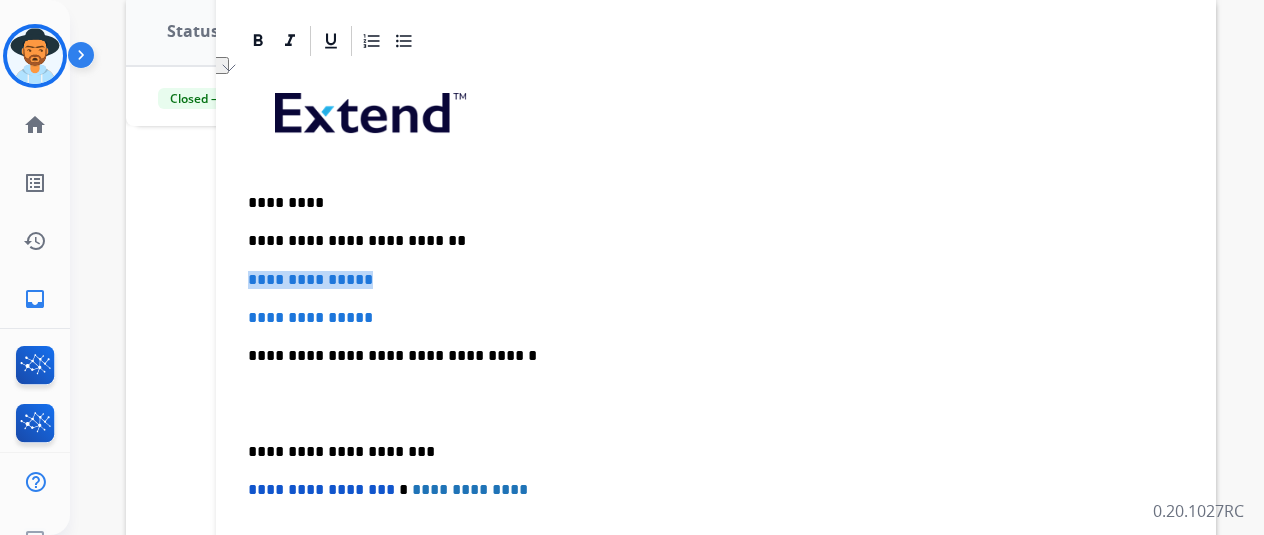 drag, startPoint x: 446, startPoint y: 260, endPoint x: 262, endPoint y: 265, distance: 184.06792 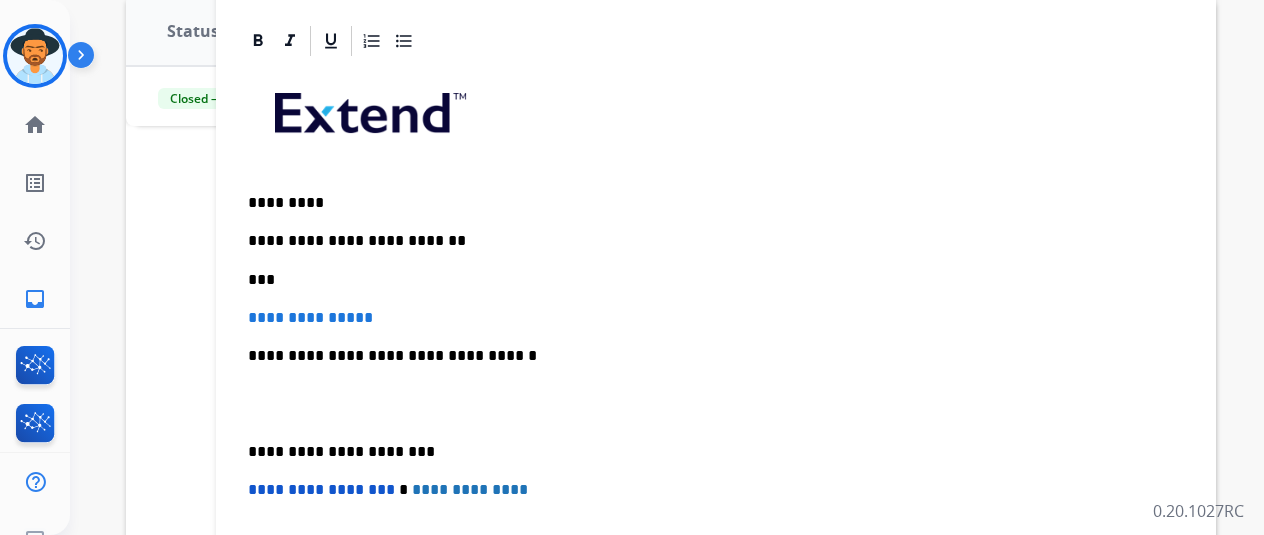 click on "***" at bounding box center (708, 280) 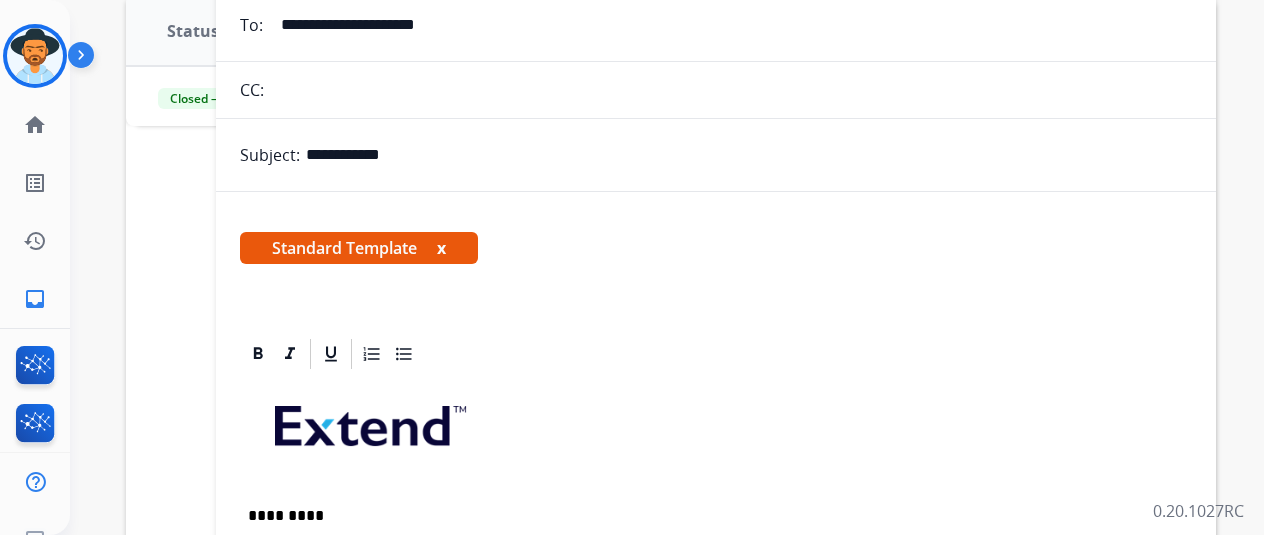 scroll, scrollTop: 0, scrollLeft: 0, axis: both 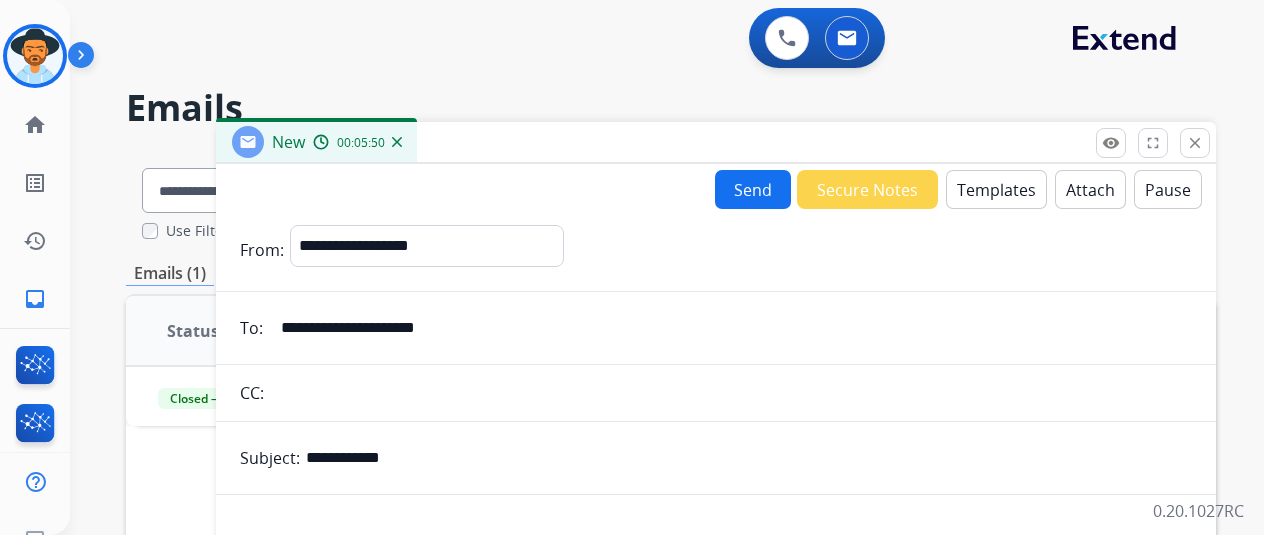 click on "Templates" at bounding box center [996, 189] 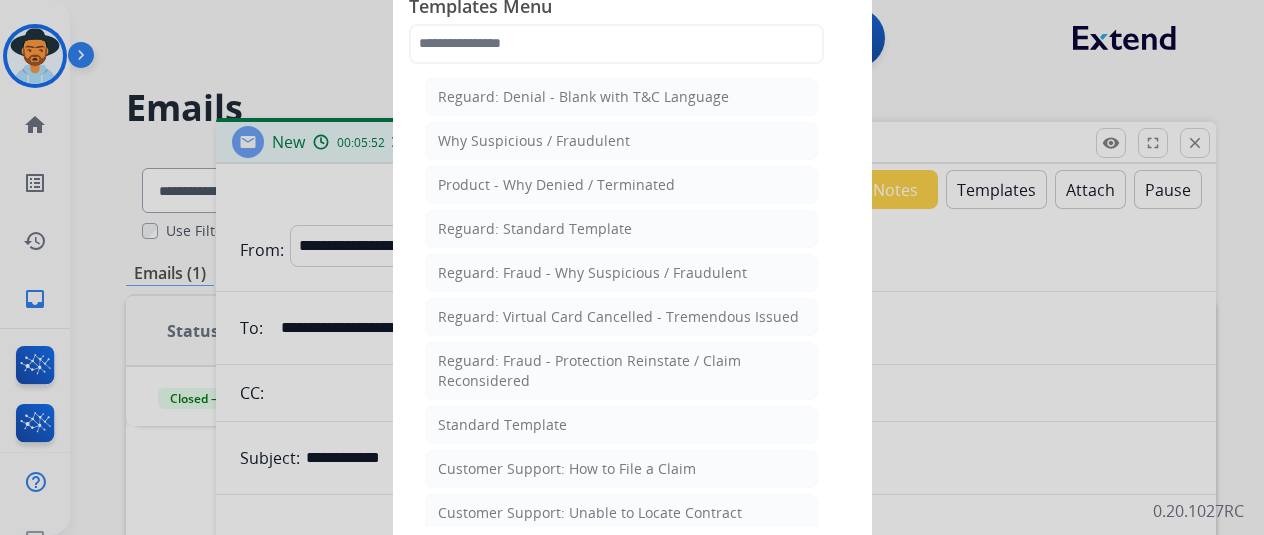 type 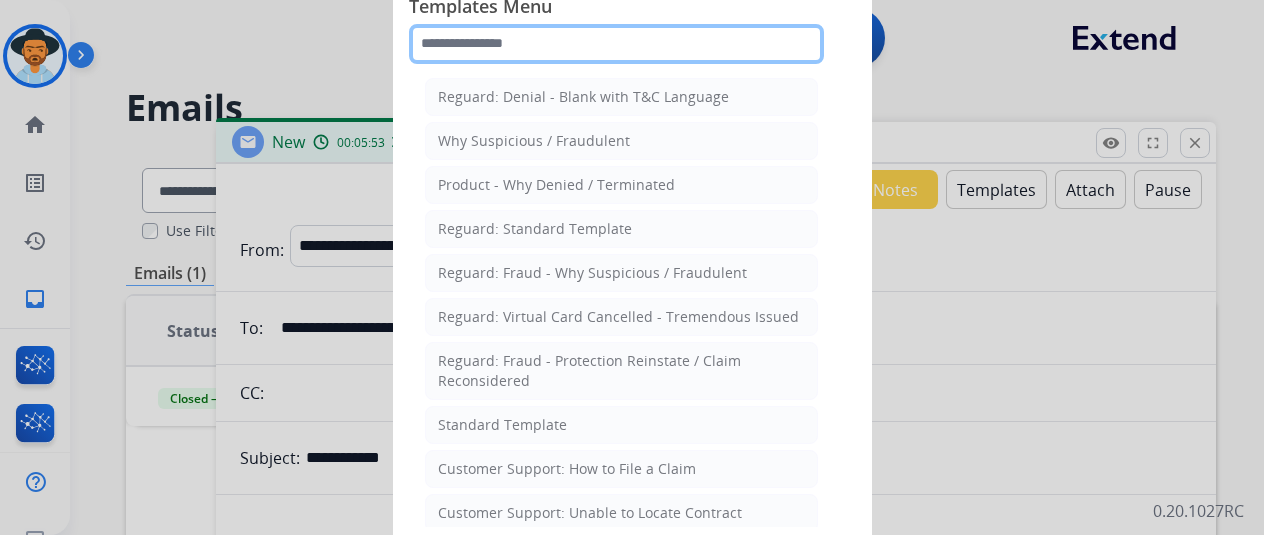 click 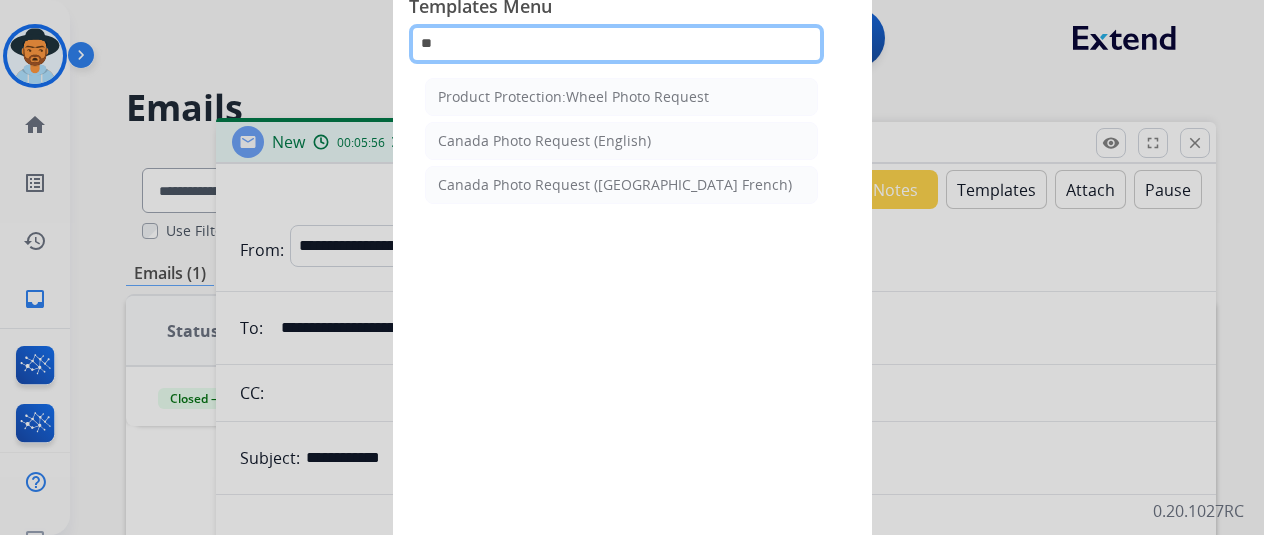click on "**" 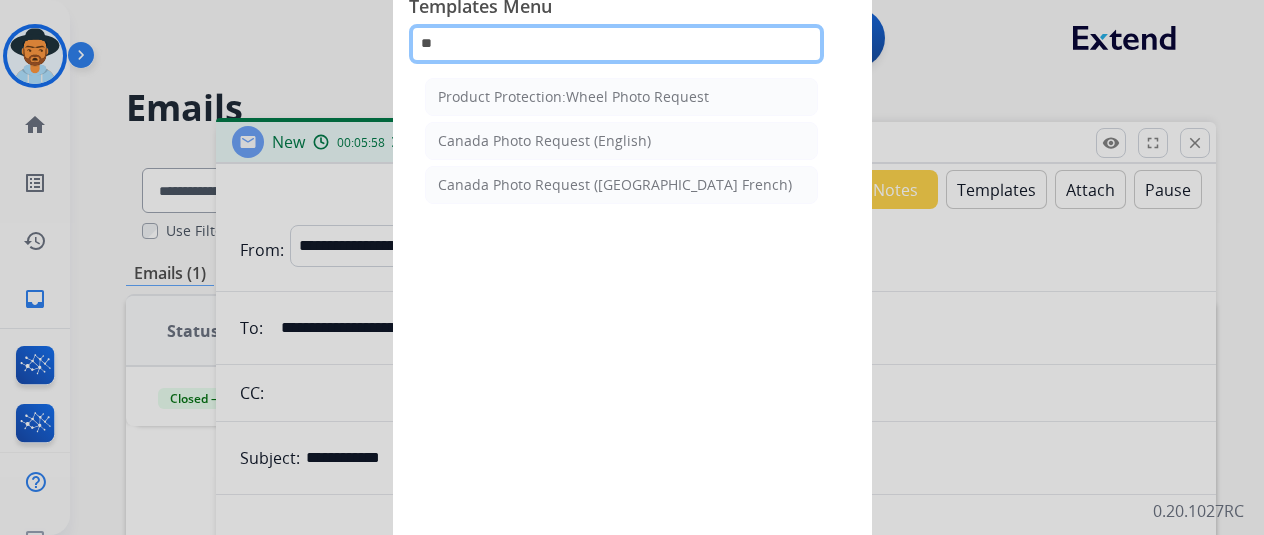 type on "*" 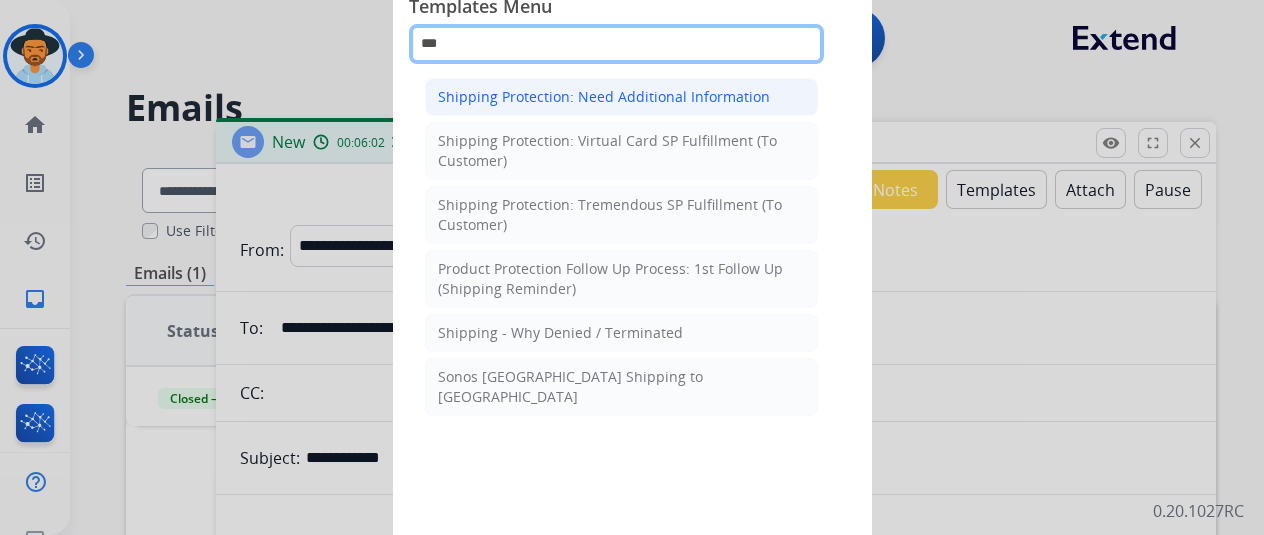 type on "***" 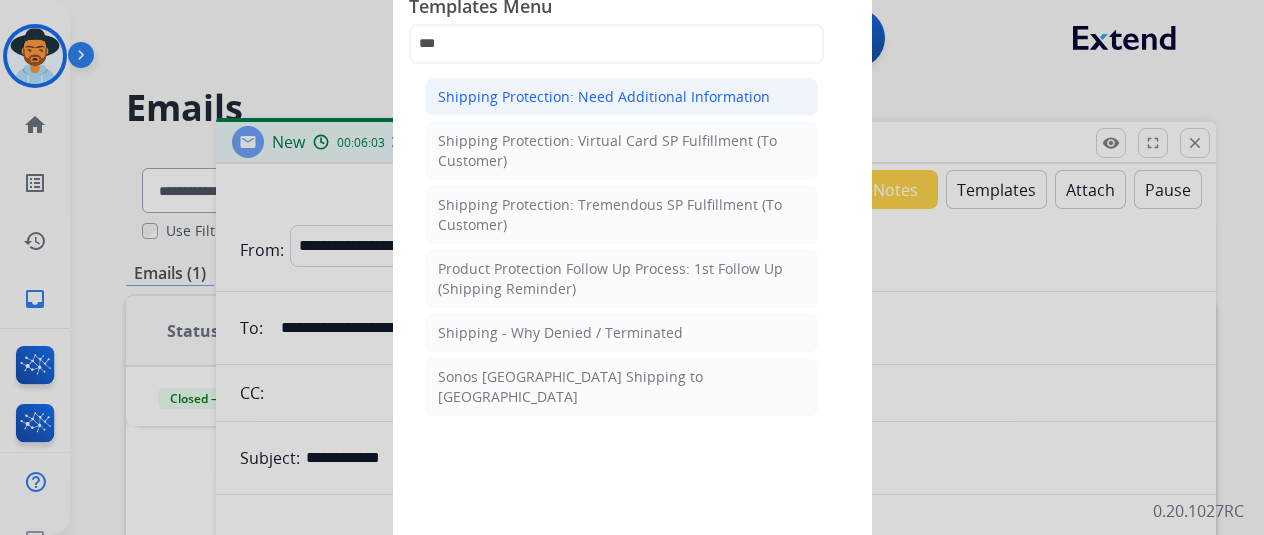 click on "Shipping Protection: Need Additional Information" 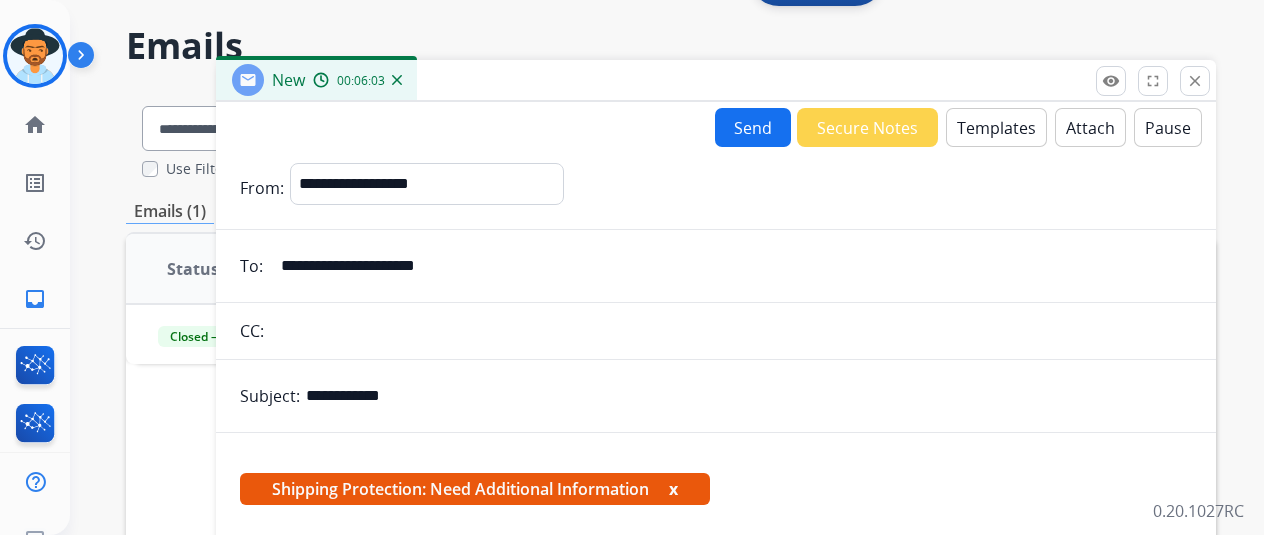 scroll, scrollTop: 200, scrollLeft: 0, axis: vertical 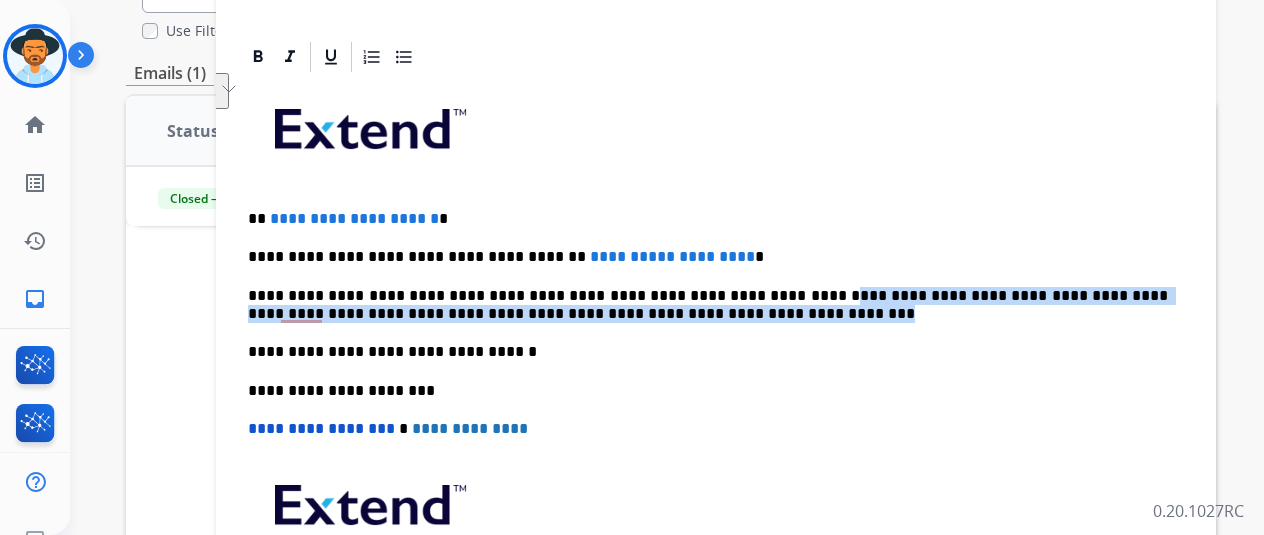 drag, startPoint x: 715, startPoint y: 316, endPoint x: 778, endPoint y: 289, distance: 68.54196 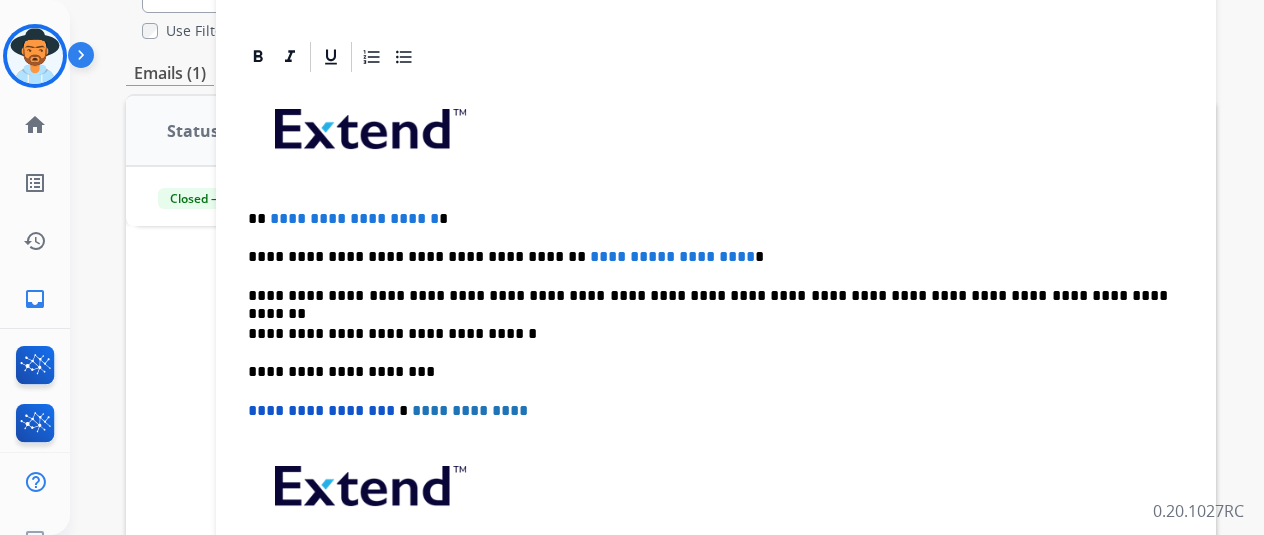 click on "**********" at bounding box center (716, 371) 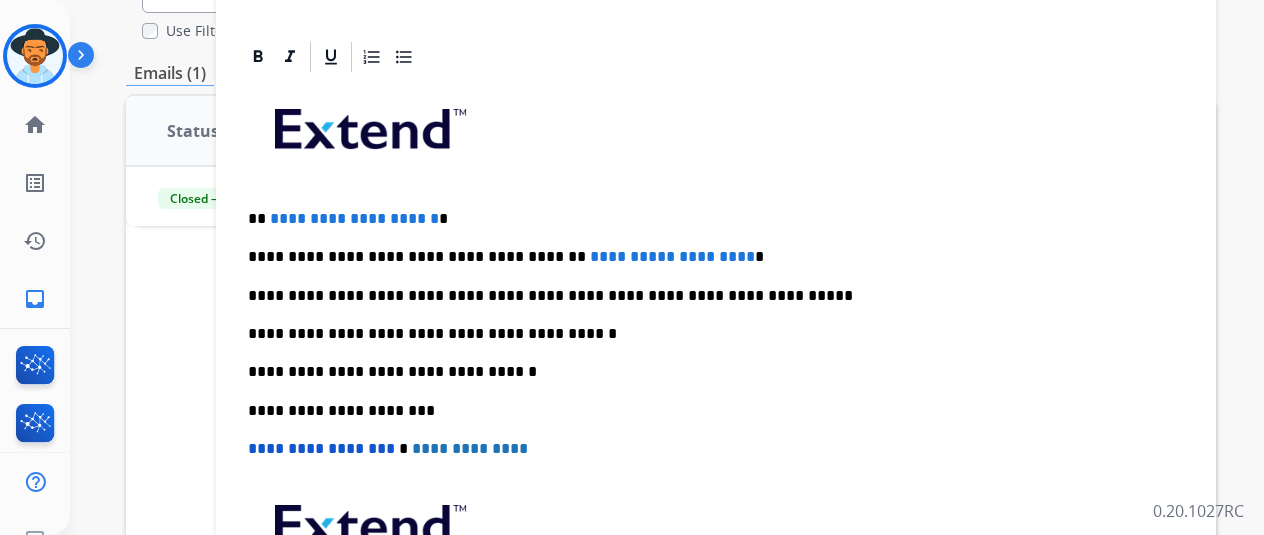 click on "**********" at bounding box center (708, 411) 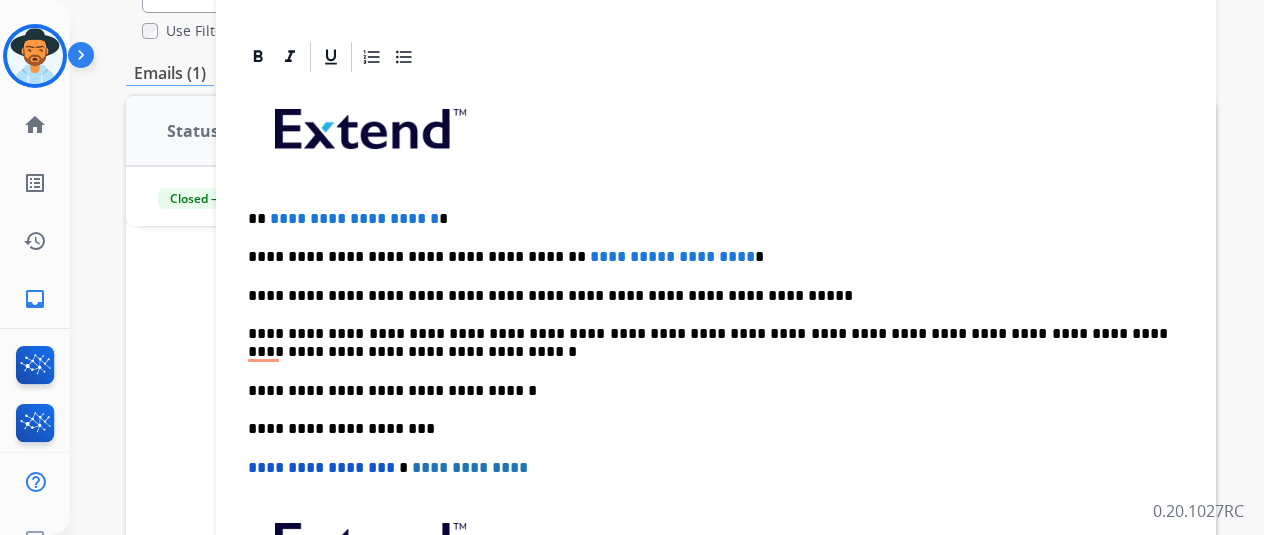 click on "**********" at bounding box center (708, 343) 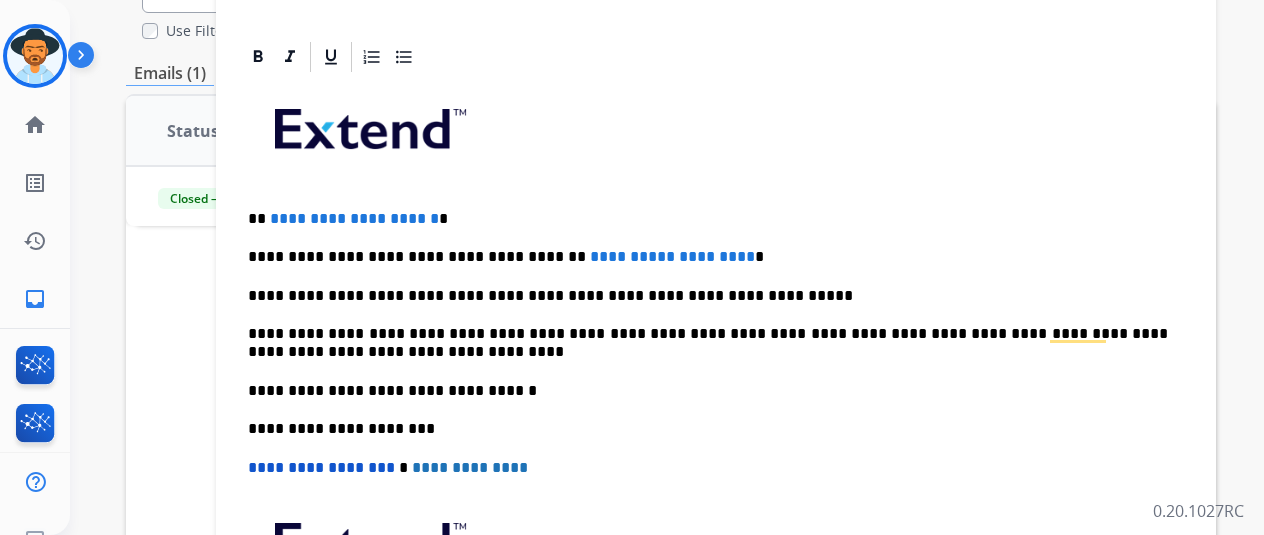 click on "**********" at bounding box center (708, 343) 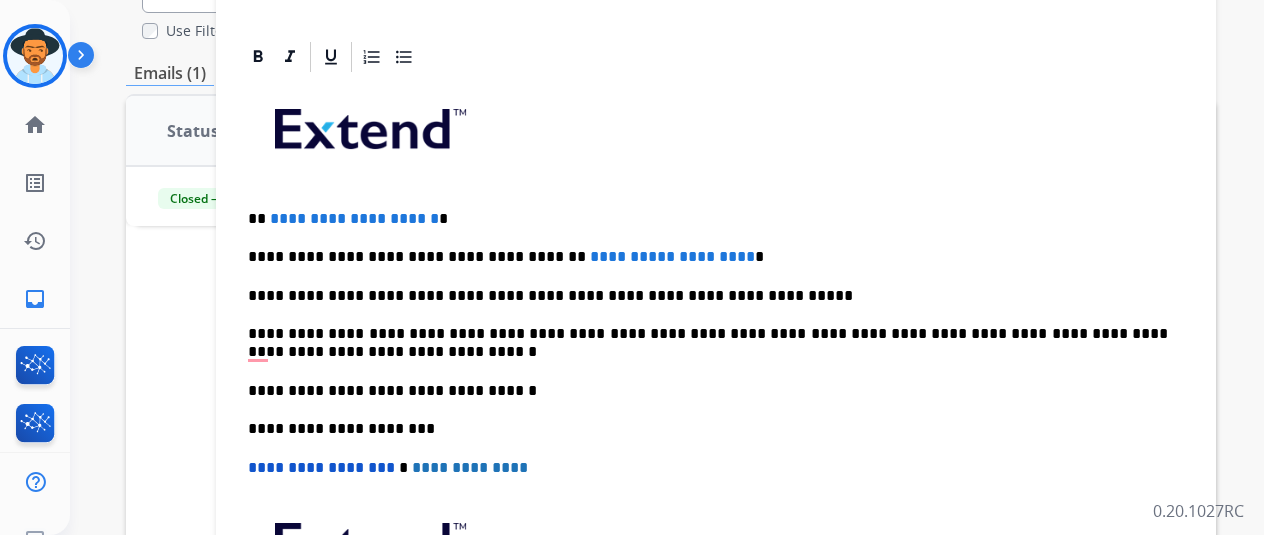 click on "**********" at bounding box center [708, 343] 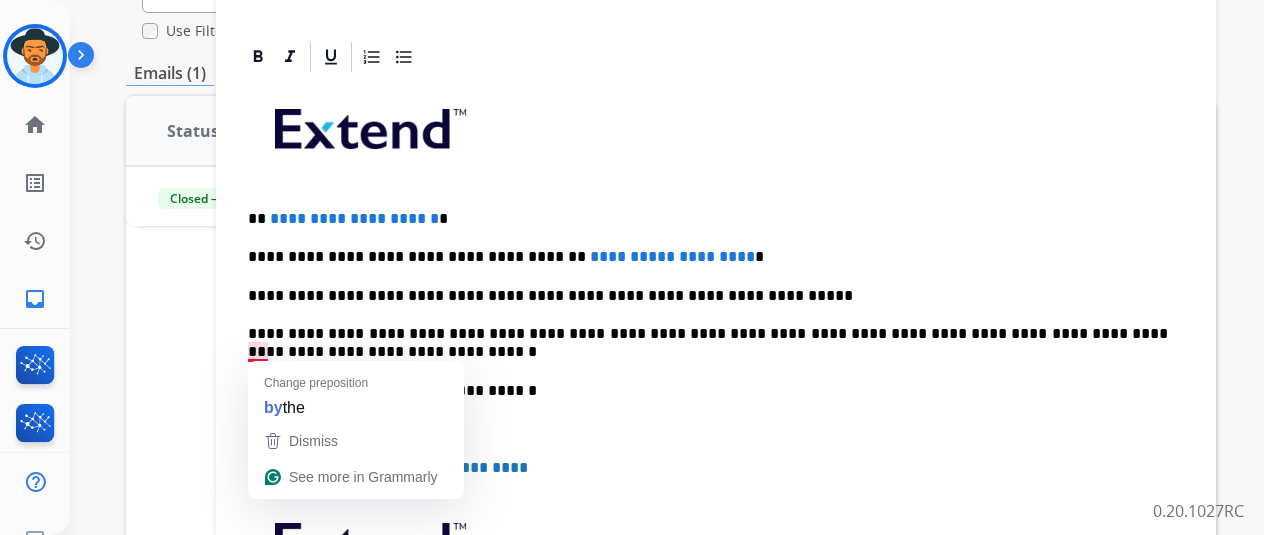 click on "**********" at bounding box center (716, 399) 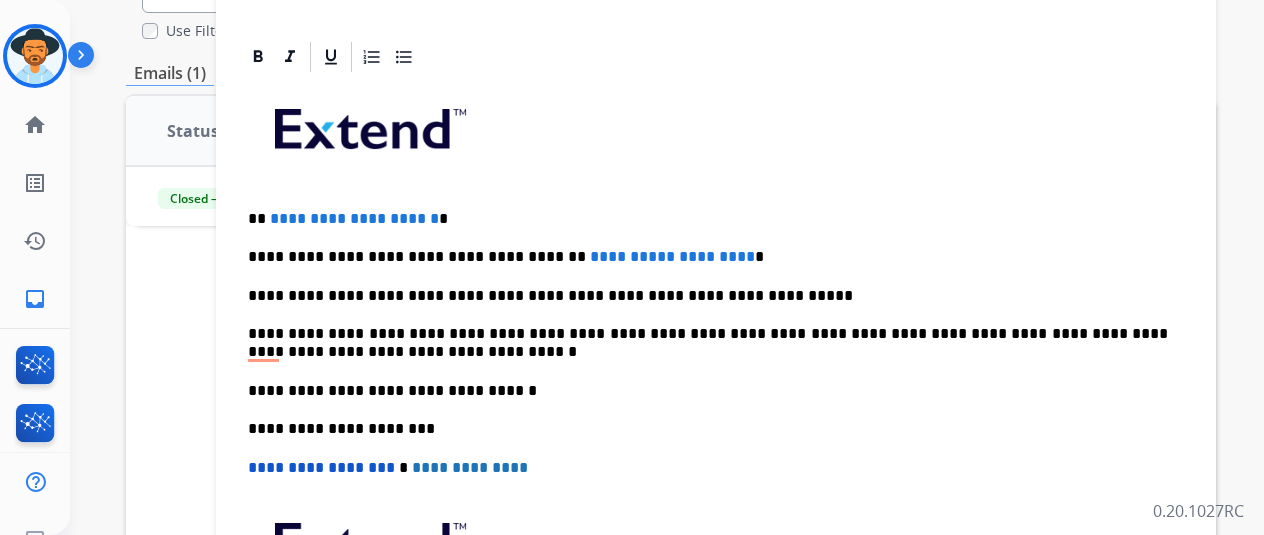 click on "**********" at bounding box center [708, 343] 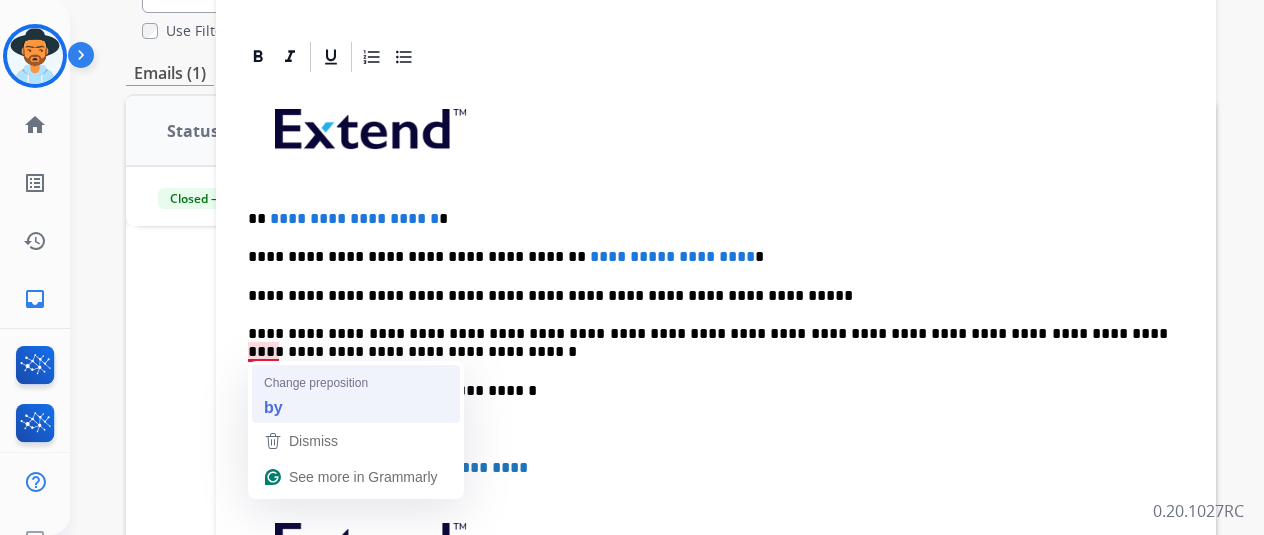drag, startPoint x: 418, startPoint y: 360, endPoint x: 402, endPoint y: 372, distance: 20 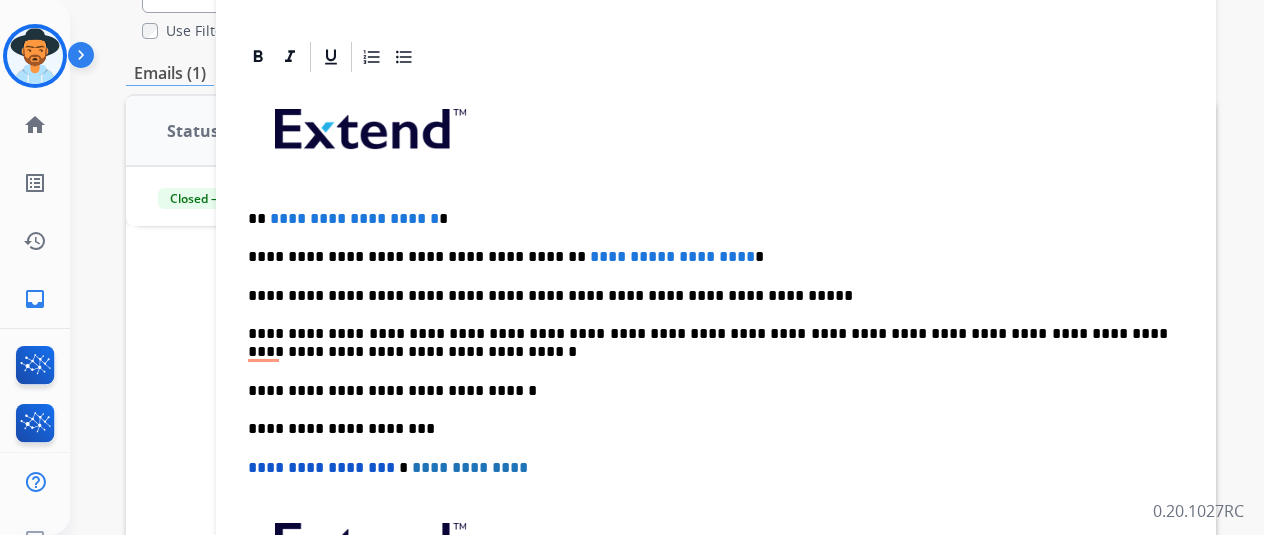 click on "**********" at bounding box center [708, 343] 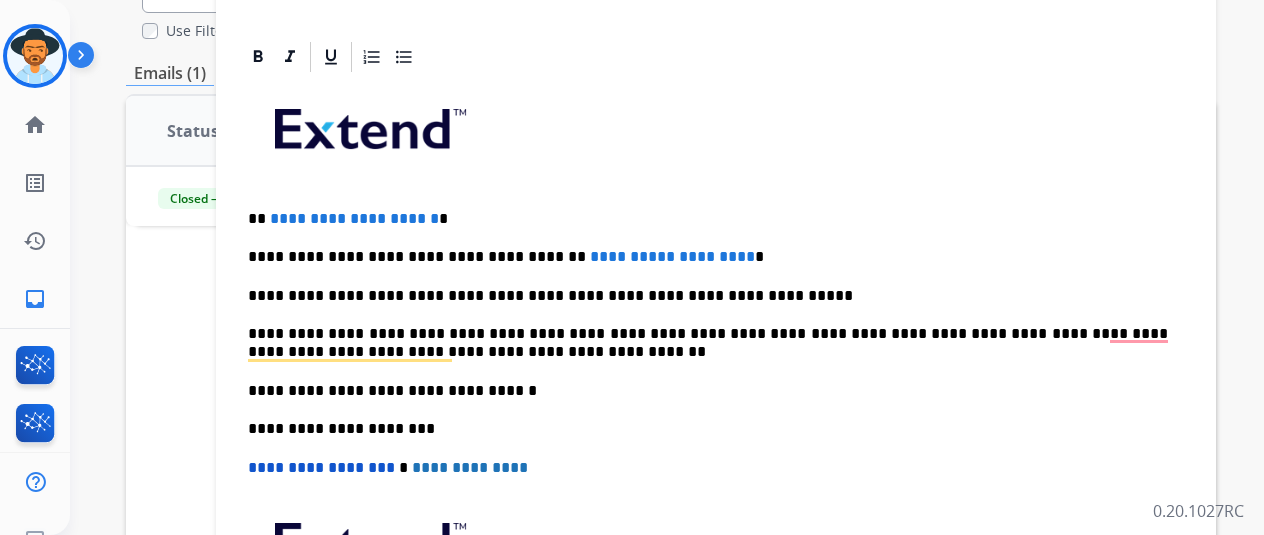 click on "**********" at bounding box center [716, 399] 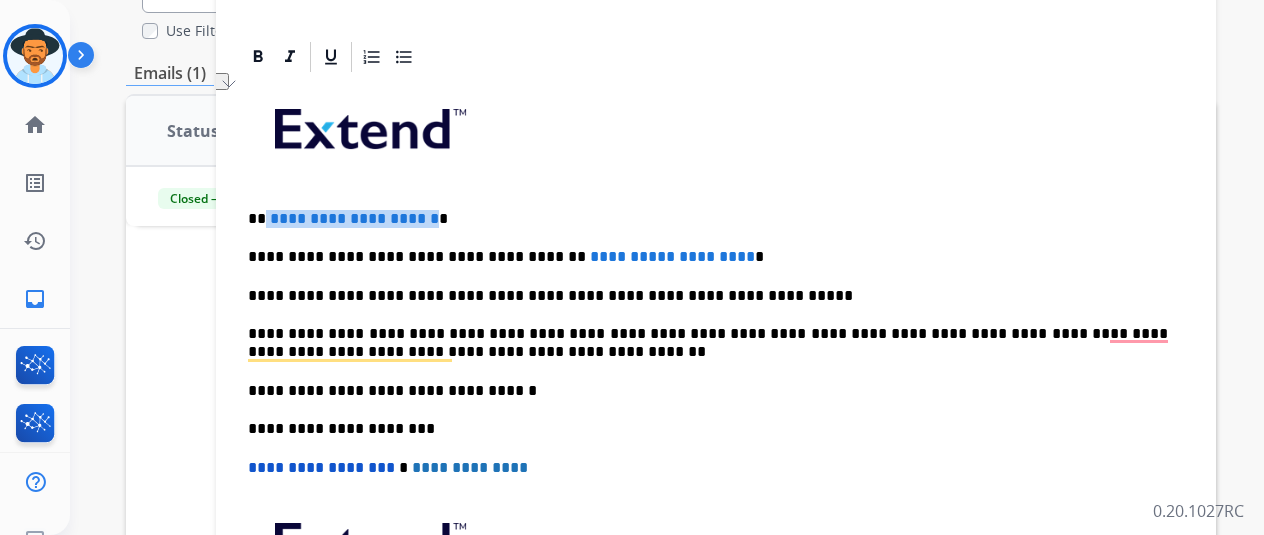 drag, startPoint x: 478, startPoint y: 211, endPoint x: 472, endPoint y: 277, distance: 66.27216 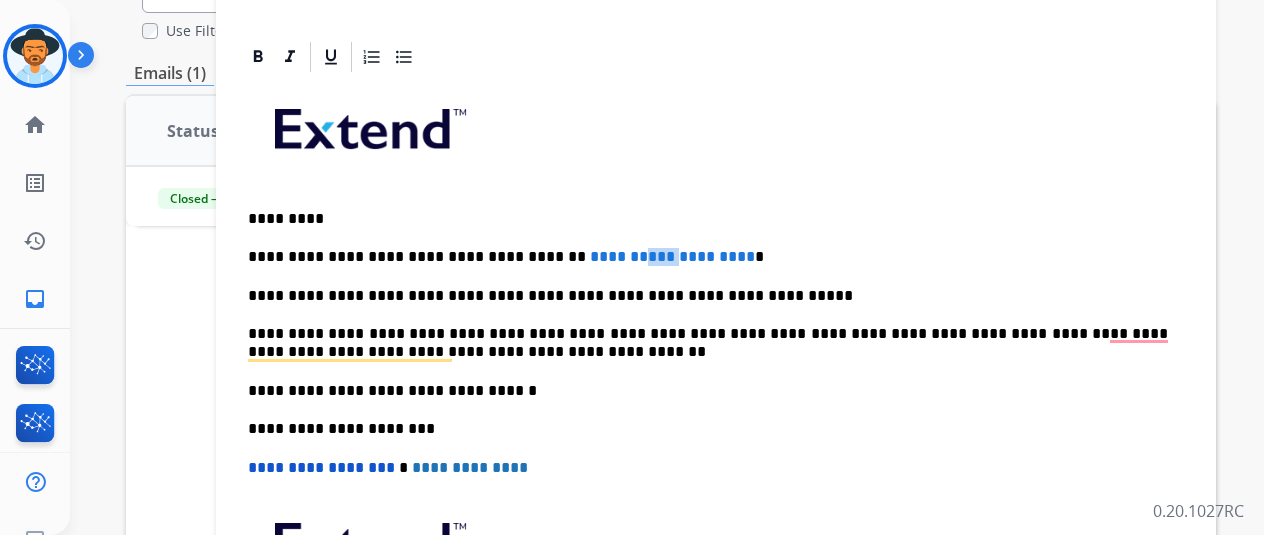 drag, startPoint x: 656, startPoint y: 255, endPoint x: 681, endPoint y: 254, distance: 25.019993 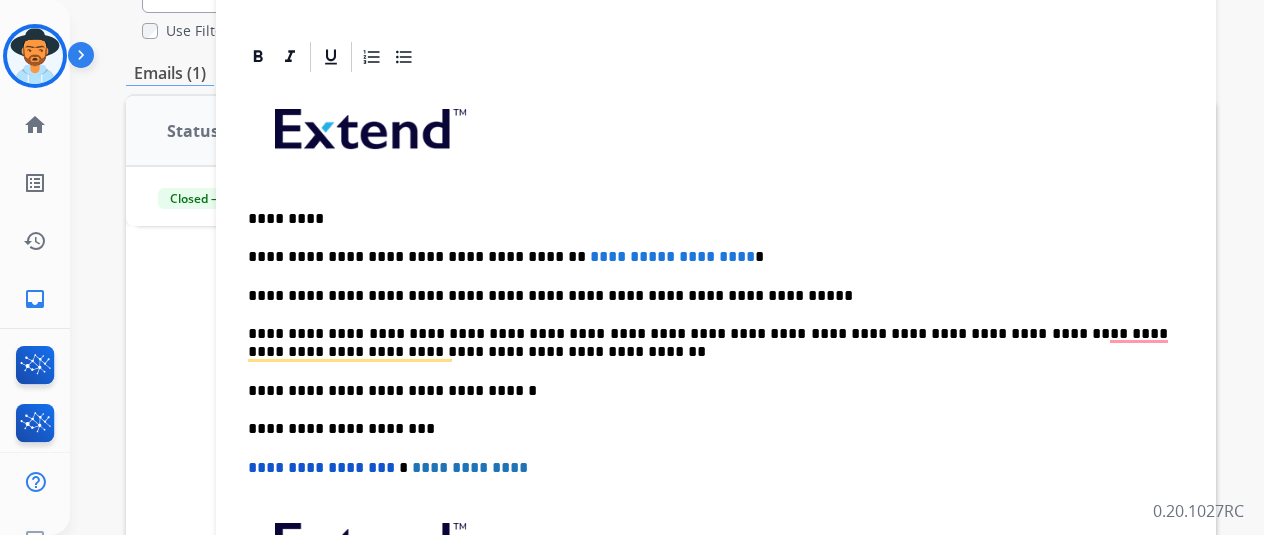 click on "*********" at bounding box center (717, 256) 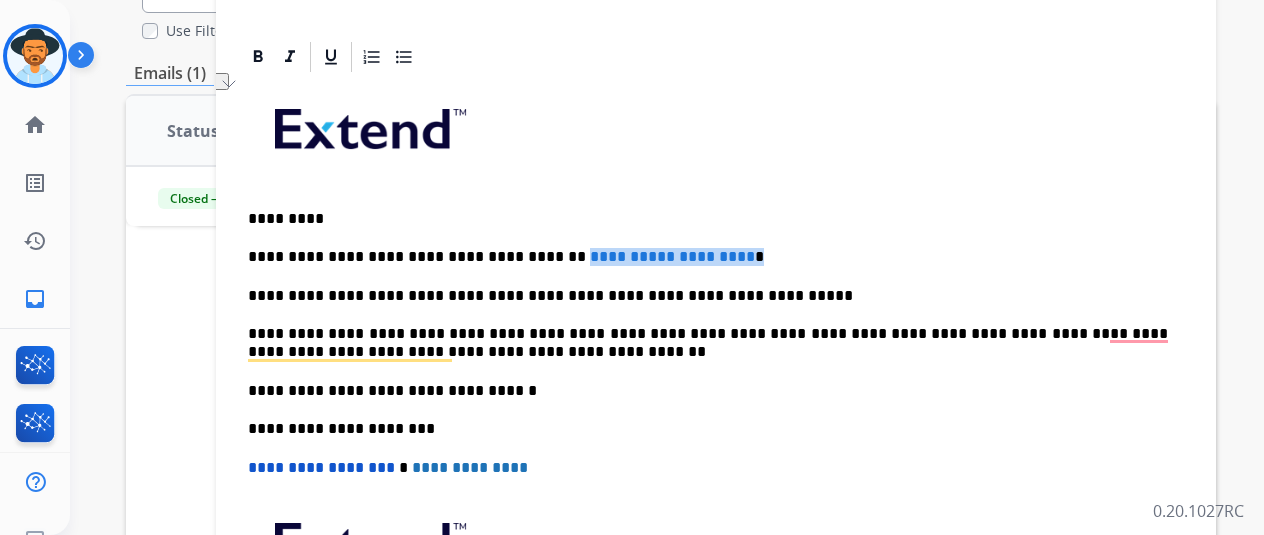 drag, startPoint x: 744, startPoint y: 249, endPoint x: 553, endPoint y: 247, distance: 191.01047 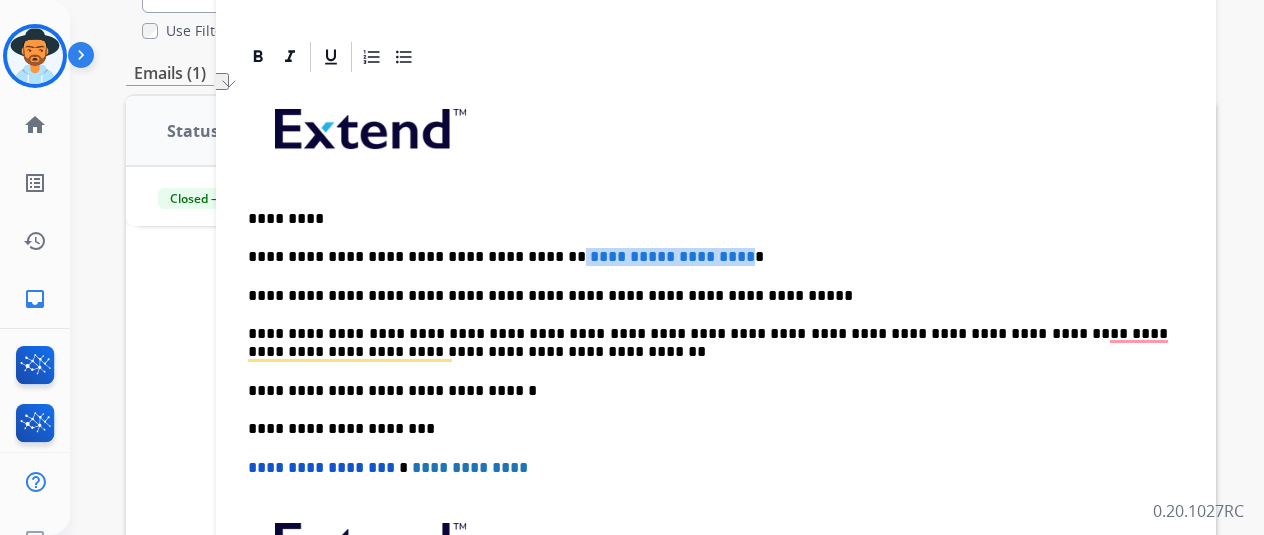drag, startPoint x: 546, startPoint y: 247, endPoint x: 742, endPoint y: 247, distance: 196 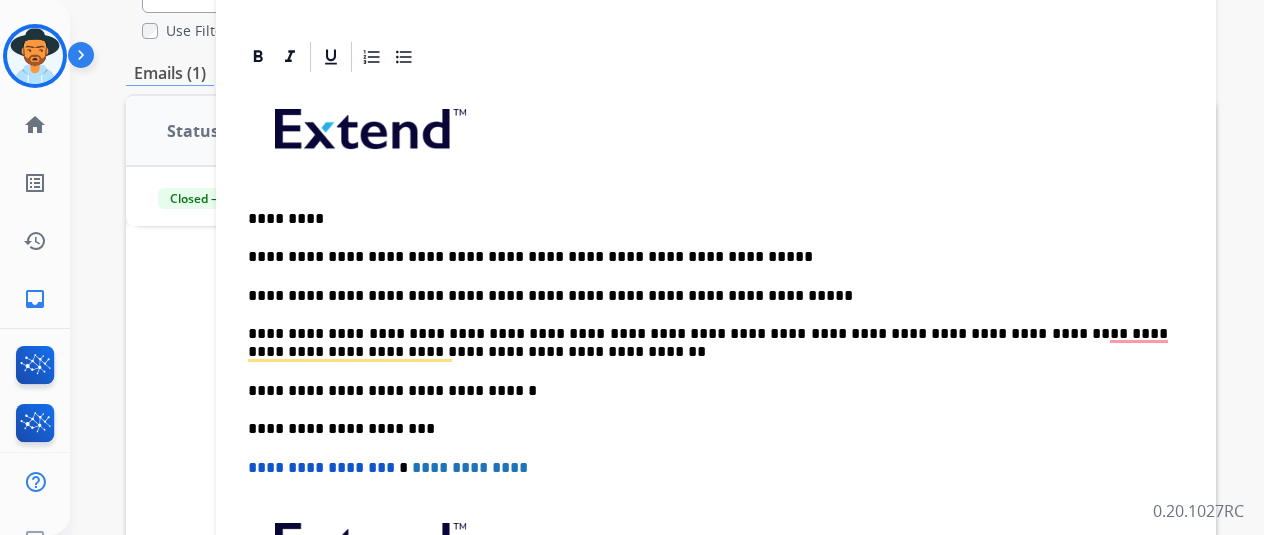 click on "**********" at bounding box center (716, 399) 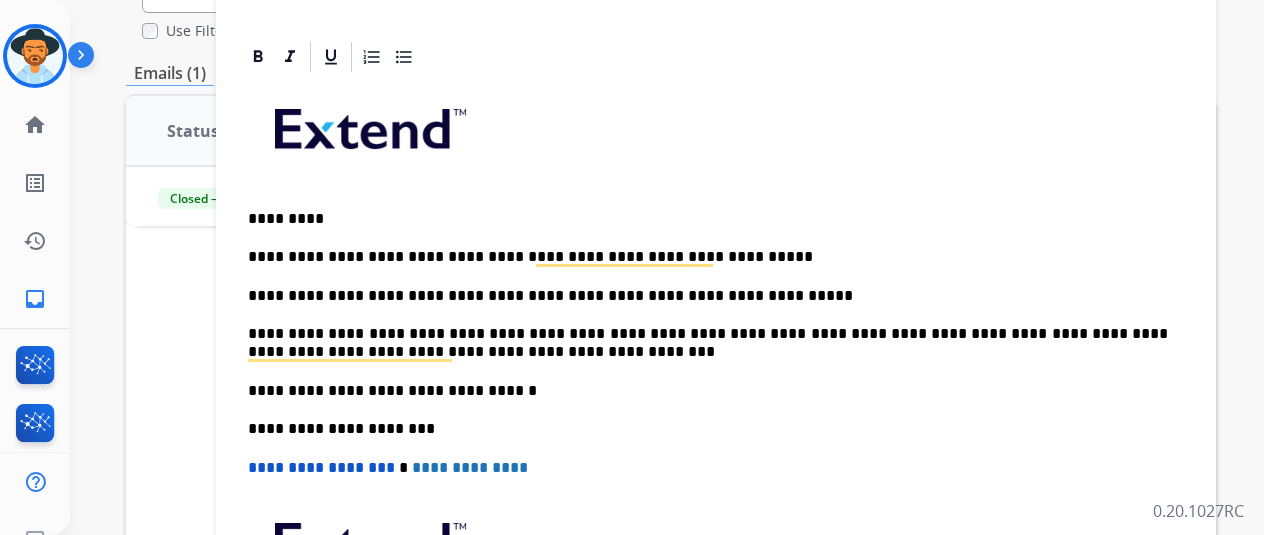 click on "**********" at bounding box center [708, 343] 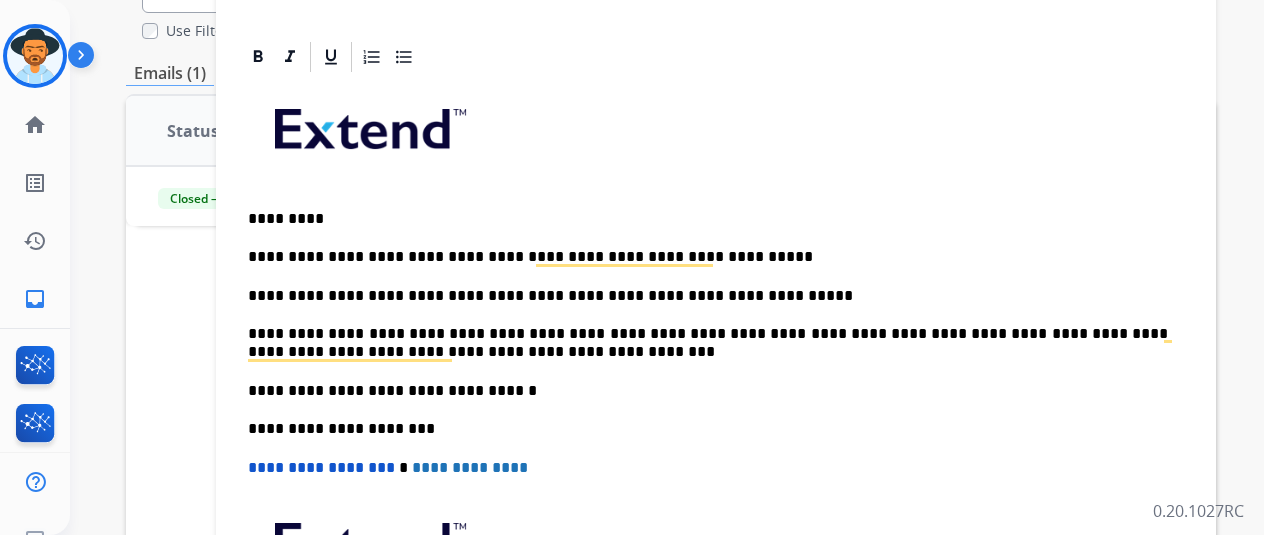 click on "**********" at bounding box center [708, 343] 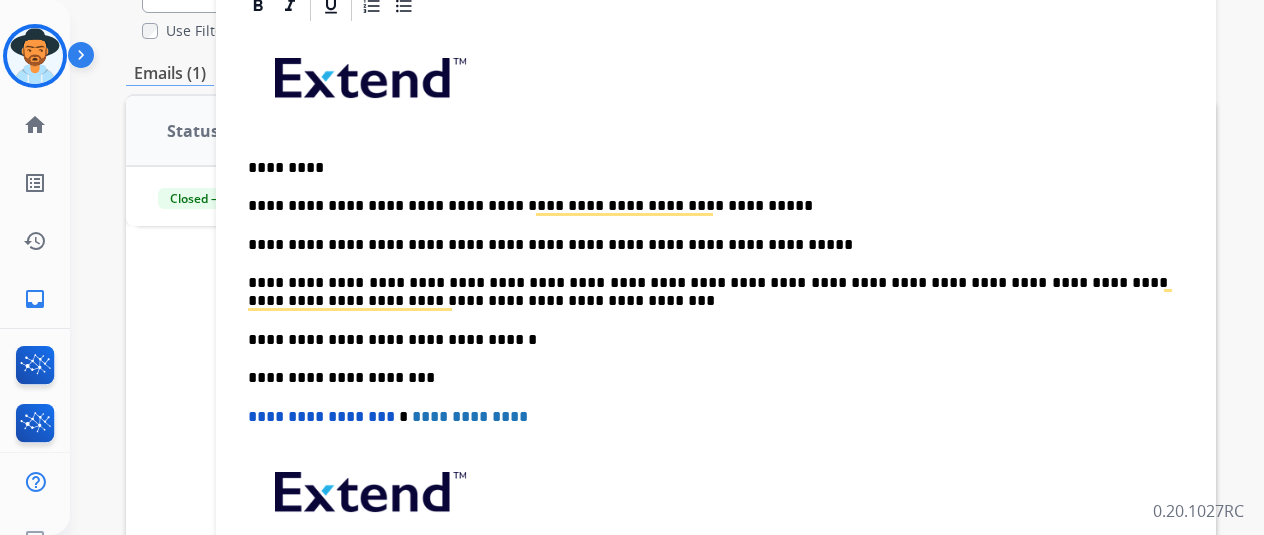scroll, scrollTop: 478, scrollLeft: 0, axis: vertical 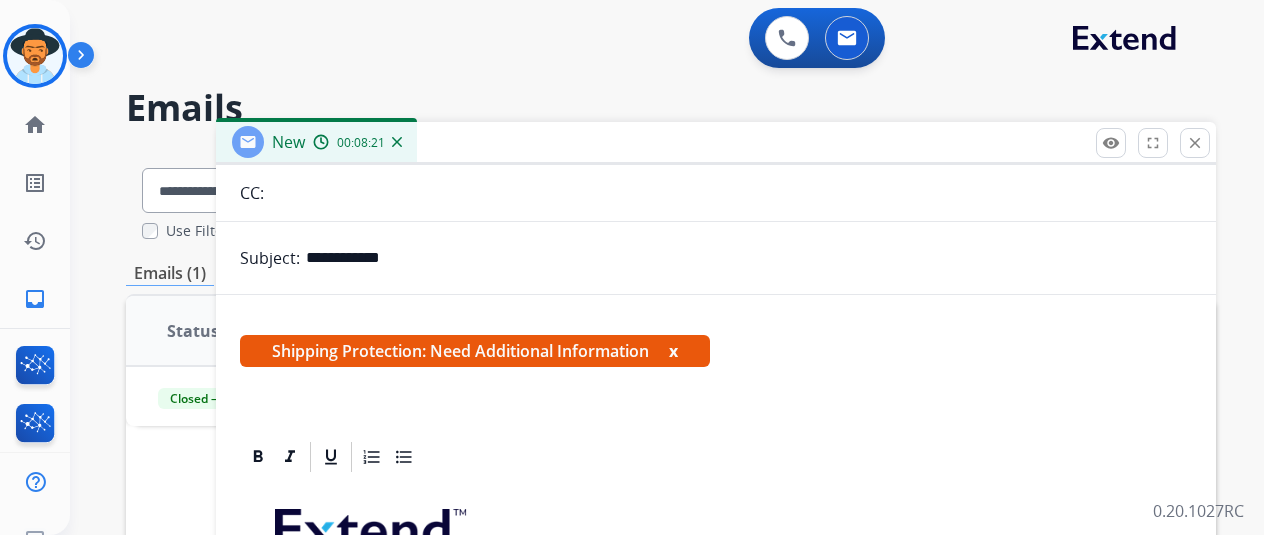click on "**********" at bounding box center [749, 258] 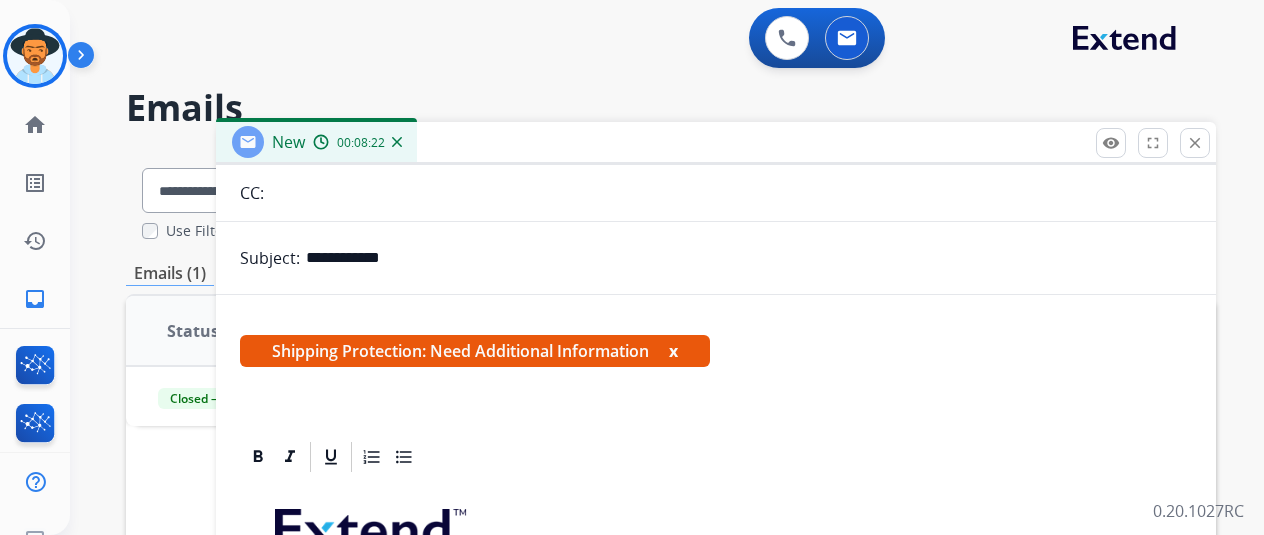 drag, startPoint x: 481, startPoint y: 248, endPoint x: 576, endPoint y: 323, distance: 121.037186 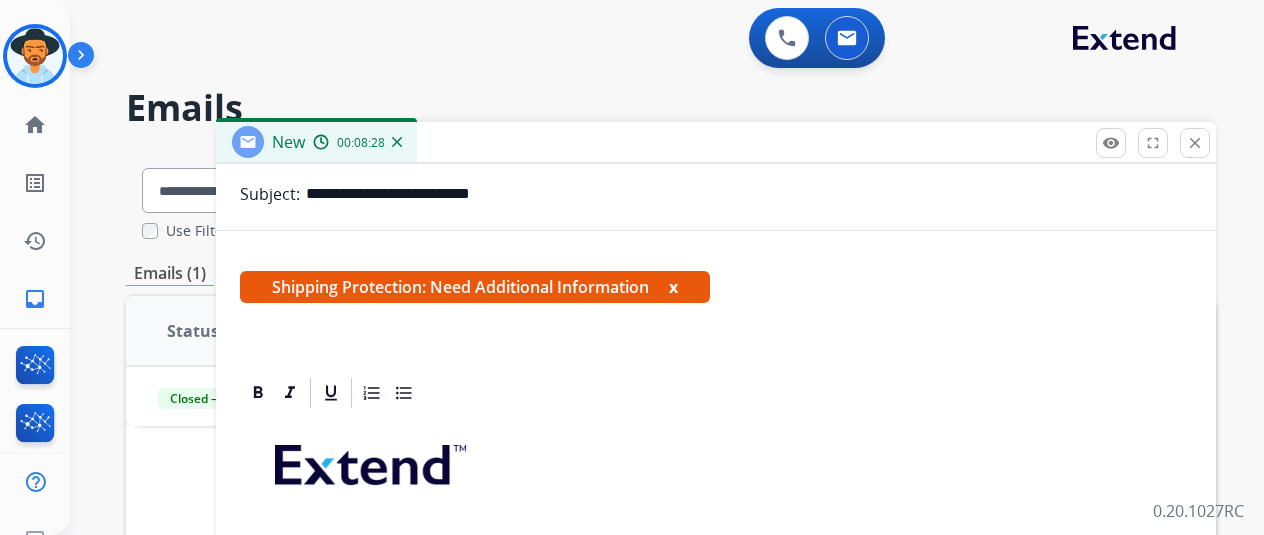 scroll, scrollTop: 478, scrollLeft: 0, axis: vertical 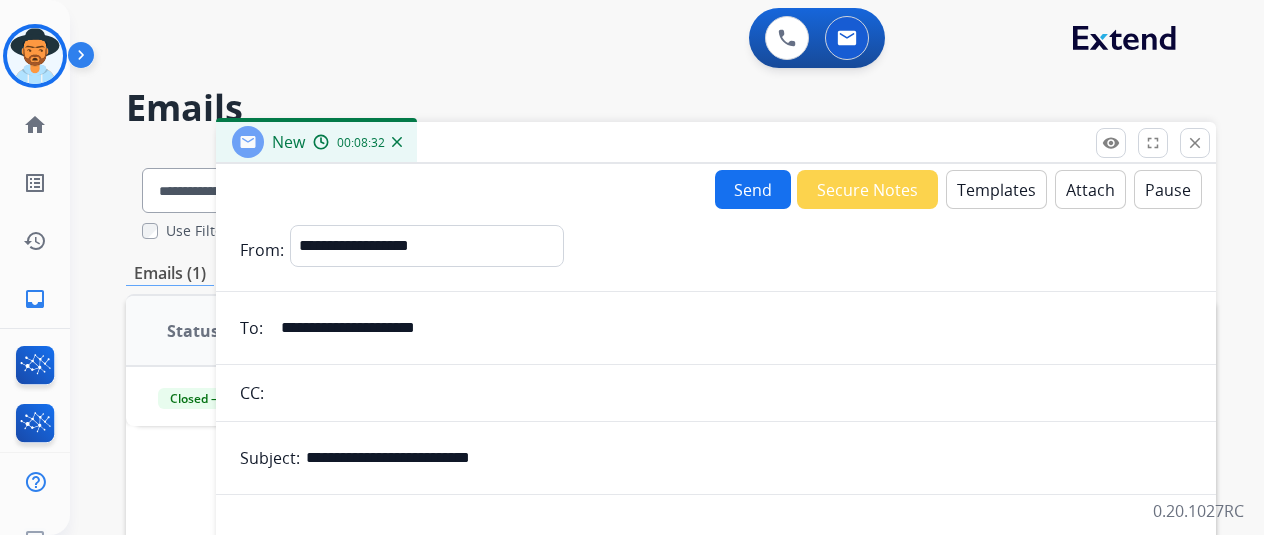 type on "**********" 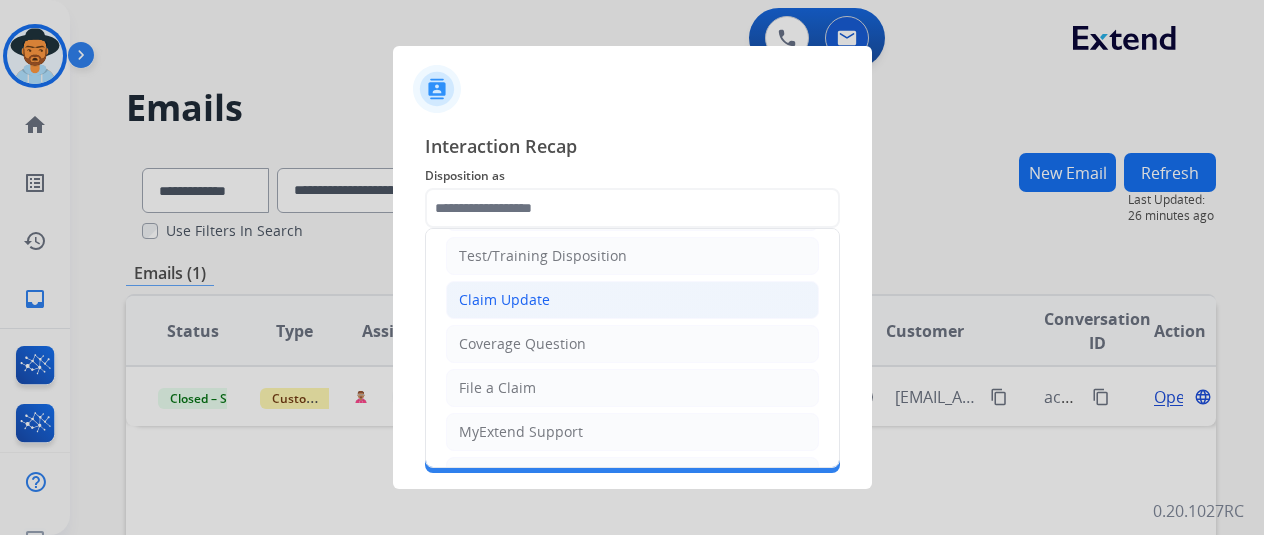 scroll, scrollTop: 0, scrollLeft: 0, axis: both 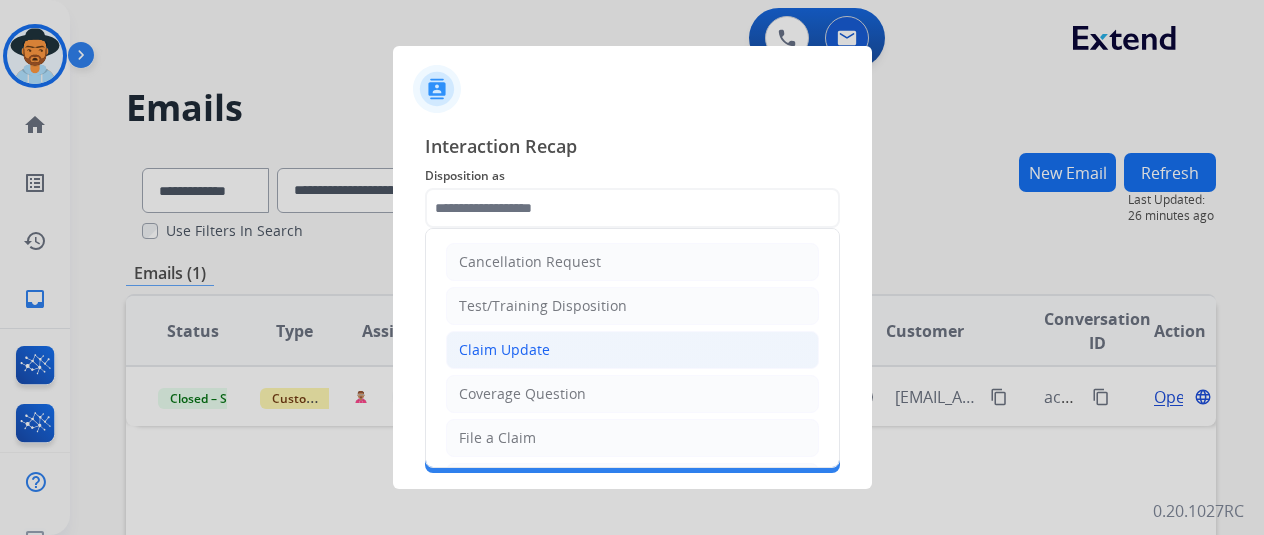 click on "Claim Update" 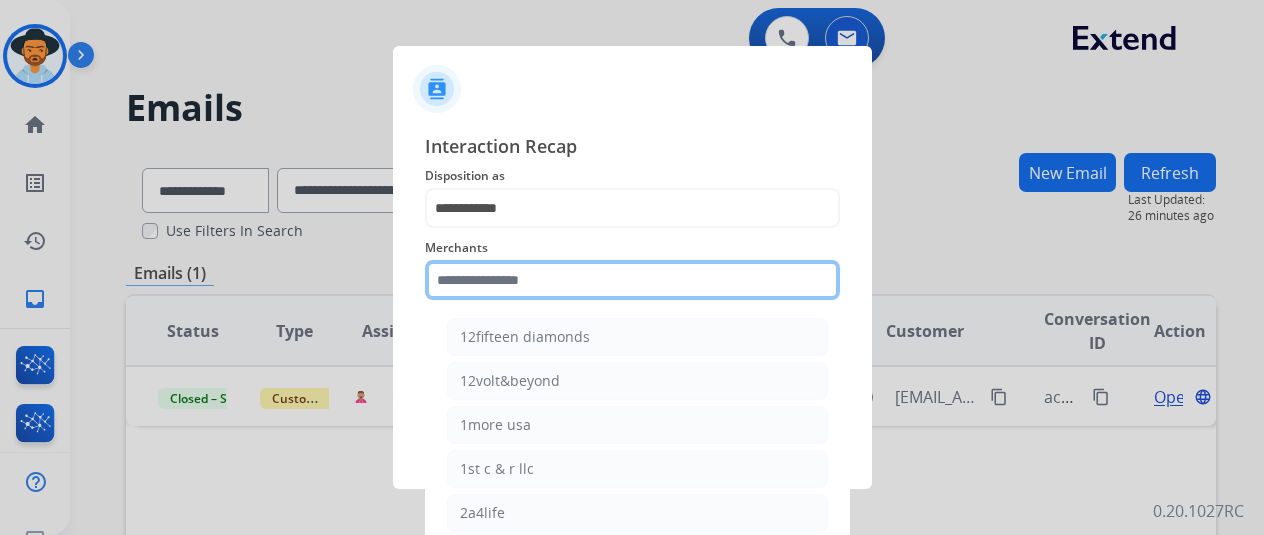 click 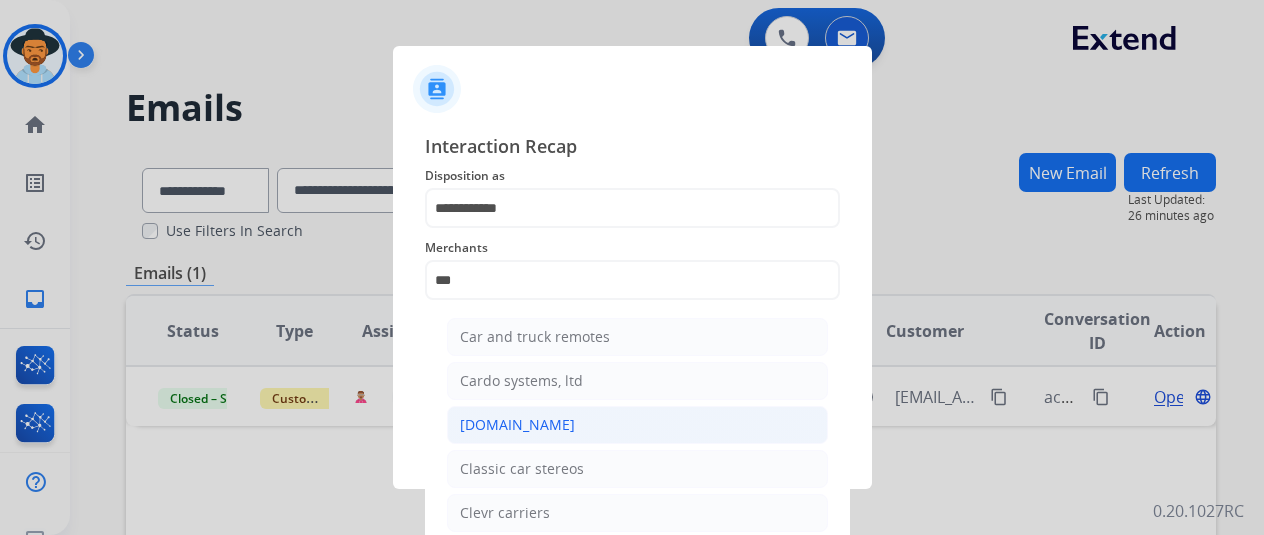 click on "Carparts.com" 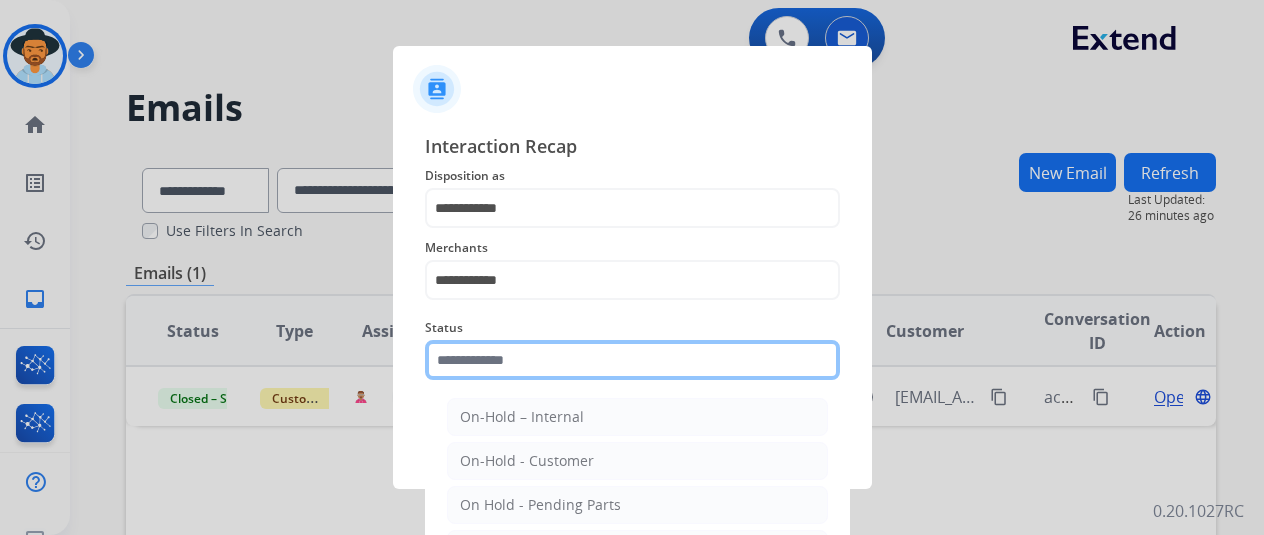 click 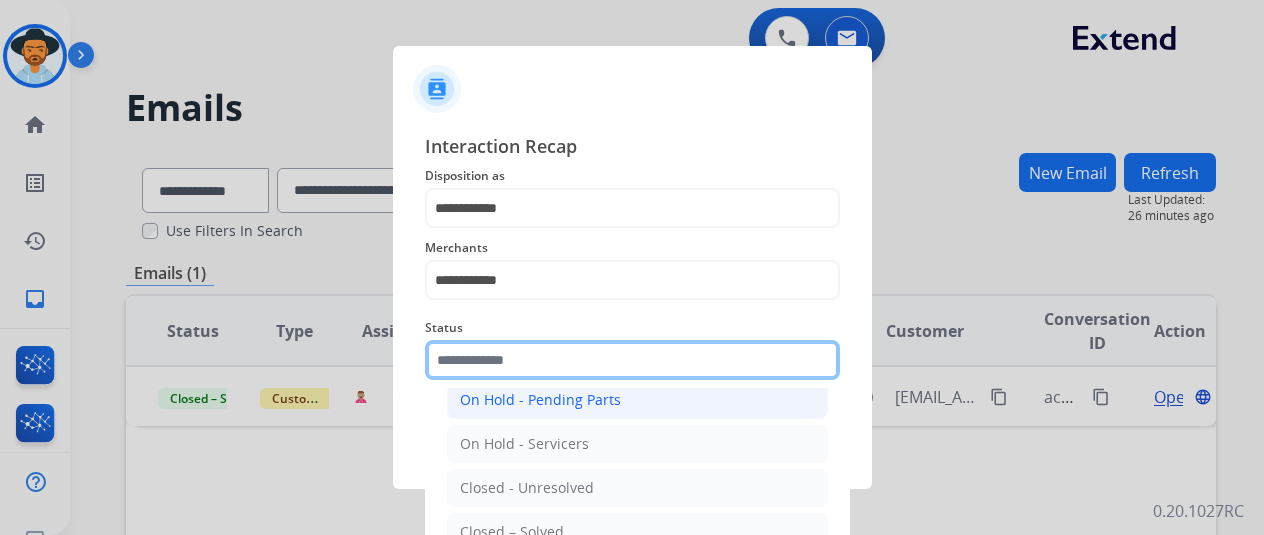 scroll, scrollTop: 114, scrollLeft: 0, axis: vertical 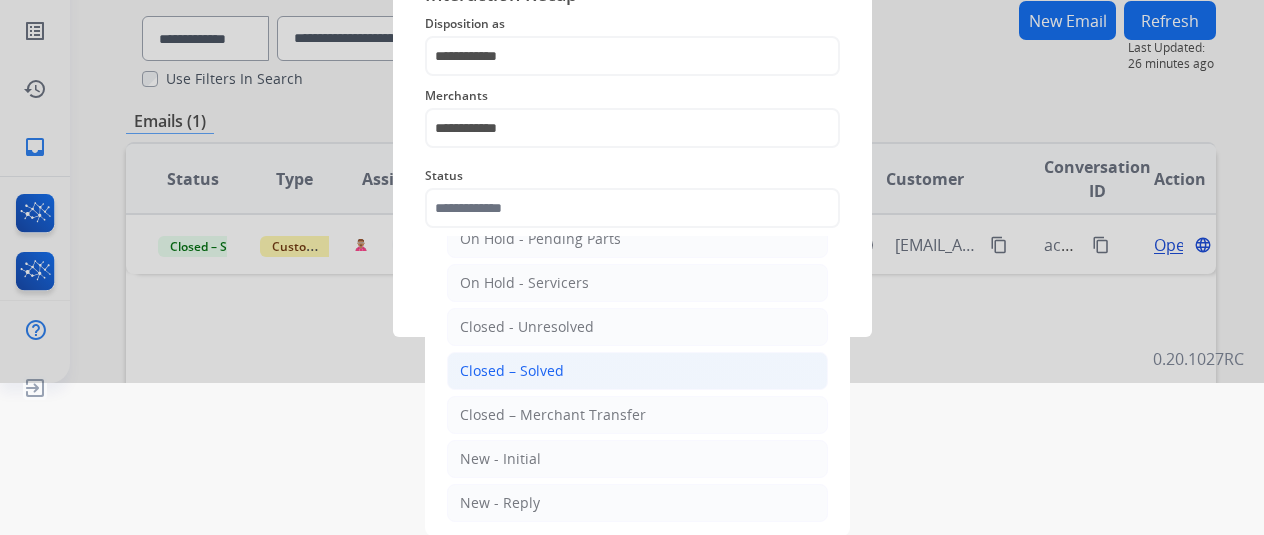 click on "Closed – Solved" 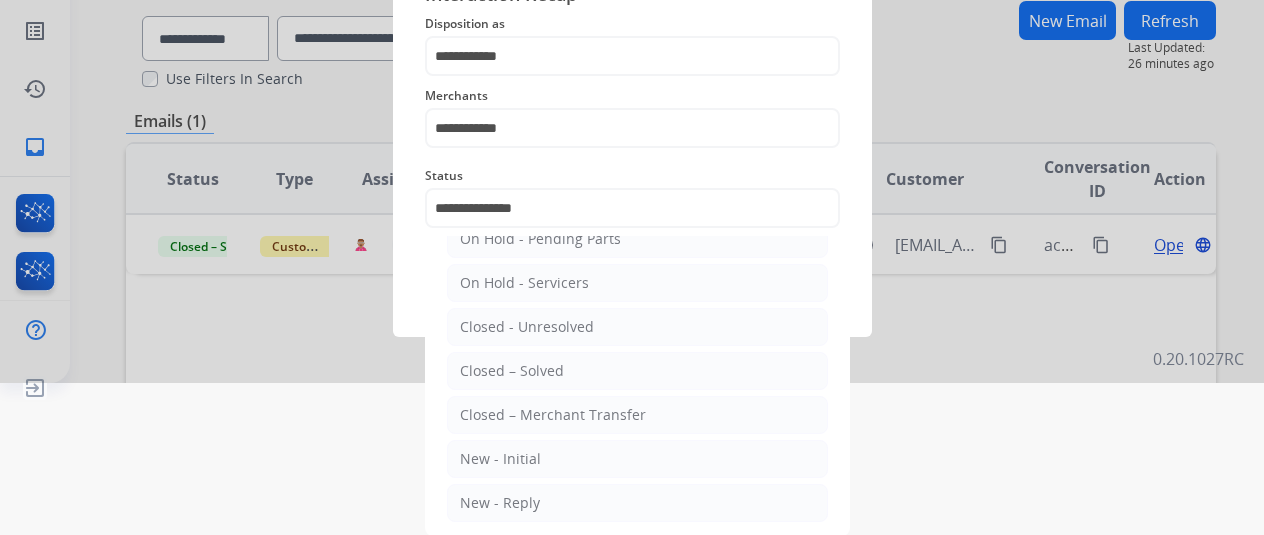 scroll, scrollTop: 24, scrollLeft: 0, axis: vertical 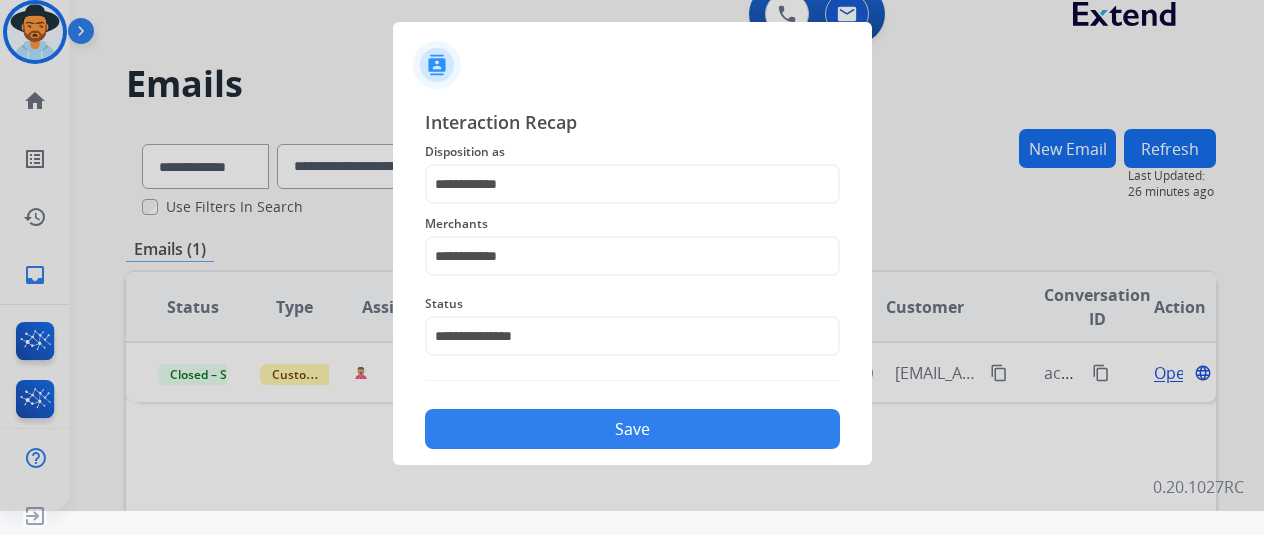click on "Save" 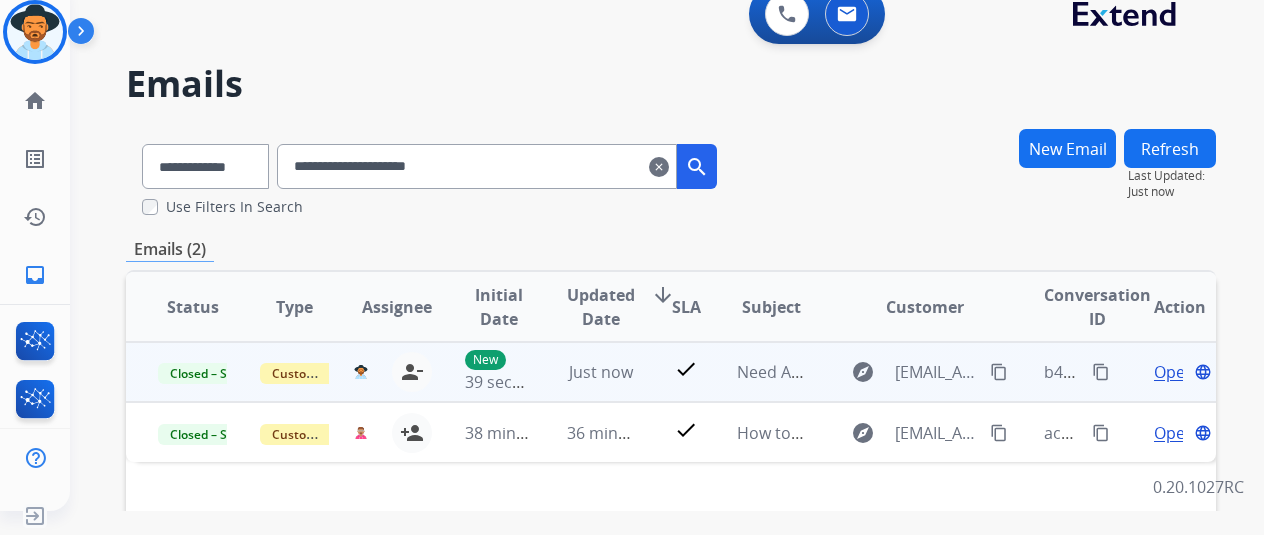 click on "content_copy" at bounding box center [1101, 372] 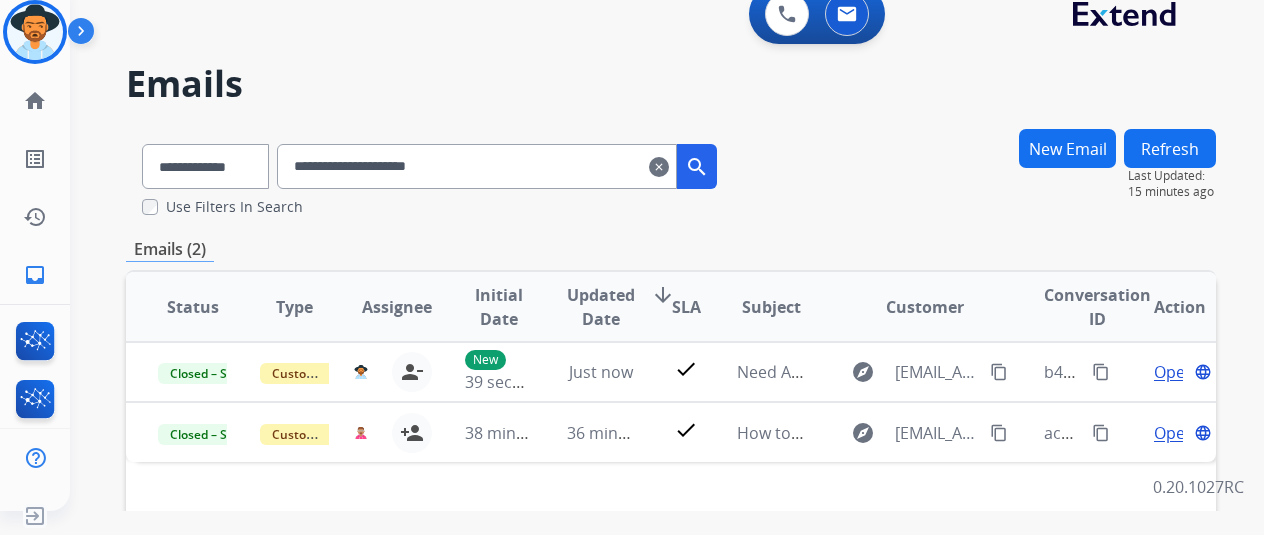 scroll, scrollTop: 24, scrollLeft: 0, axis: vertical 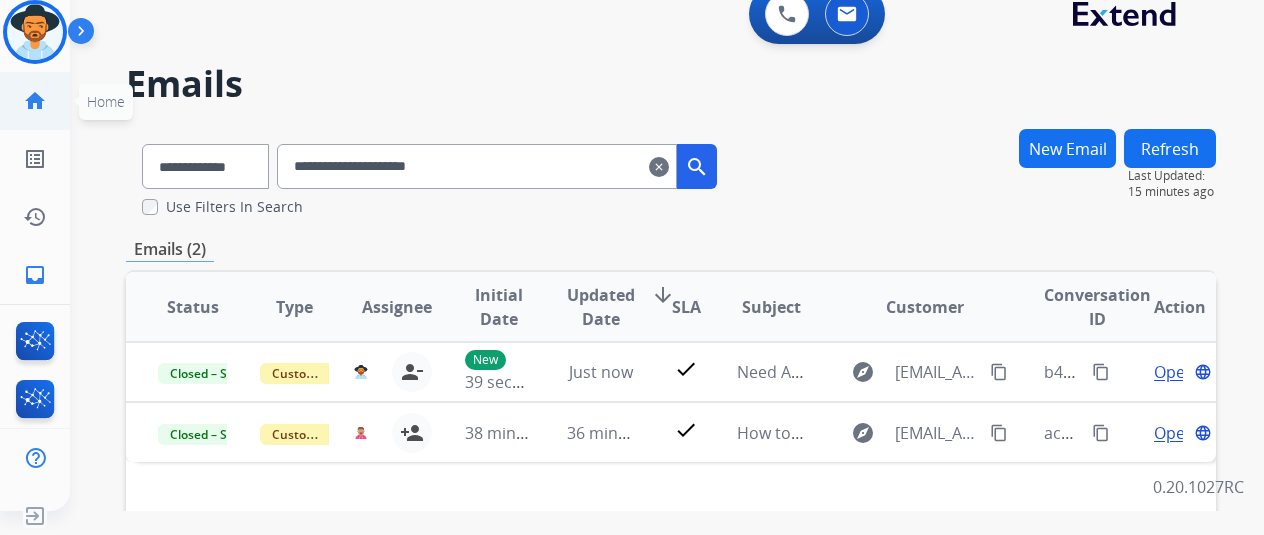 click on "home  Home" 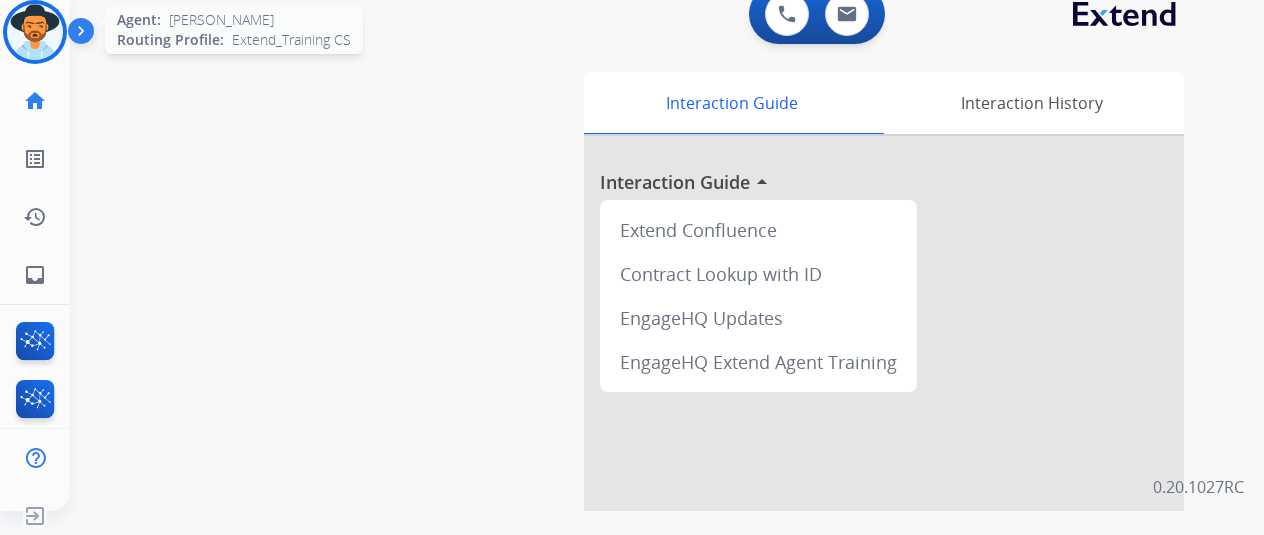 click at bounding box center (35, 32) 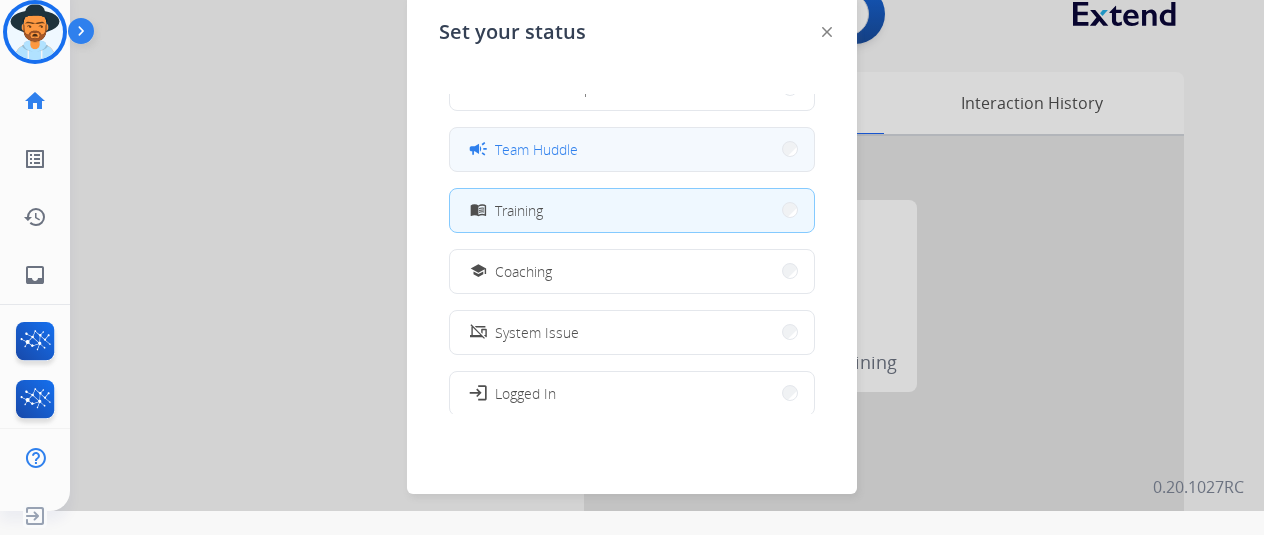 scroll, scrollTop: 376, scrollLeft: 0, axis: vertical 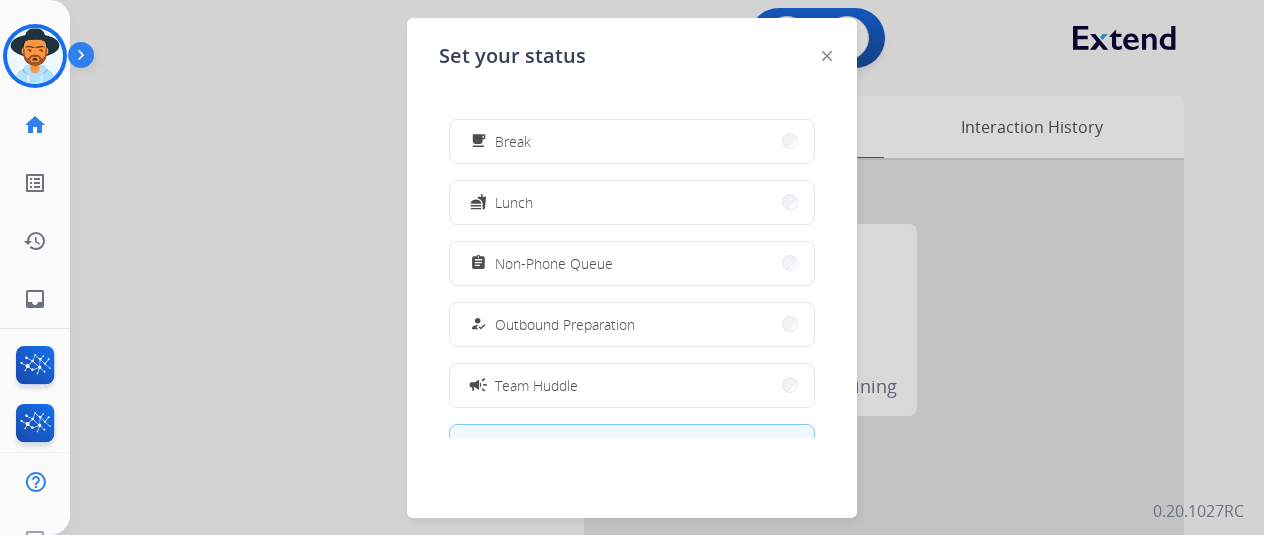 click 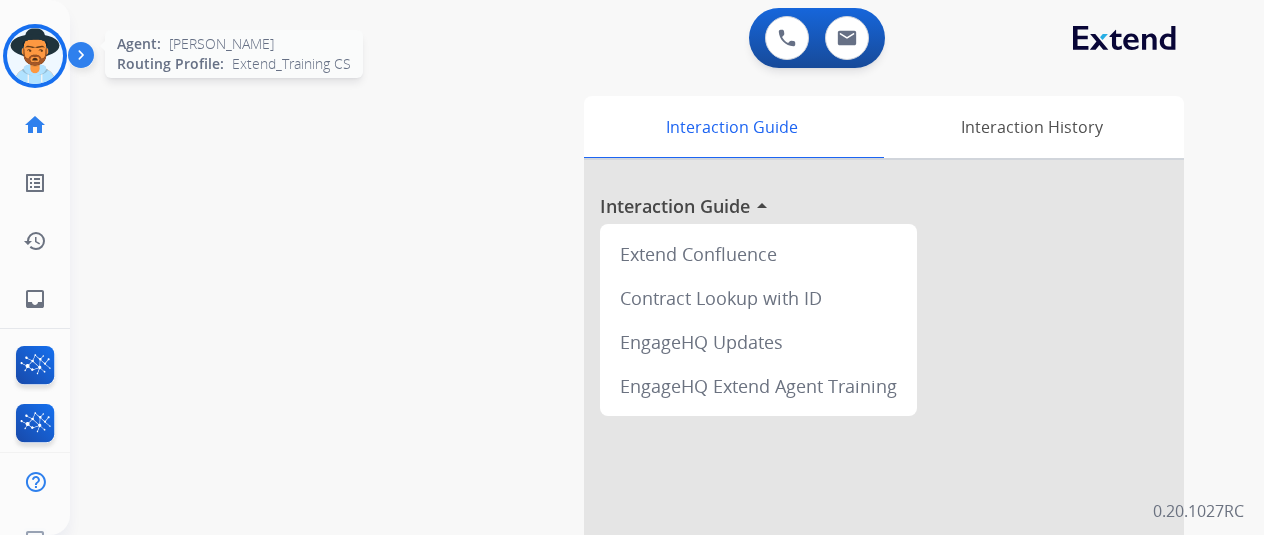 click at bounding box center (35, 56) 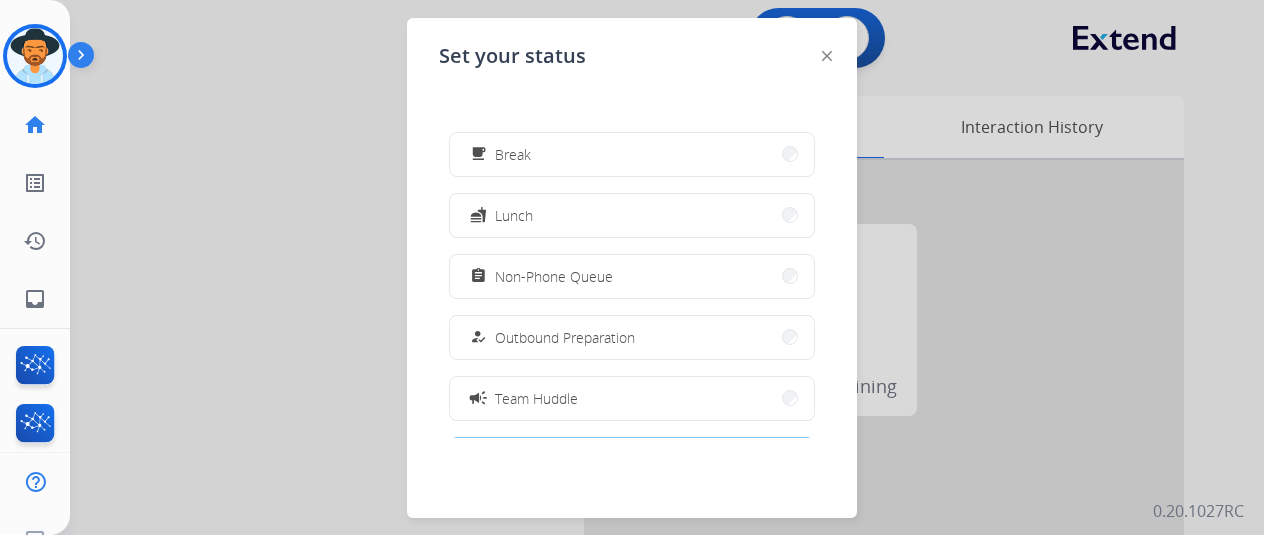 scroll, scrollTop: 0, scrollLeft: 0, axis: both 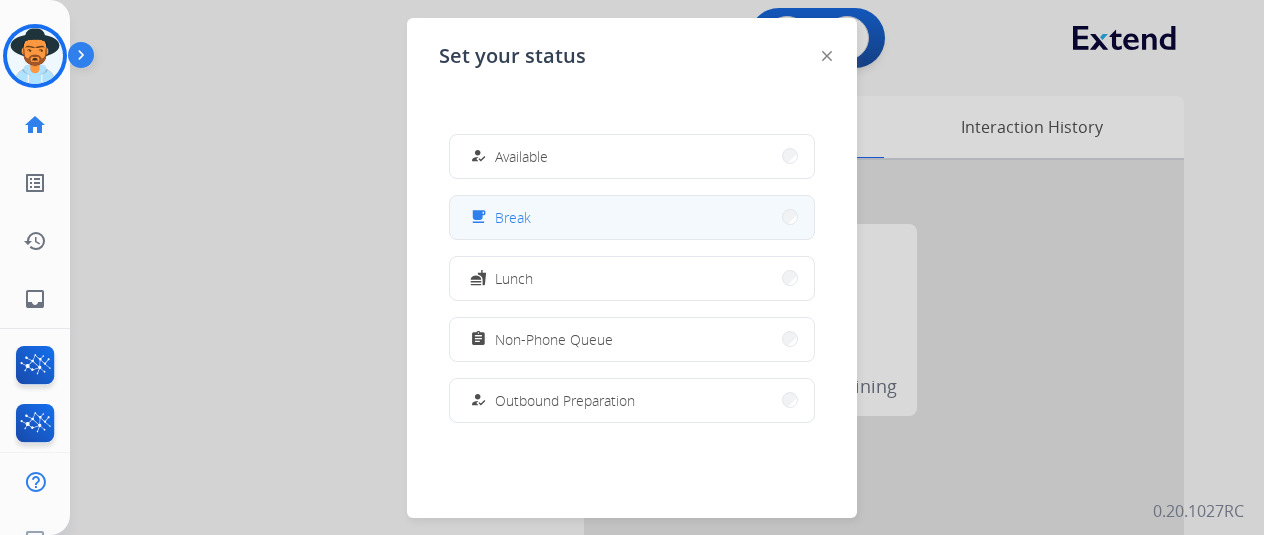 click on "Break" at bounding box center (513, 217) 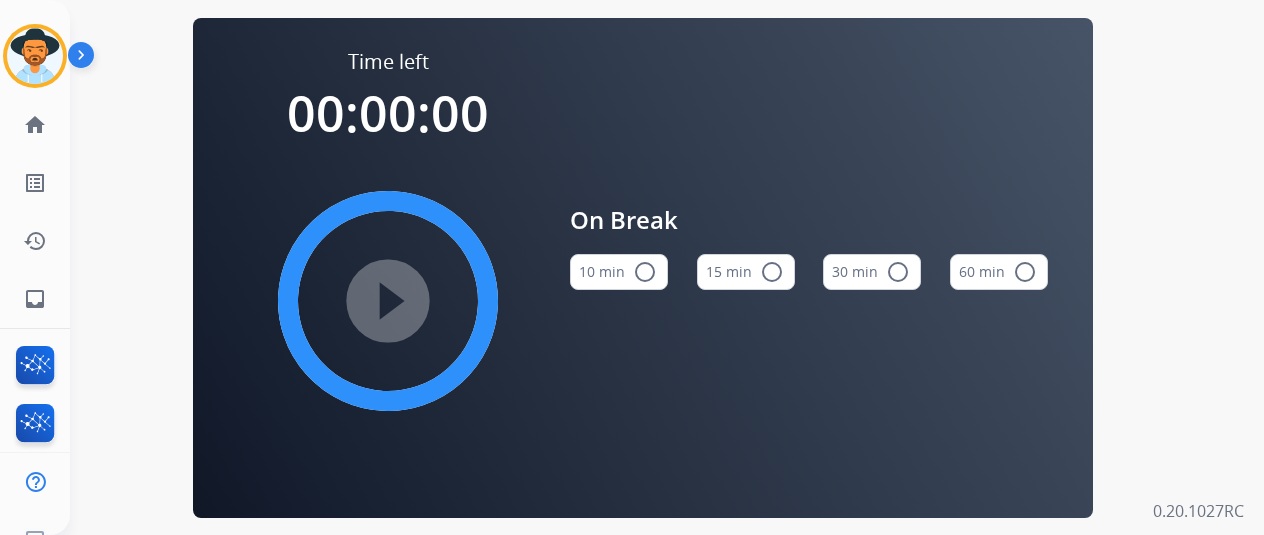 click on "[PERSON_NAME]   Break  Edit Avatar  Agent:   [PERSON_NAME] Profile:  Extend_Training CS" at bounding box center (35, 56) 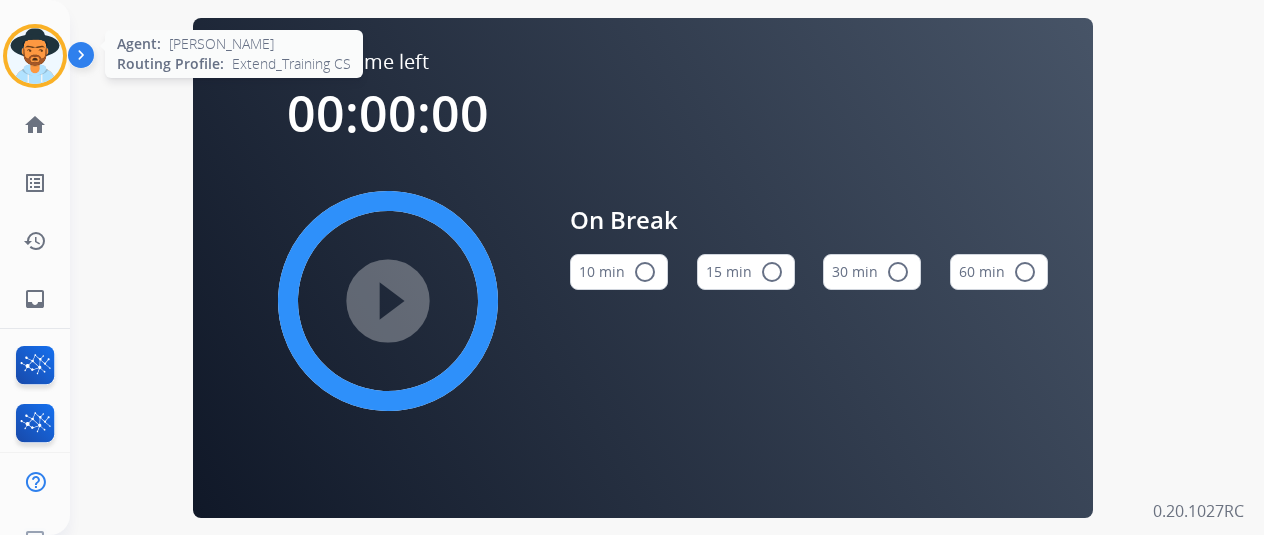 click at bounding box center (35, 56) 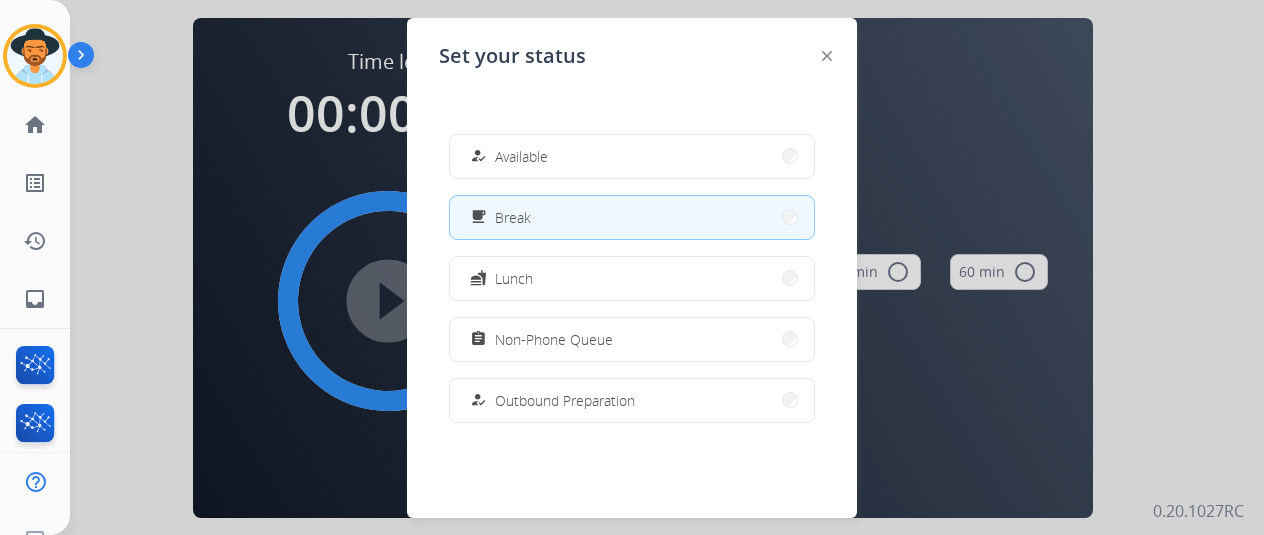 scroll, scrollTop: 24, scrollLeft: 0, axis: vertical 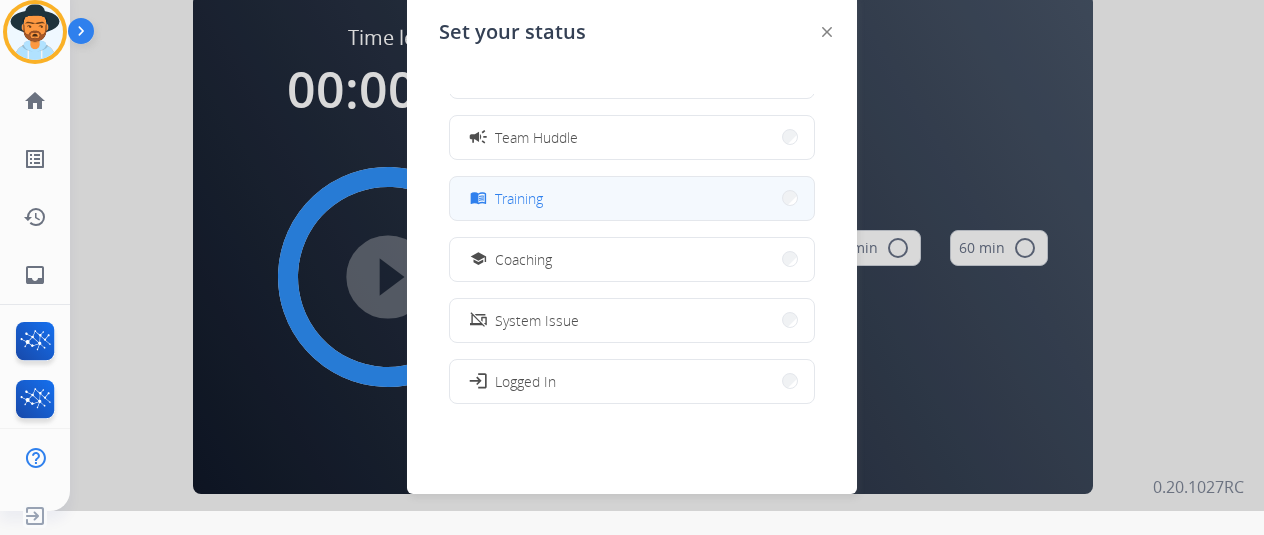 click on "menu_book Training" at bounding box center (632, 198) 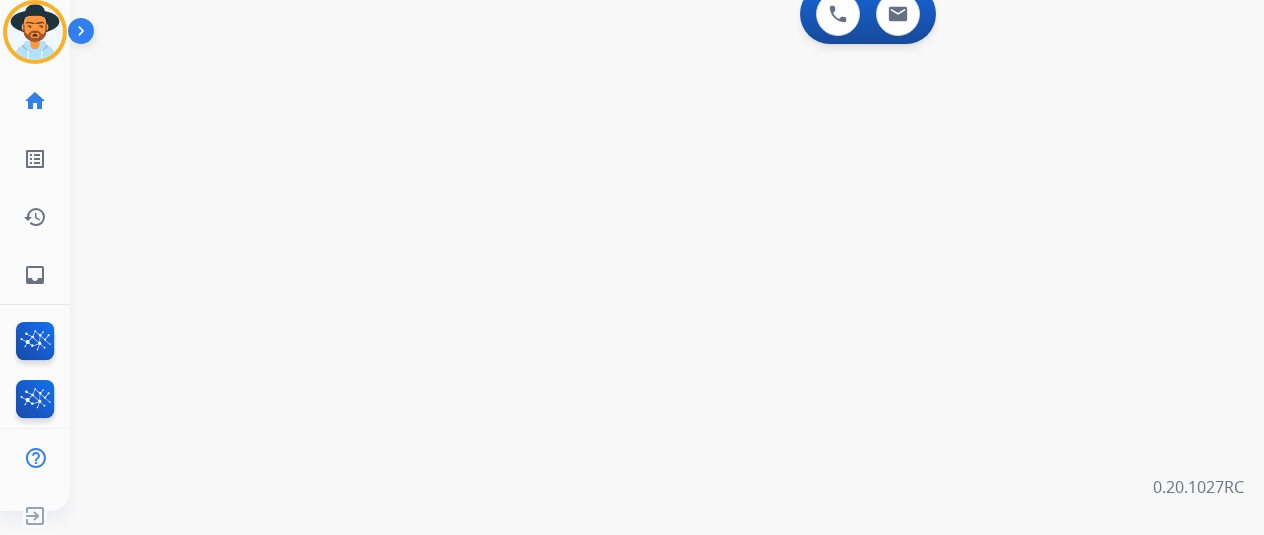 scroll, scrollTop: 0, scrollLeft: 0, axis: both 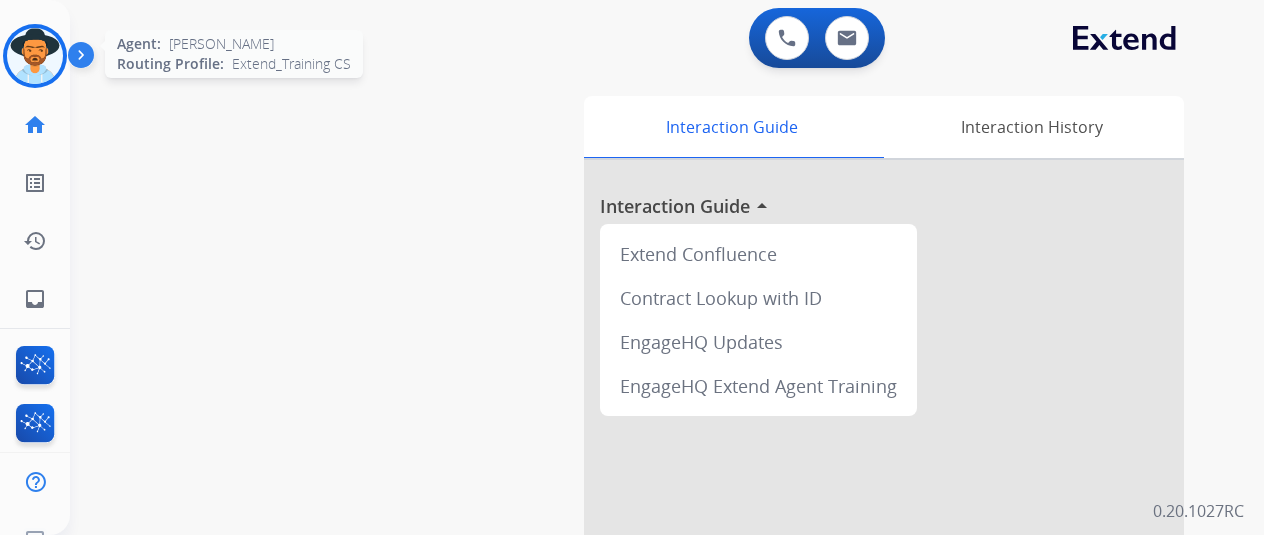 click at bounding box center (35, 56) 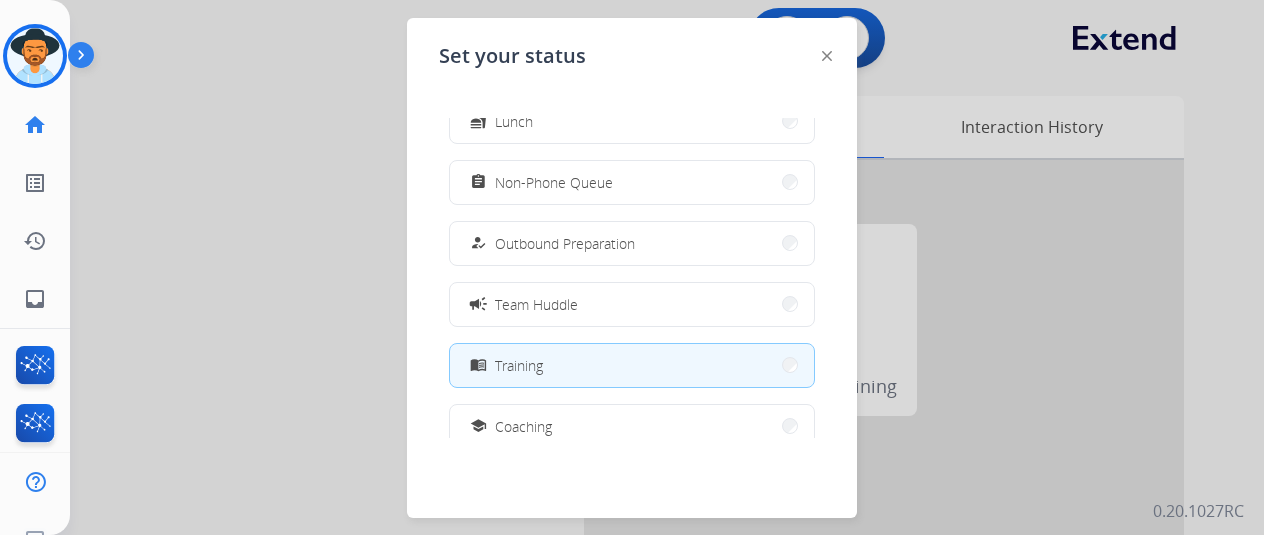 scroll, scrollTop: 376, scrollLeft: 0, axis: vertical 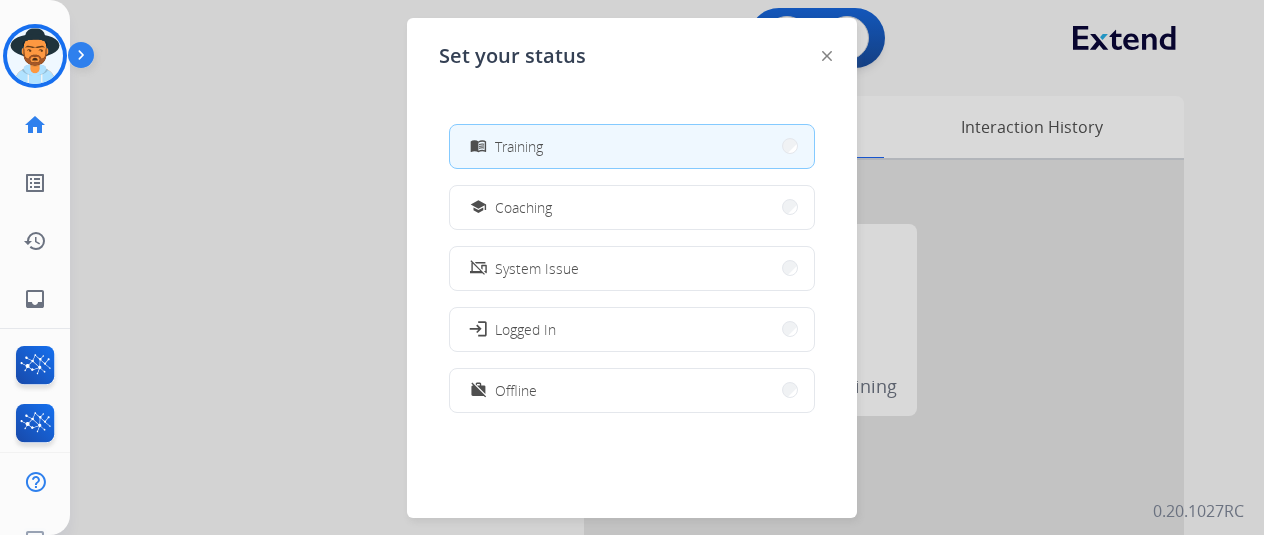 click 